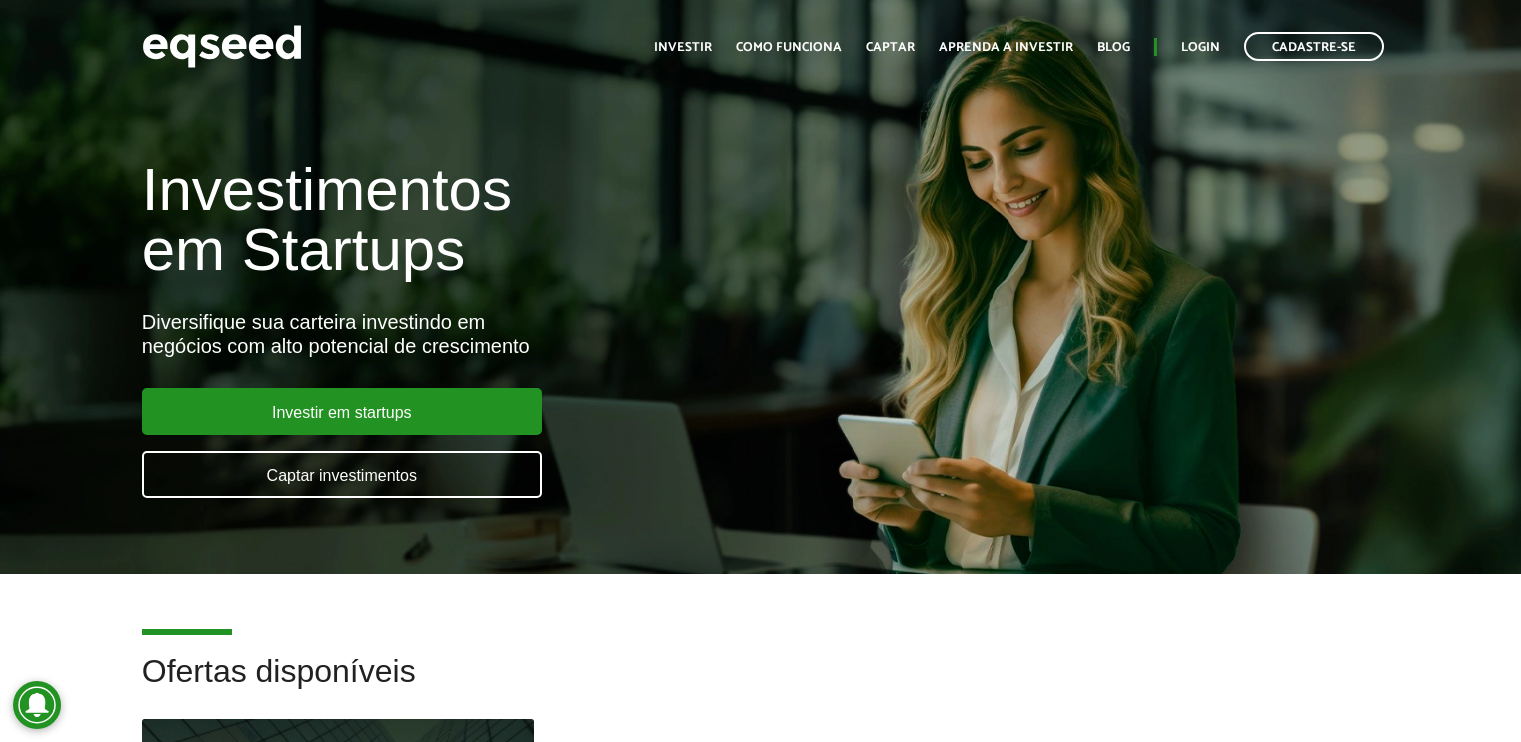 scroll, scrollTop: 0, scrollLeft: 0, axis: both 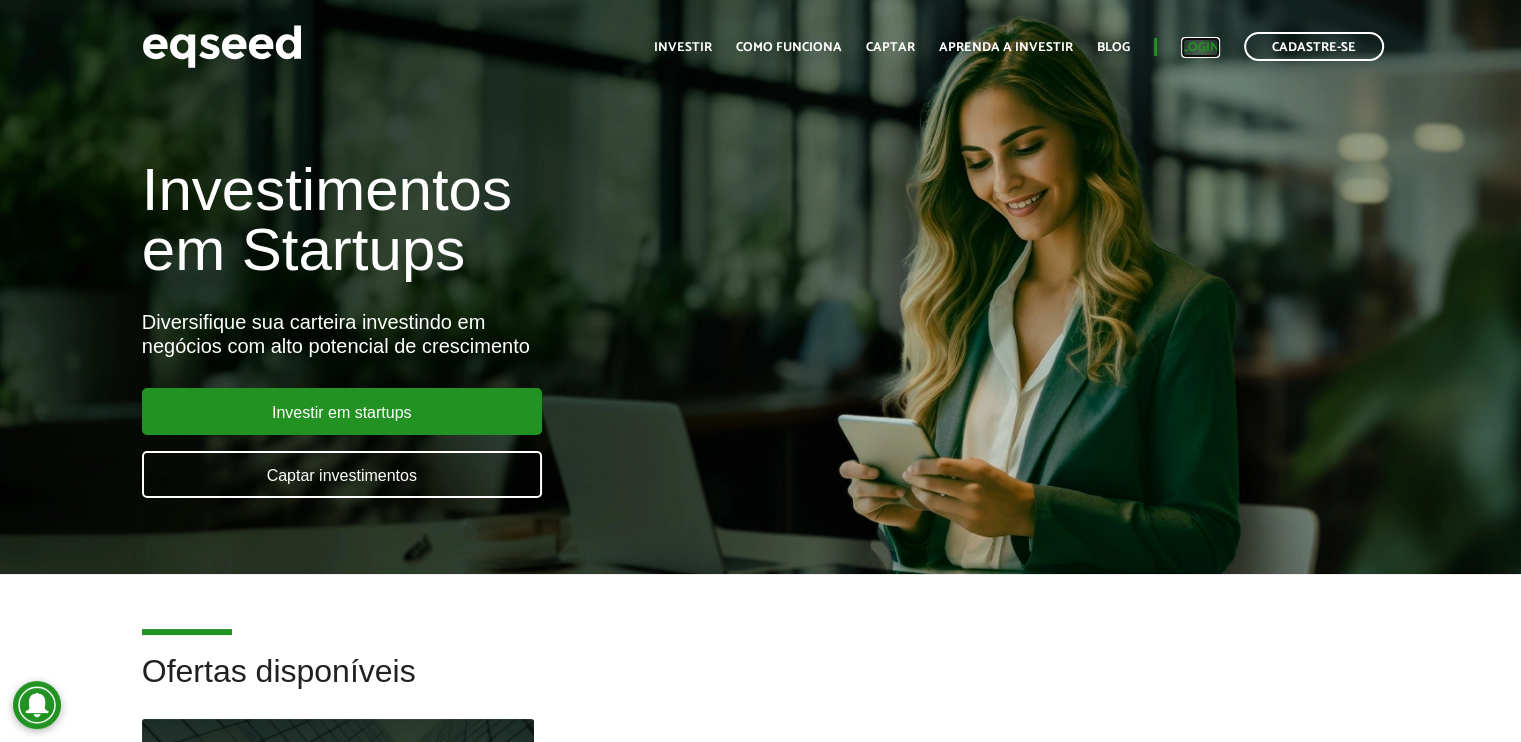 click on "Login" at bounding box center [1200, 47] 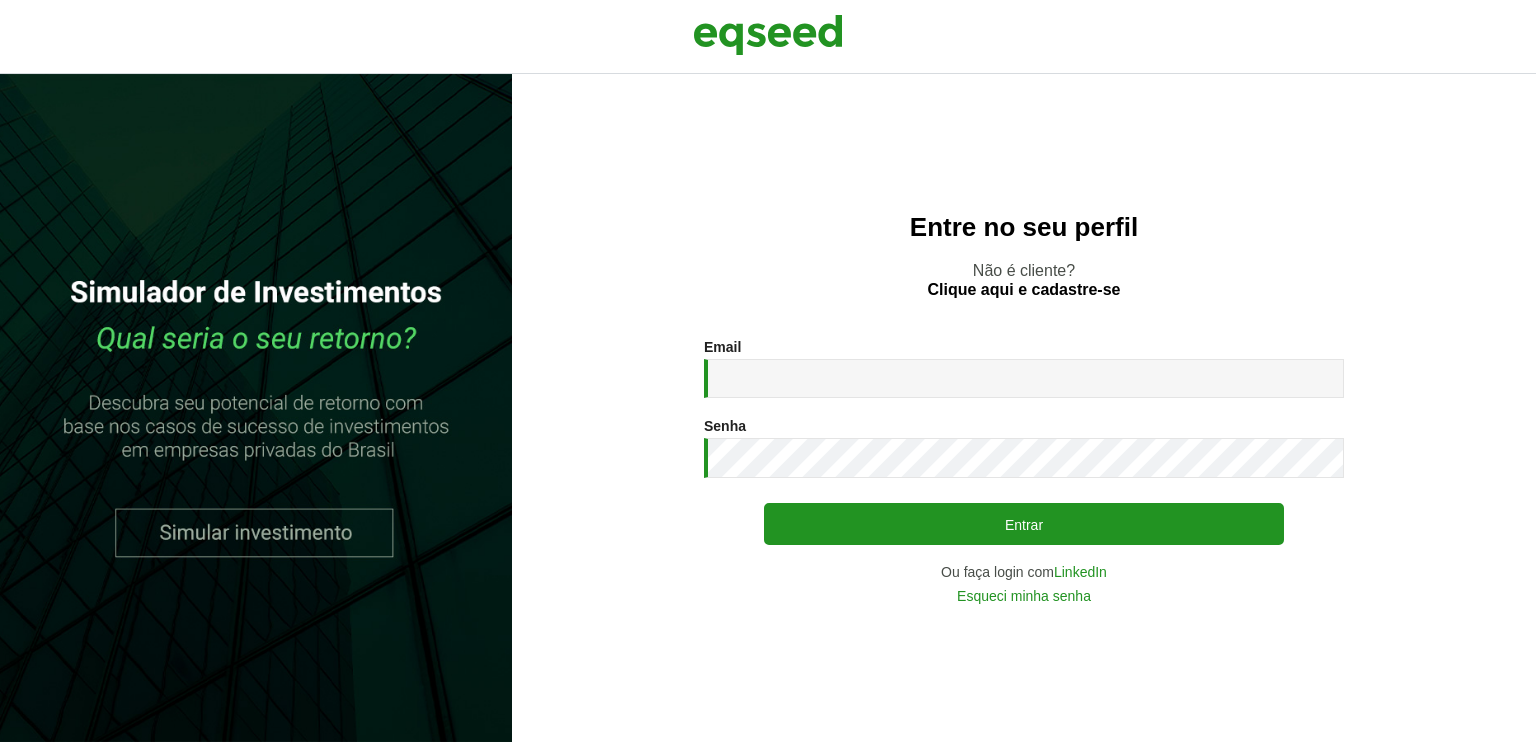 scroll, scrollTop: 0, scrollLeft: 0, axis: both 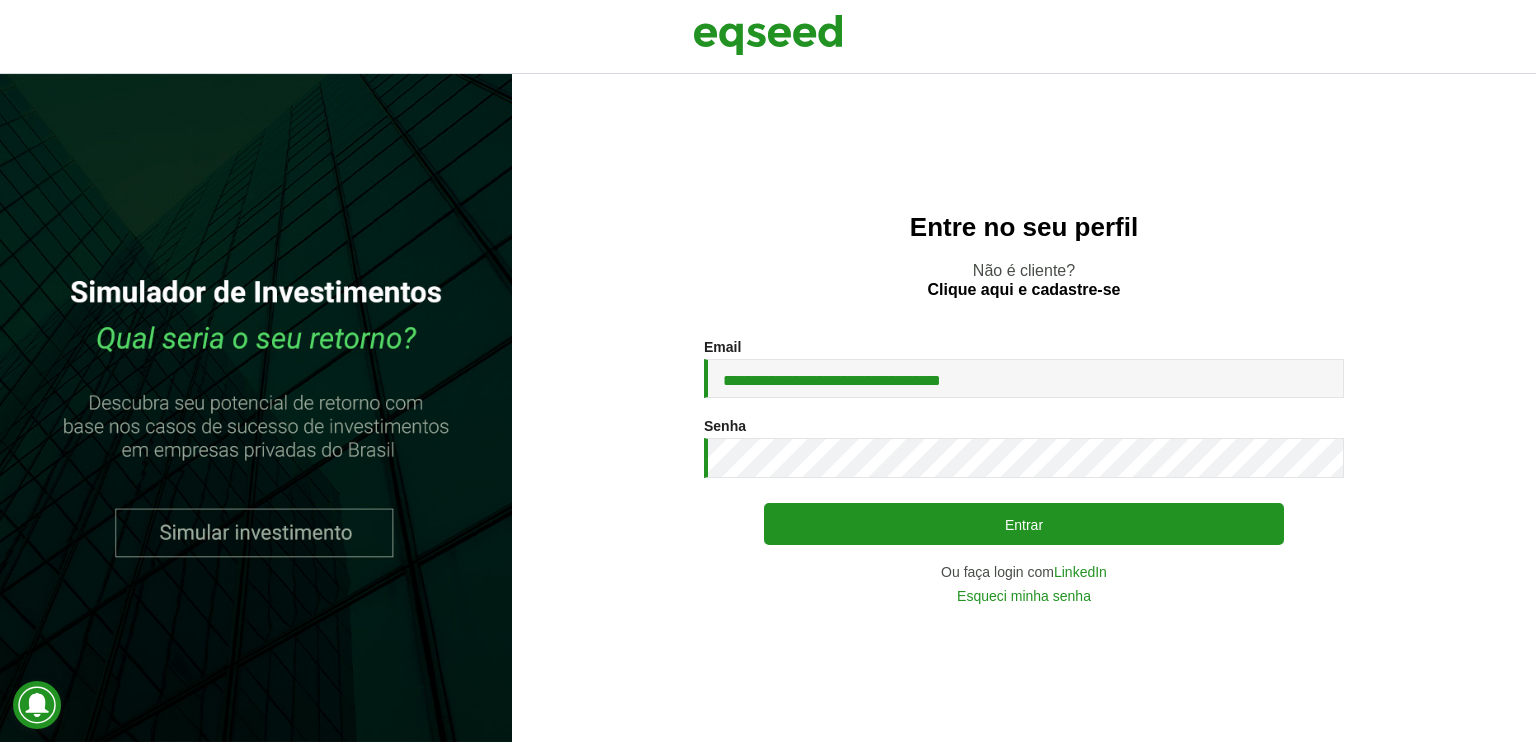 type on "**********" 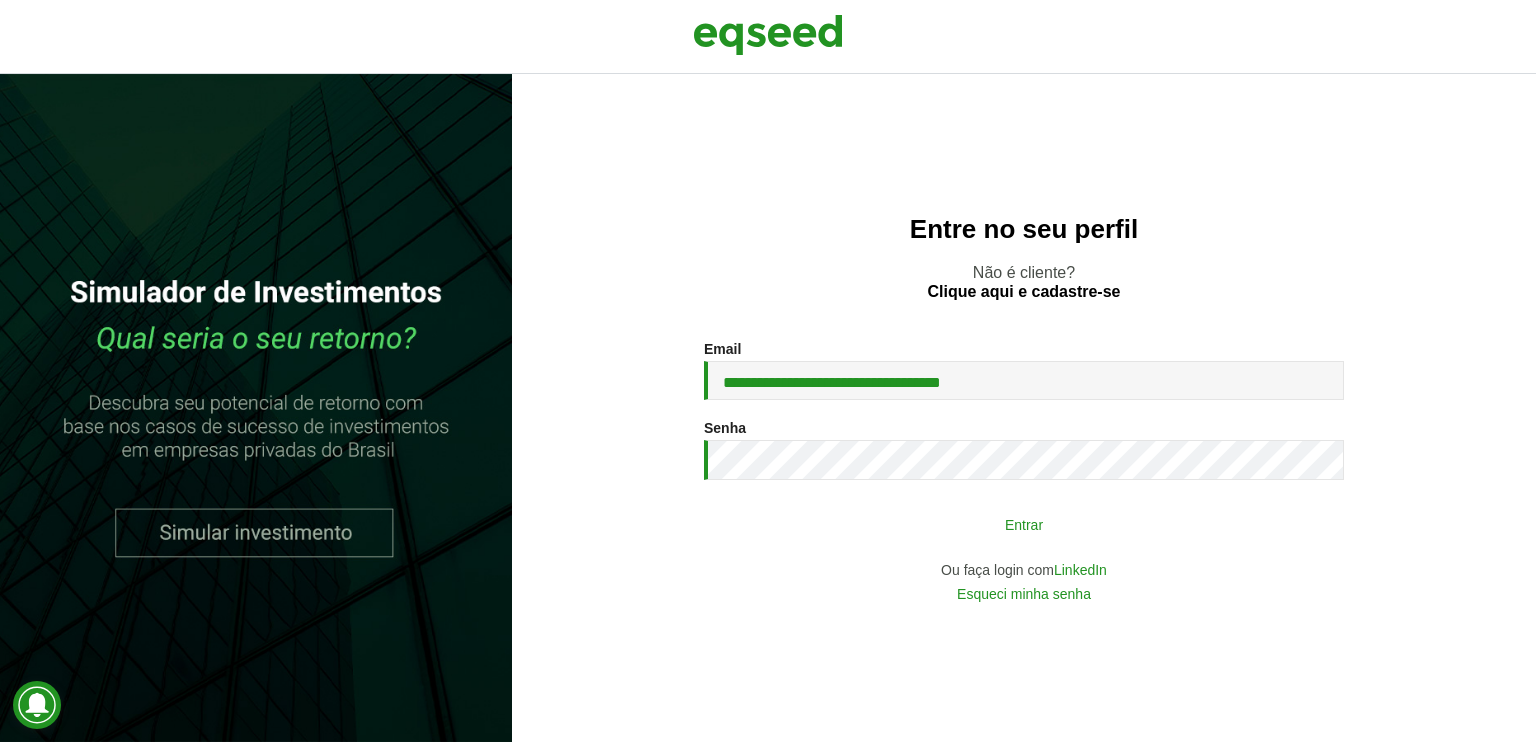 click on "**********" at bounding box center [1024, 471] 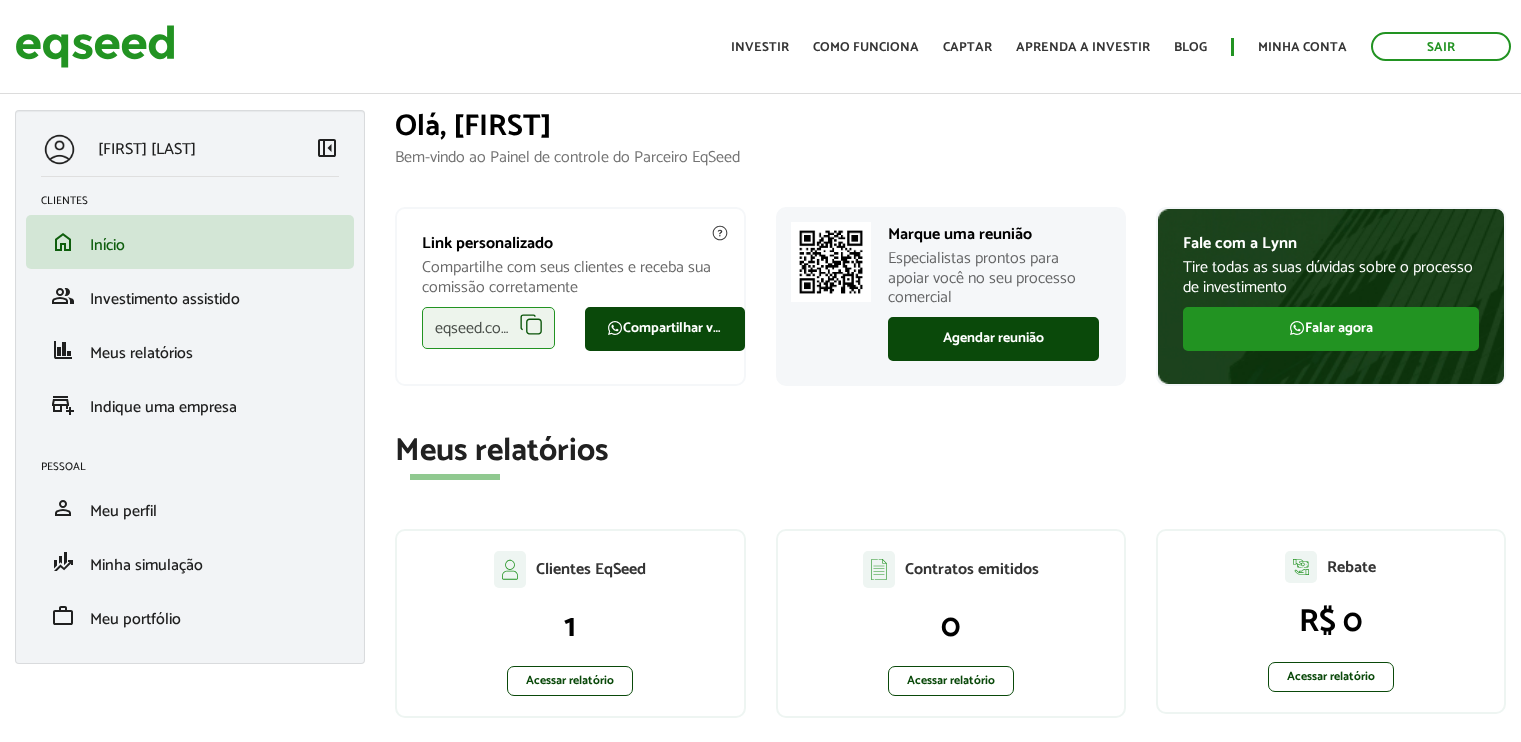 scroll, scrollTop: 0, scrollLeft: 0, axis: both 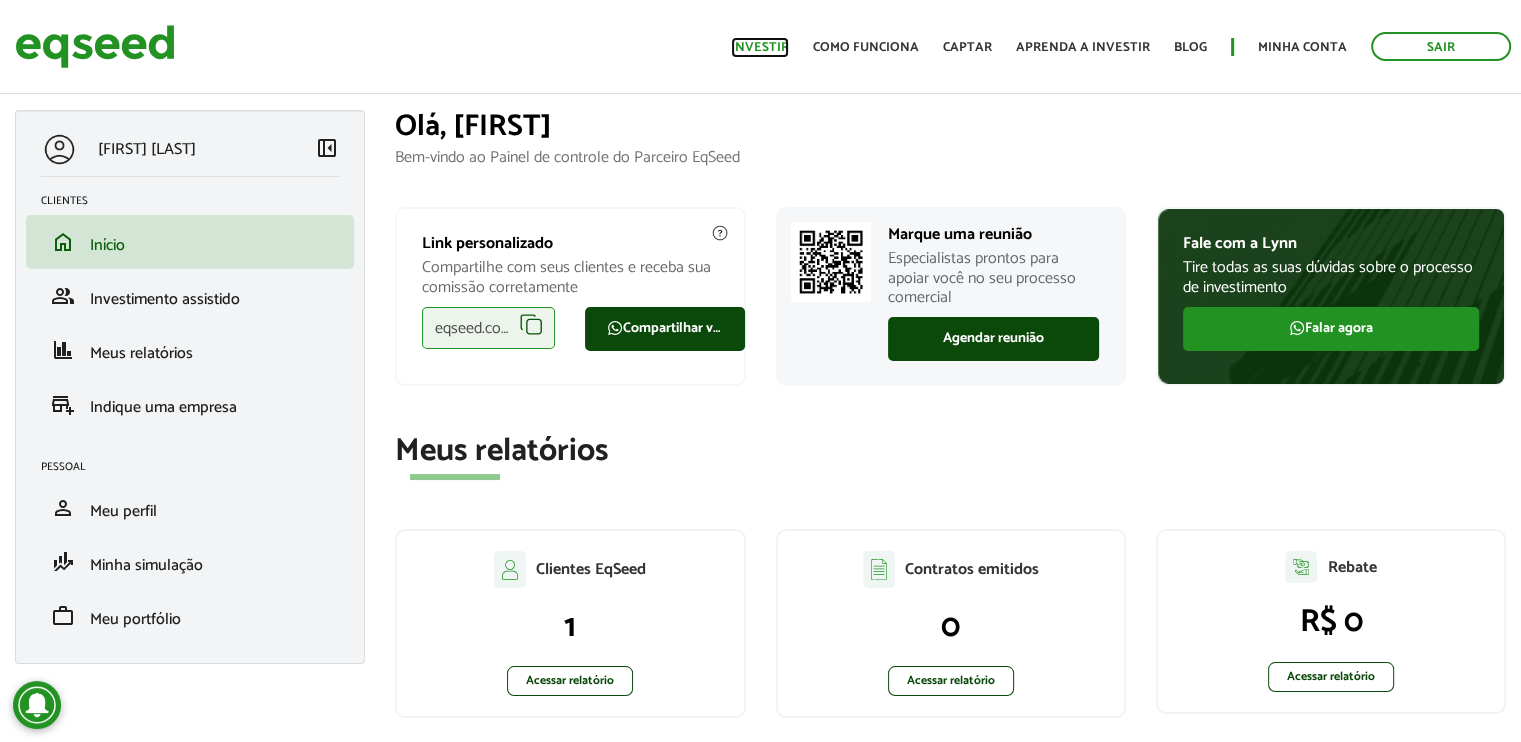 click on "Investir" at bounding box center [760, 47] 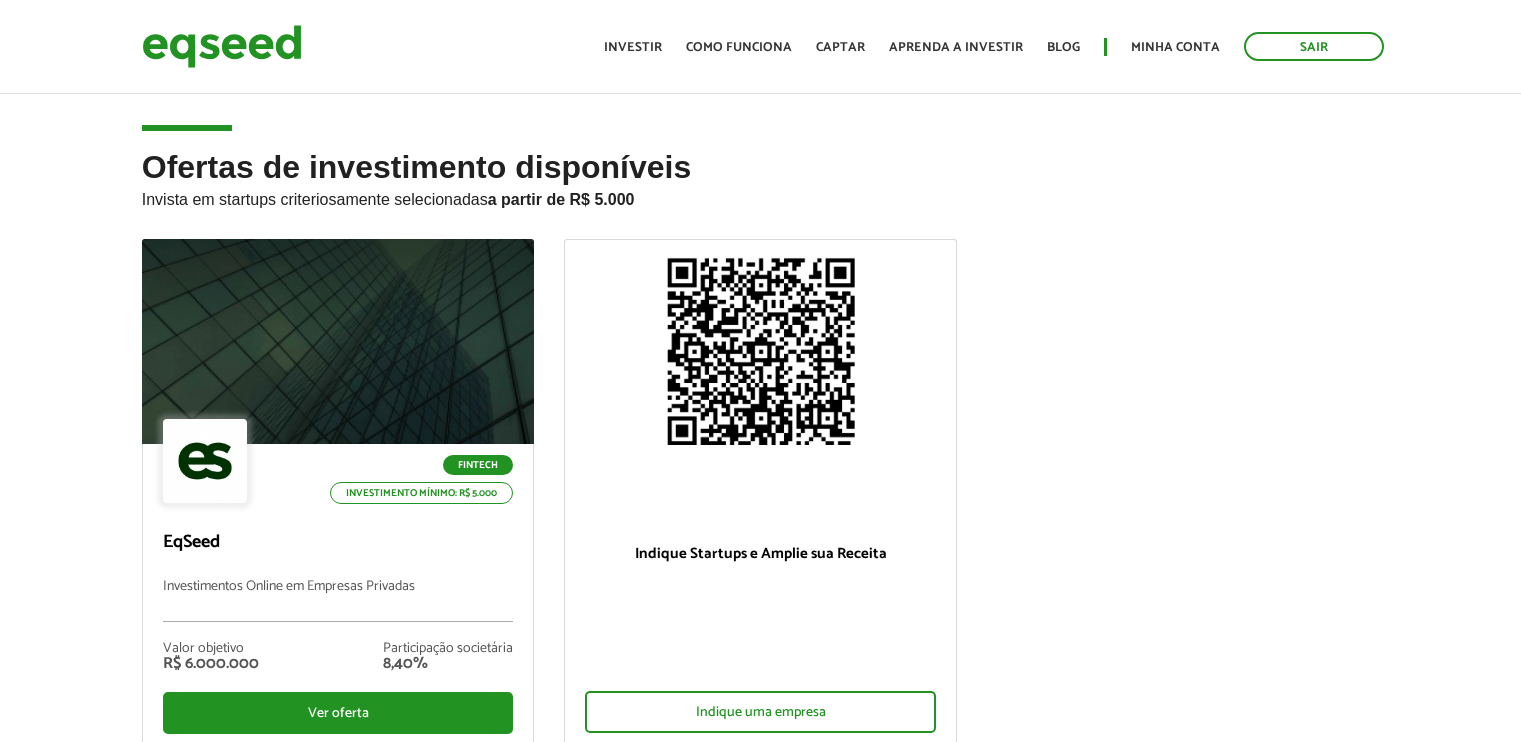 scroll, scrollTop: 0, scrollLeft: 0, axis: both 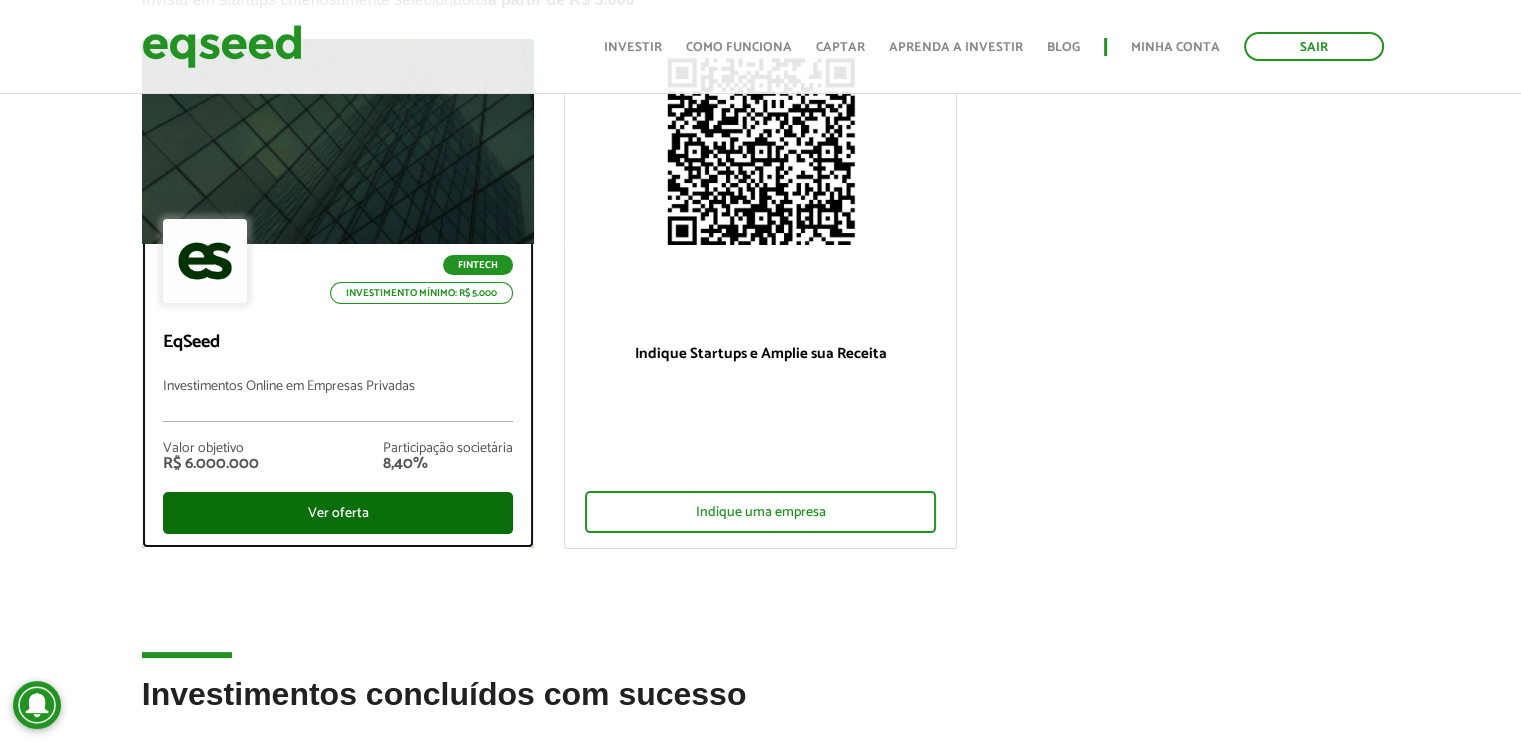 click on "Ver oferta" at bounding box center (338, 513) 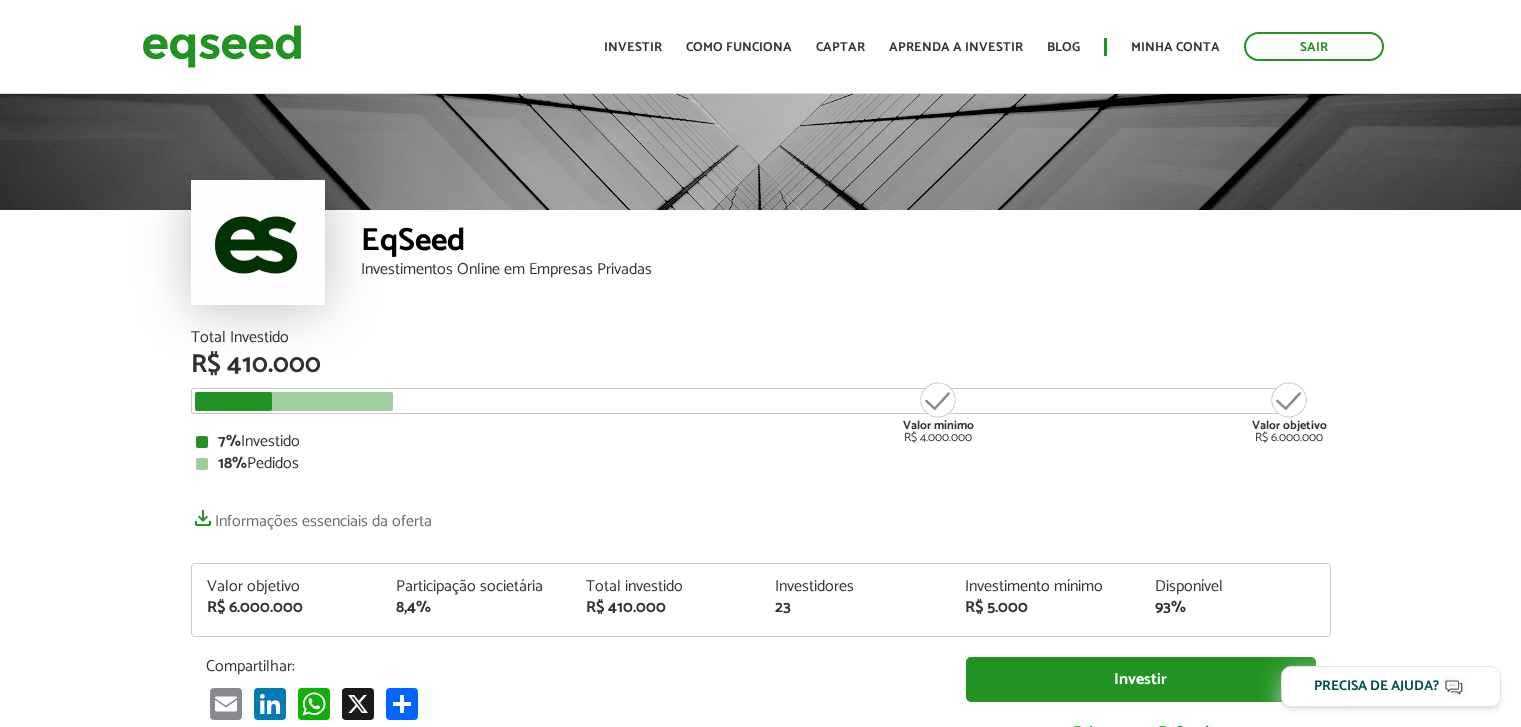 scroll, scrollTop: 0, scrollLeft: 0, axis: both 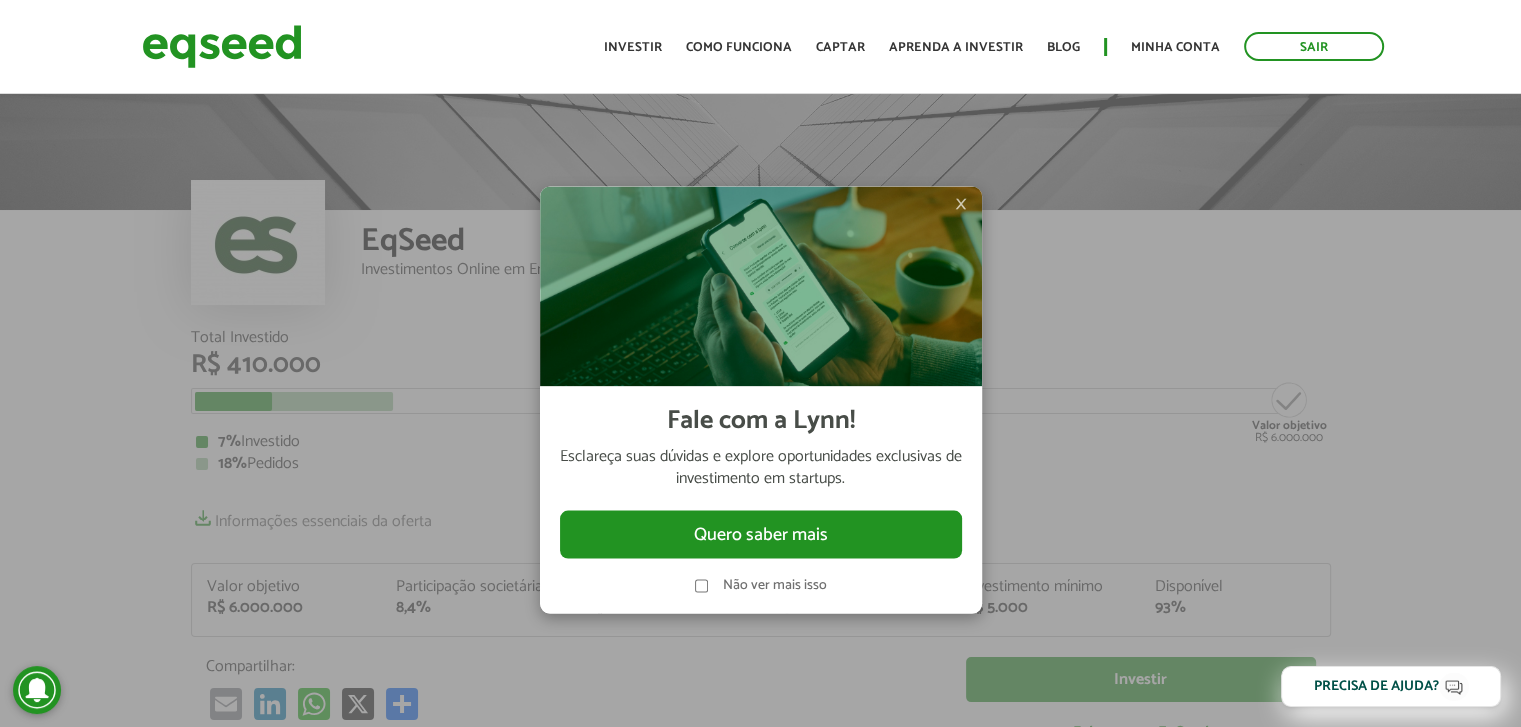 click on "×" at bounding box center (961, 204) 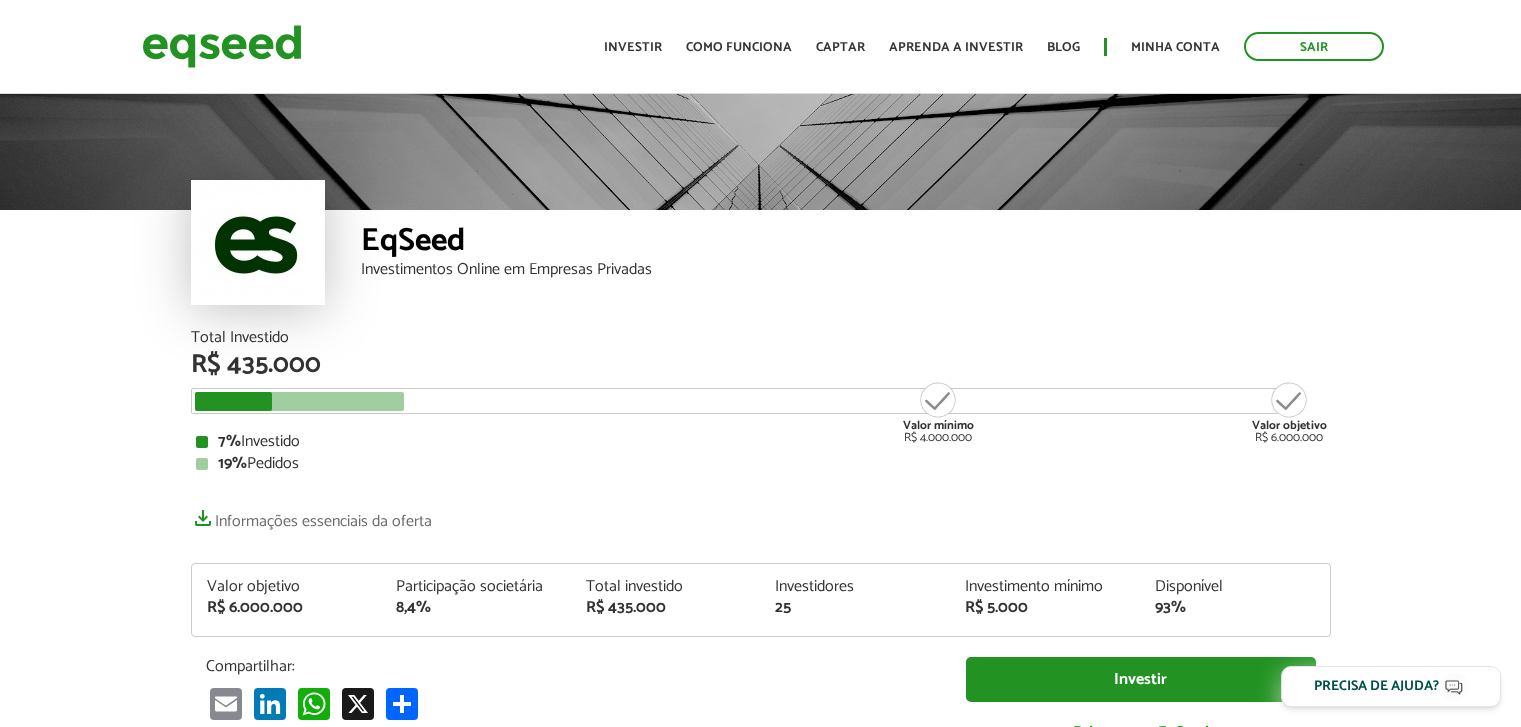 scroll, scrollTop: 0, scrollLeft: 0, axis: both 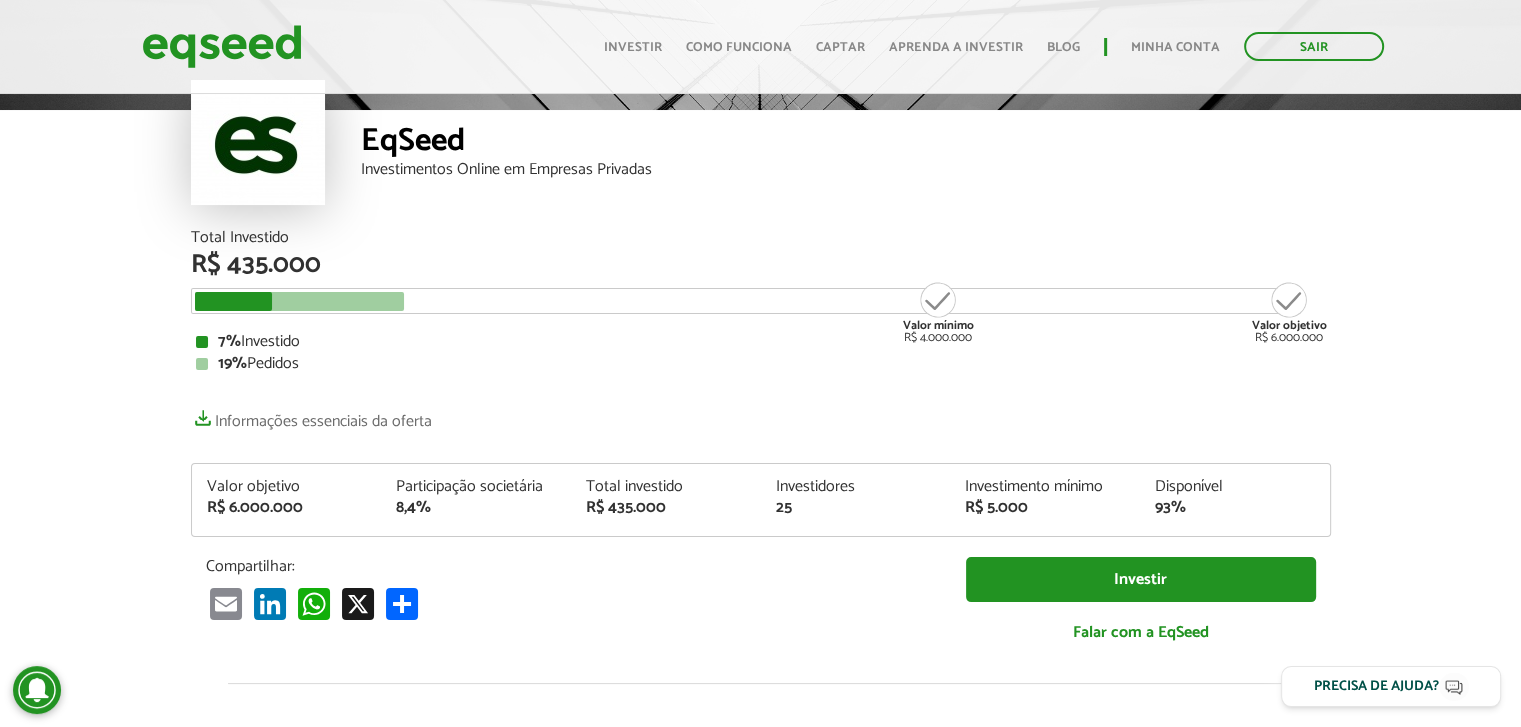 click on "EqSeed
Investimentos Online em Empresas Privadas
Total Investido
R$ 435.000
Valor mínimo R$ 4.000.000
Valor objetivo R$ 6.000.000
7%  Investido
19%  Pedidos
Informações essenciais da oferta
Valor objetivo
R$ 6.000.000
Participação societária
8,4% 25" at bounding box center (760, 677) 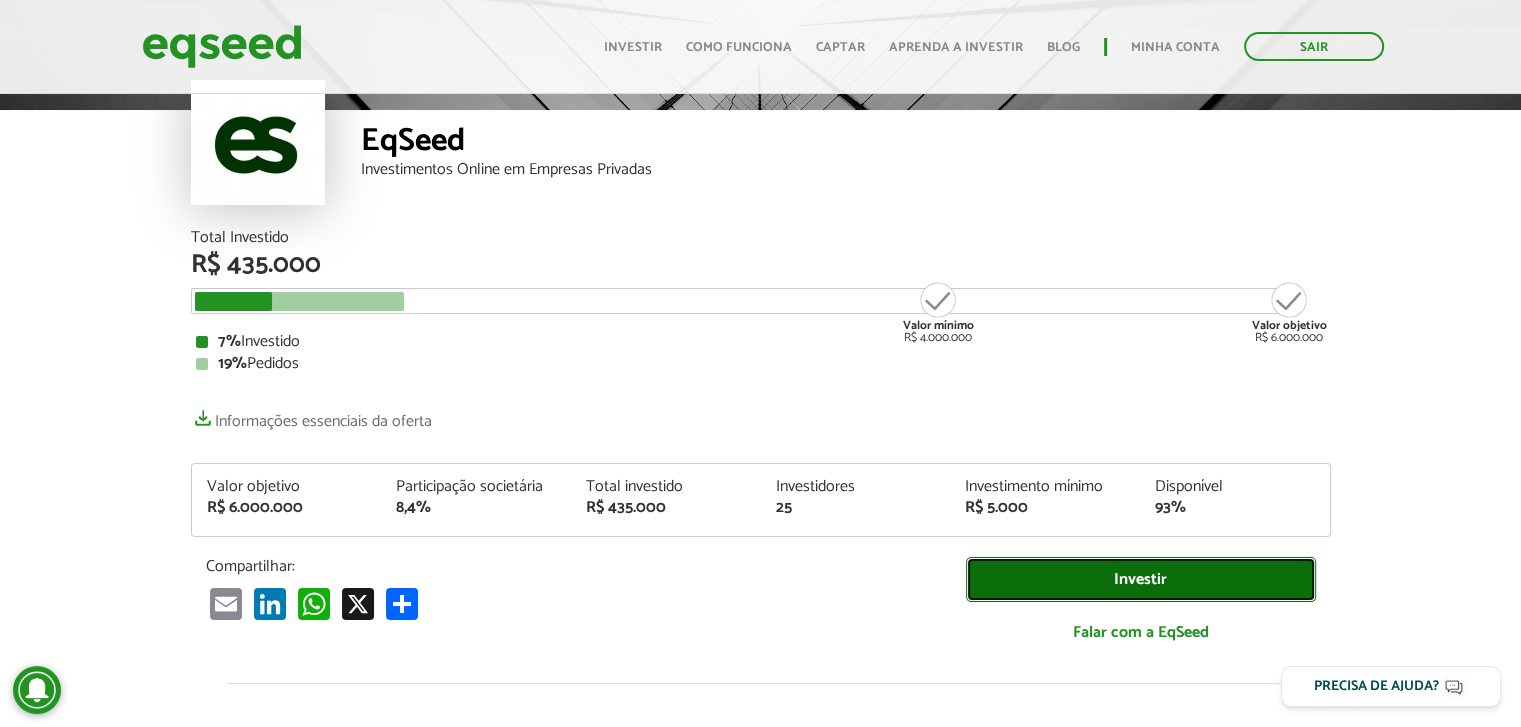 click on "Investir" at bounding box center (1141, 579) 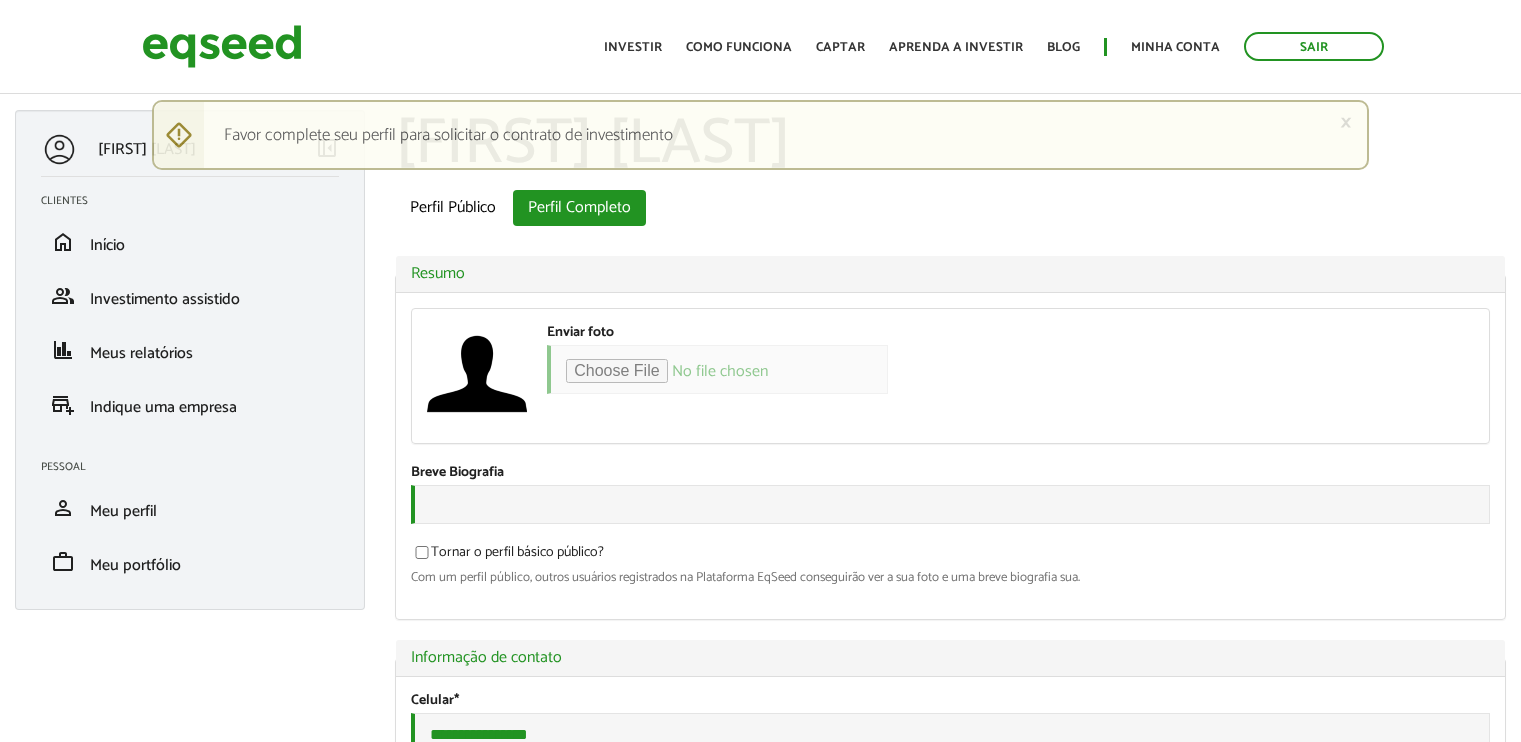 scroll, scrollTop: 0, scrollLeft: 0, axis: both 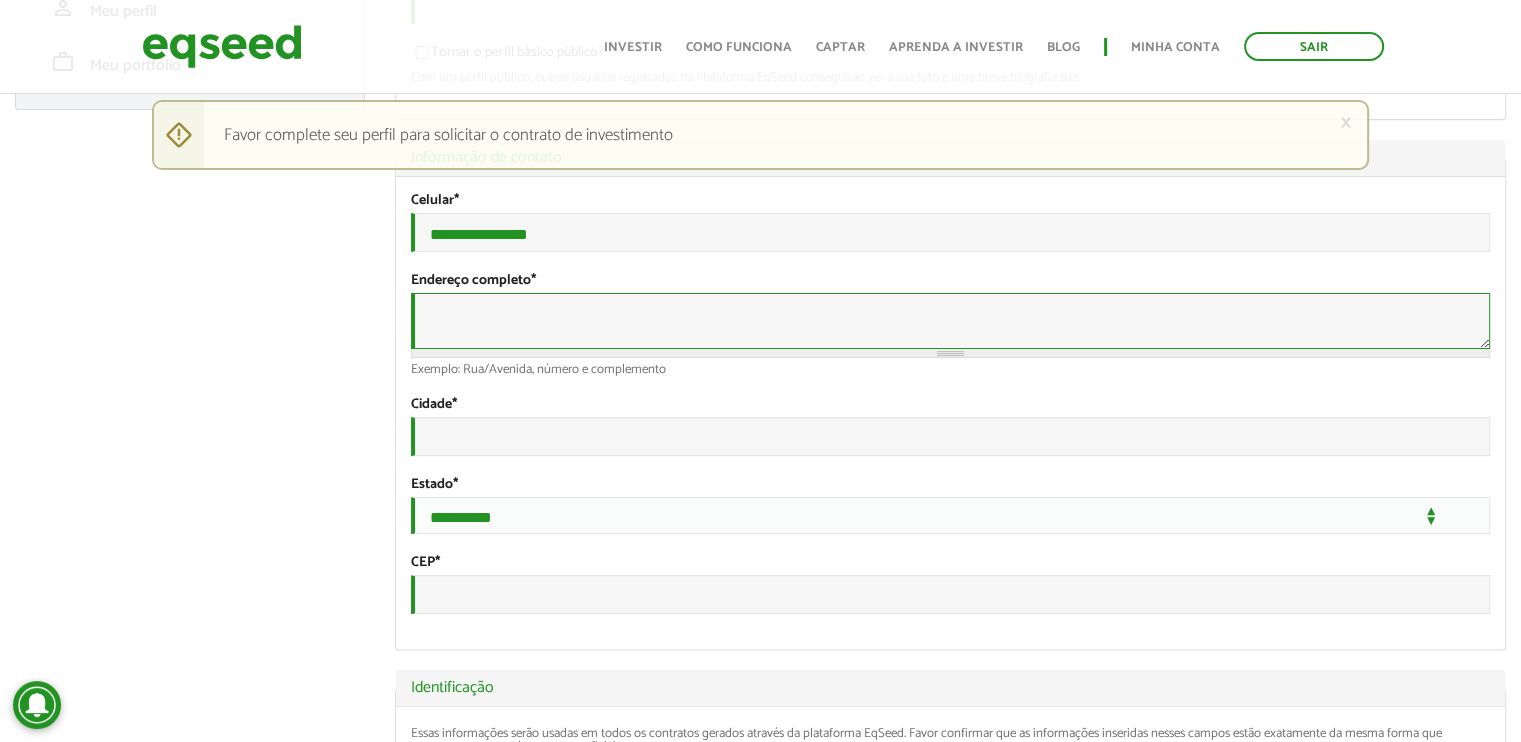 click on "Endereço completo  *" at bounding box center (950, 321) 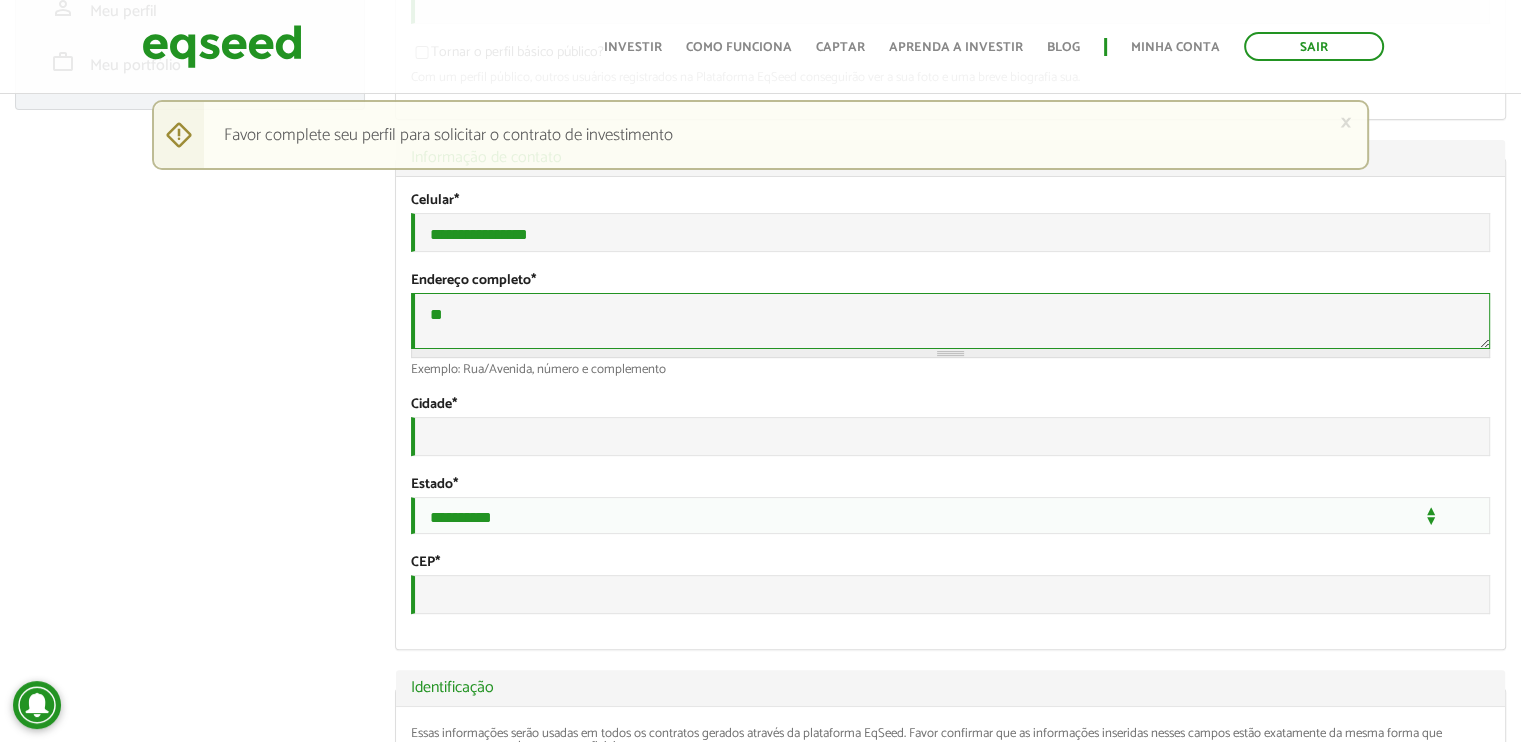 type on "***" 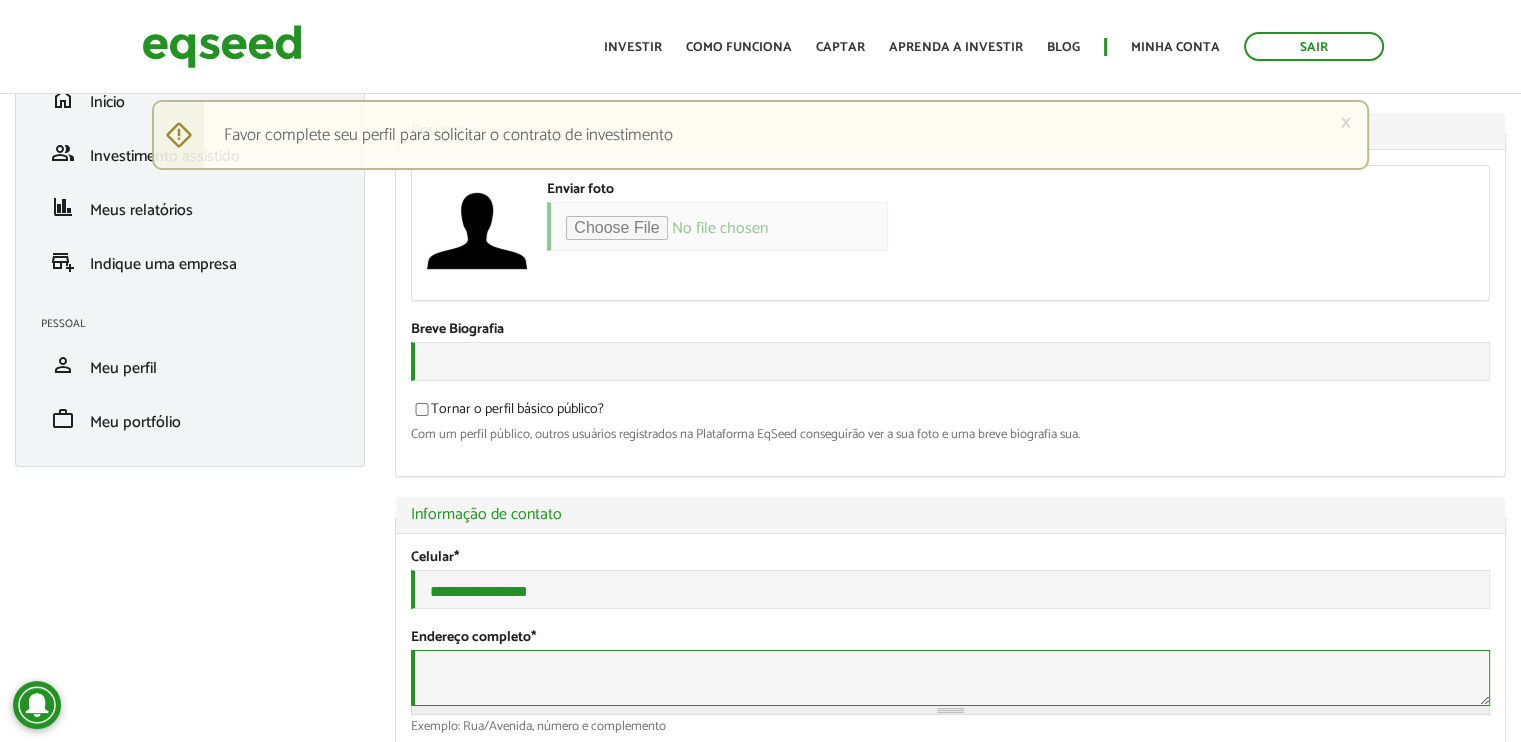 scroll, scrollTop: 0, scrollLeft: 0, axis: both 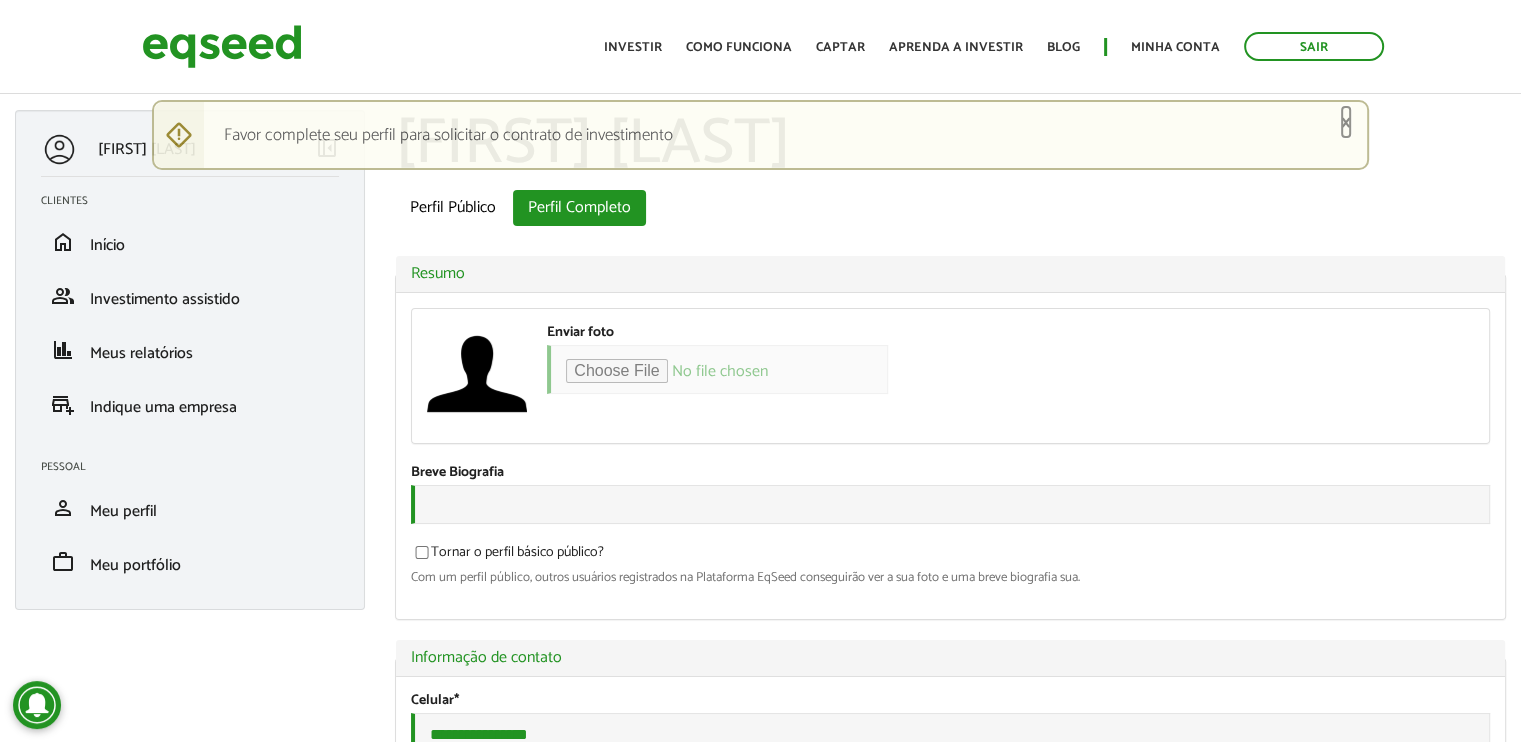 click on "×" at bounding box center [1346, 122] 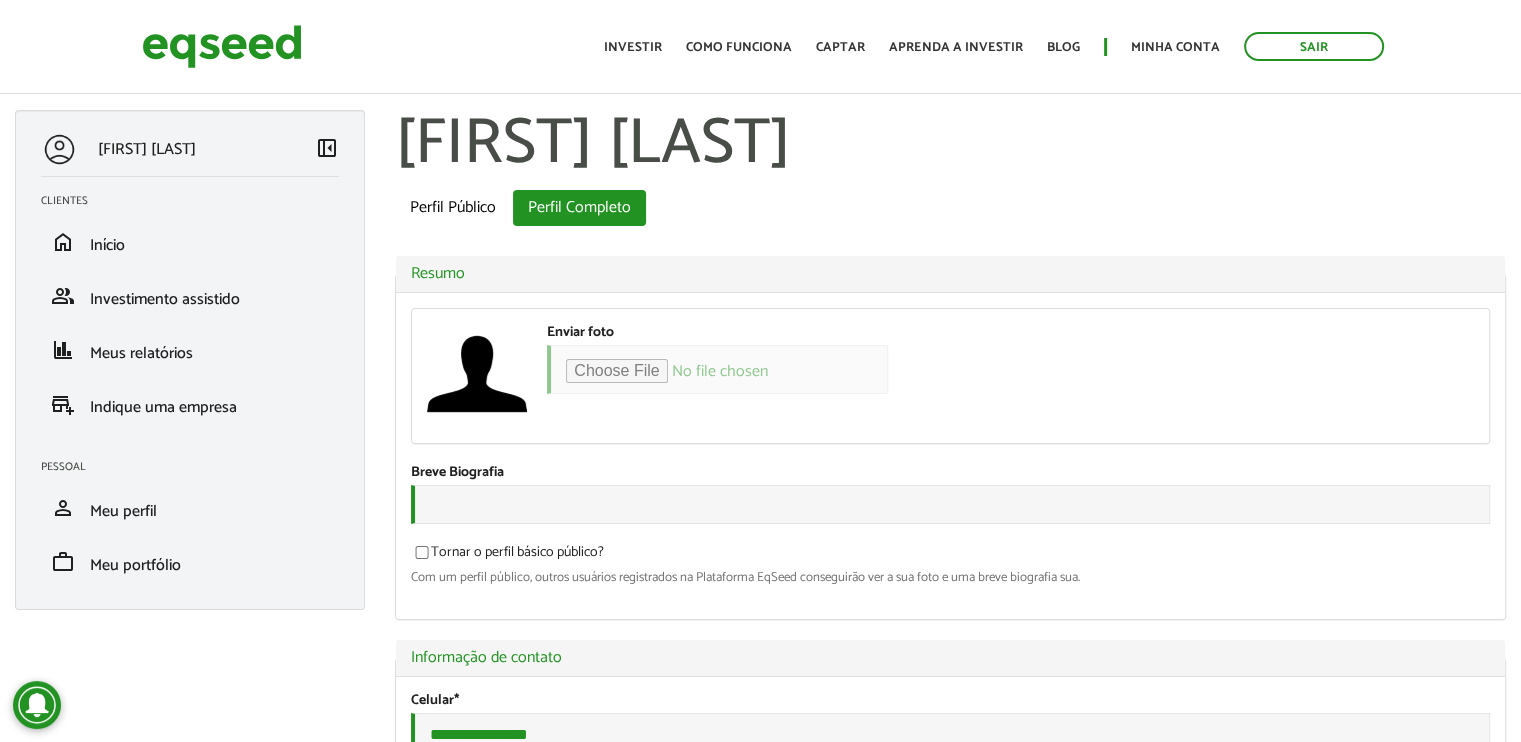 click on "Início
Investir
Como funciona
Captar
Aprenda a investir
Blog
Minha conta
Sair" at bounding box center [994, 46] 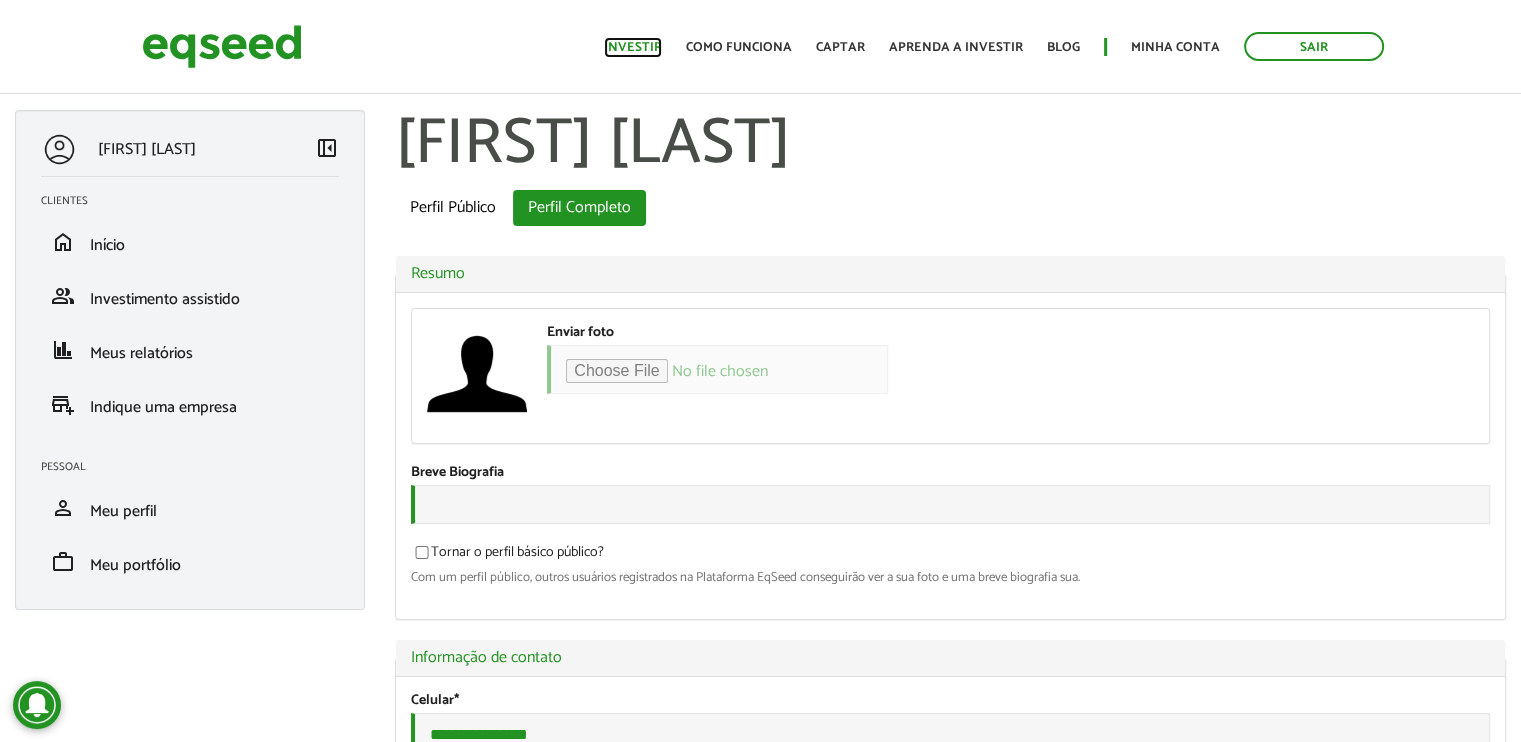 click on "Investir" at bounding box center (633, 47) 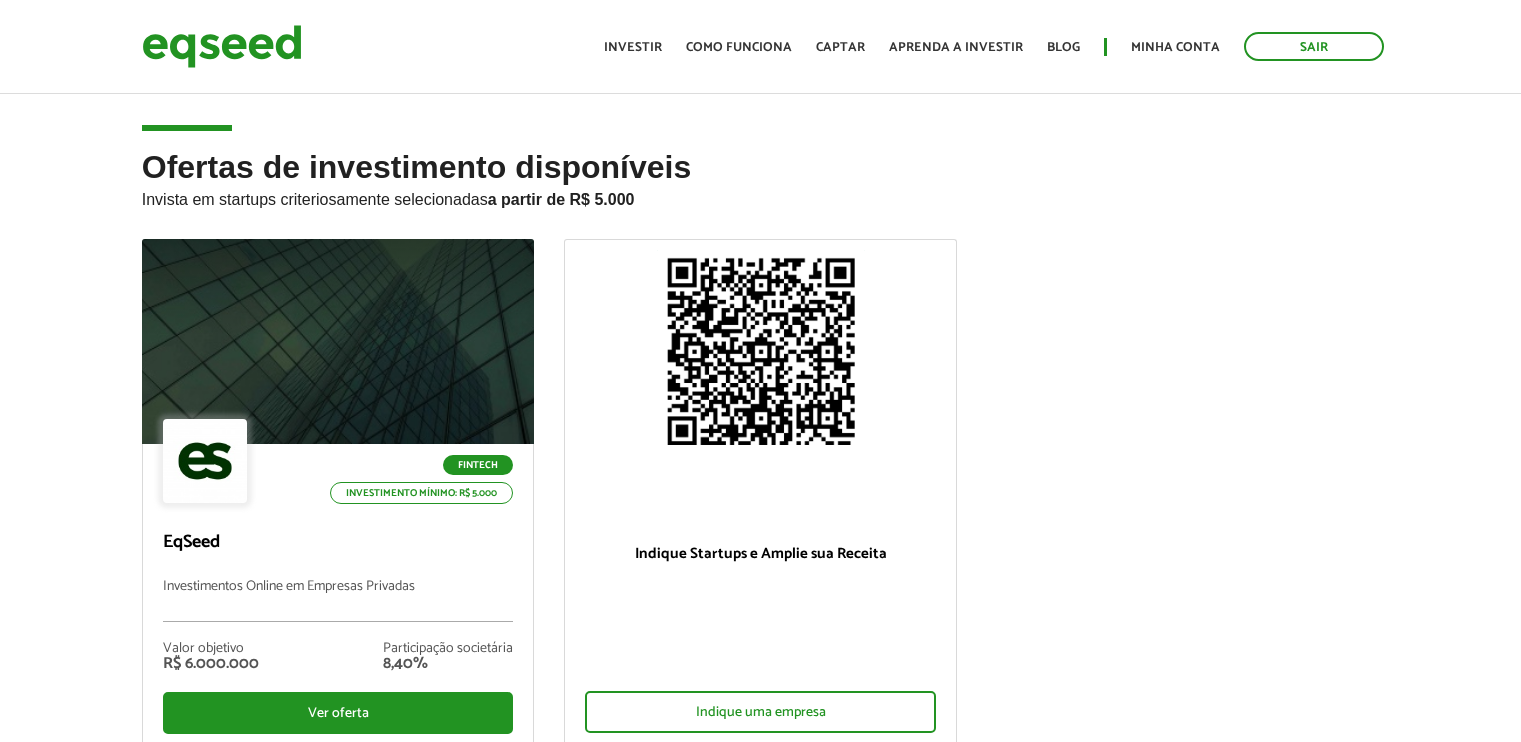 scroll, scrollTop: 0, scrollLeft: 0, axis: both 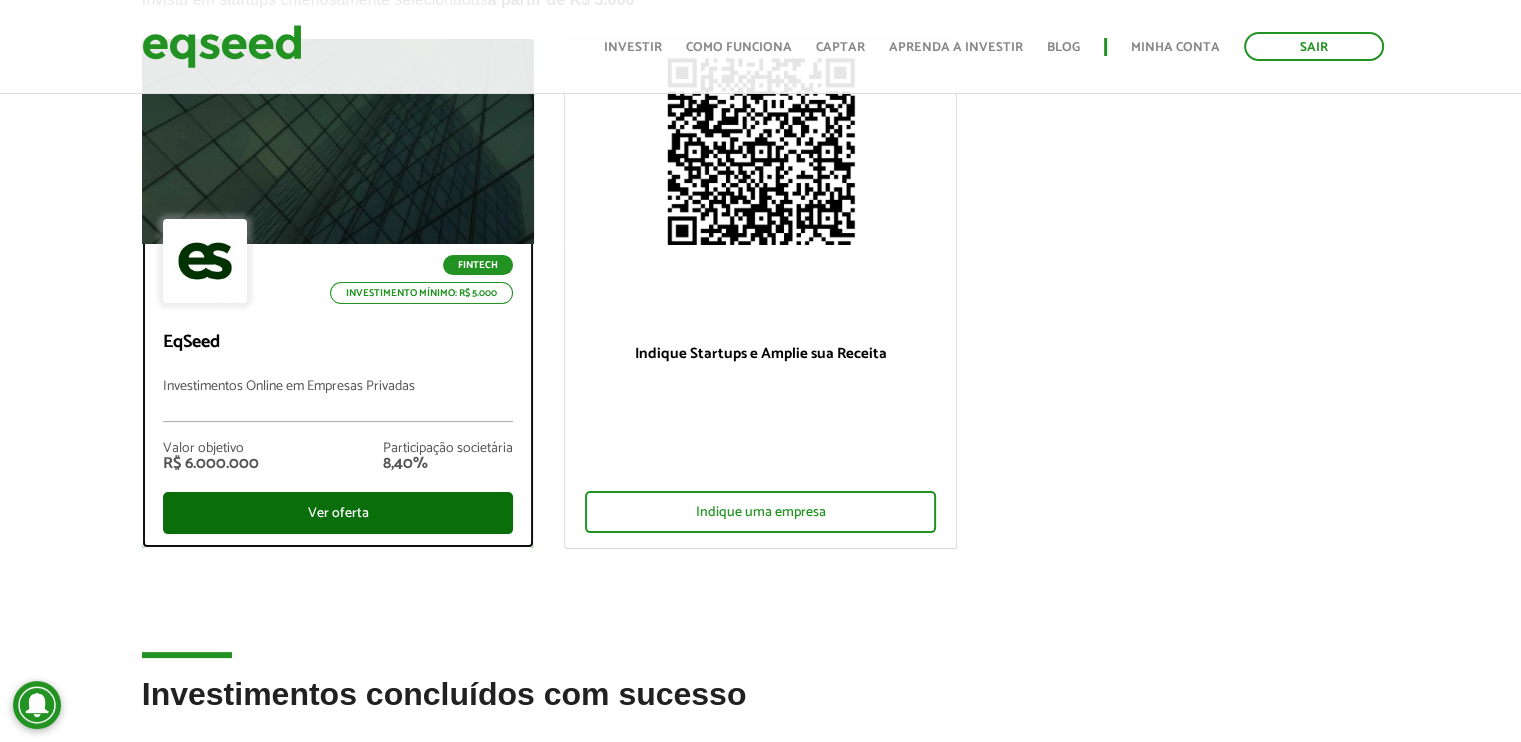click on "Ver oferta" at bounding box center [338, 513] 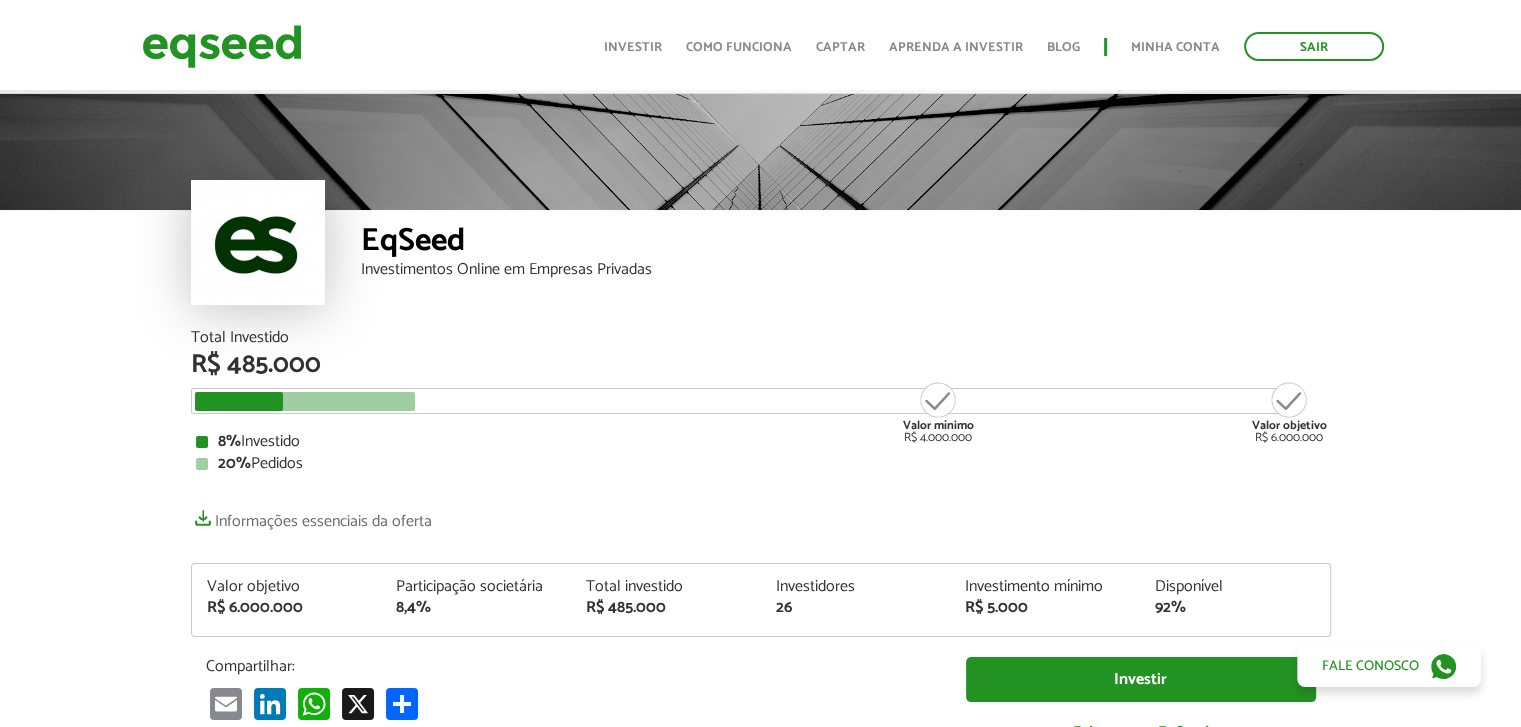 scroll, scrollTop: 500, scrollLeft: 0, axis: vertical 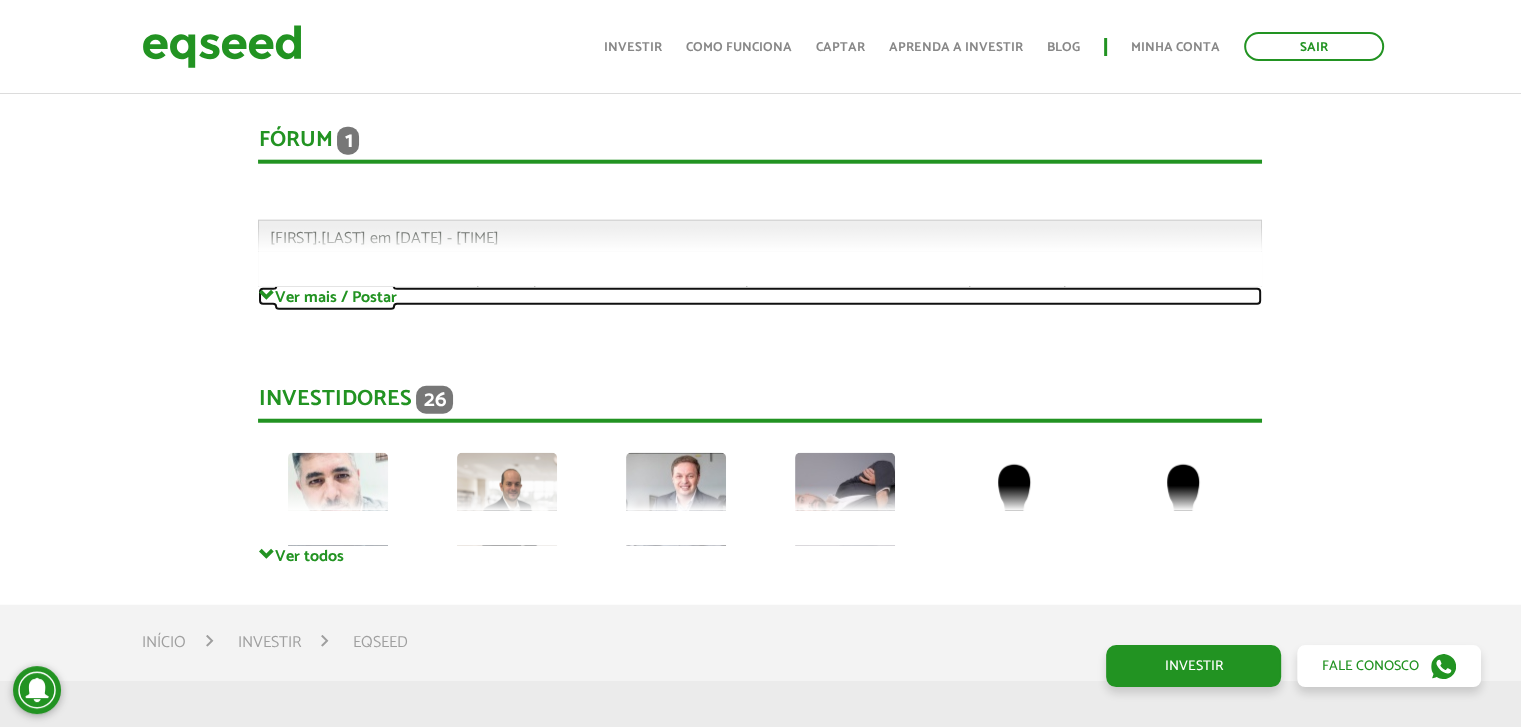 click on "Ver mais / Postar" at bounding box center (760, 296) 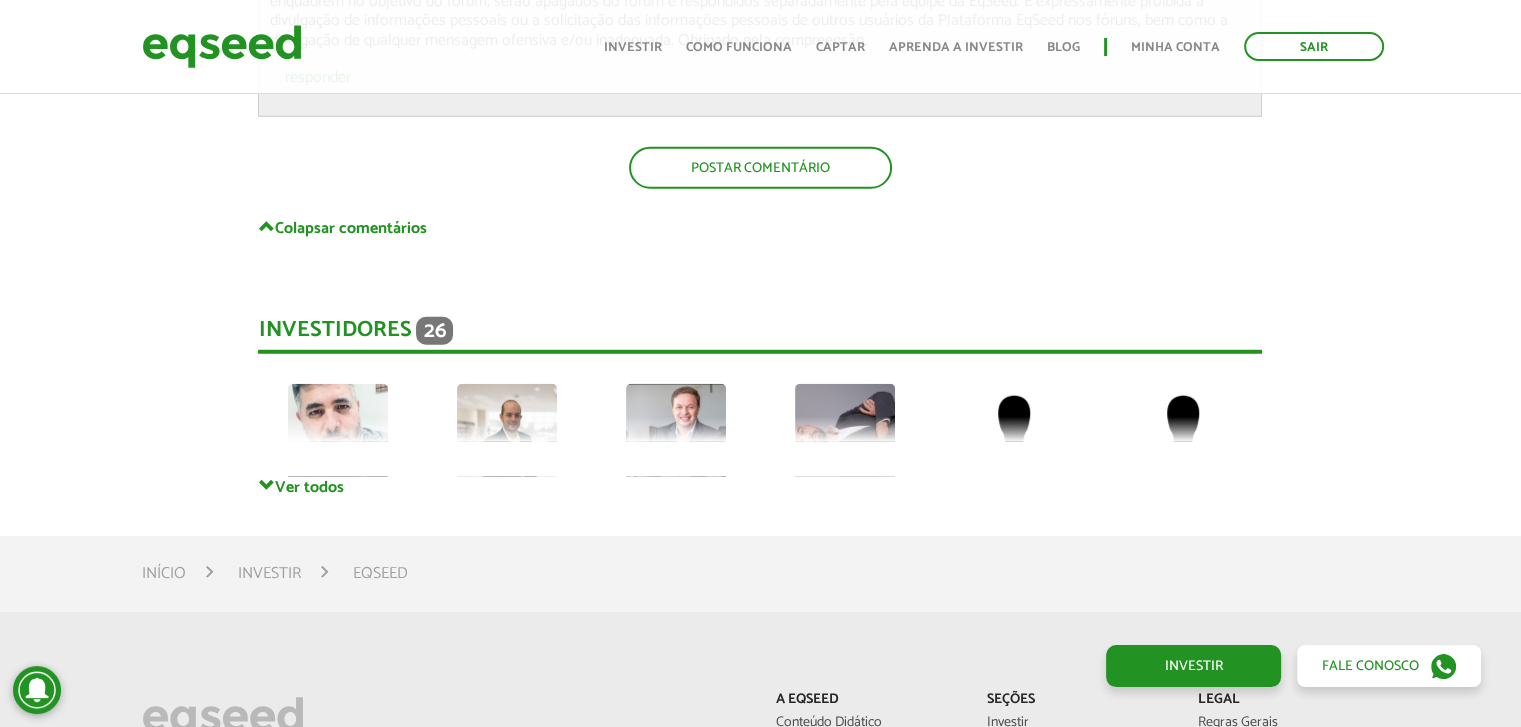 scroll, scrollTop: 5600, scrollLeft: 0, axis: vertical 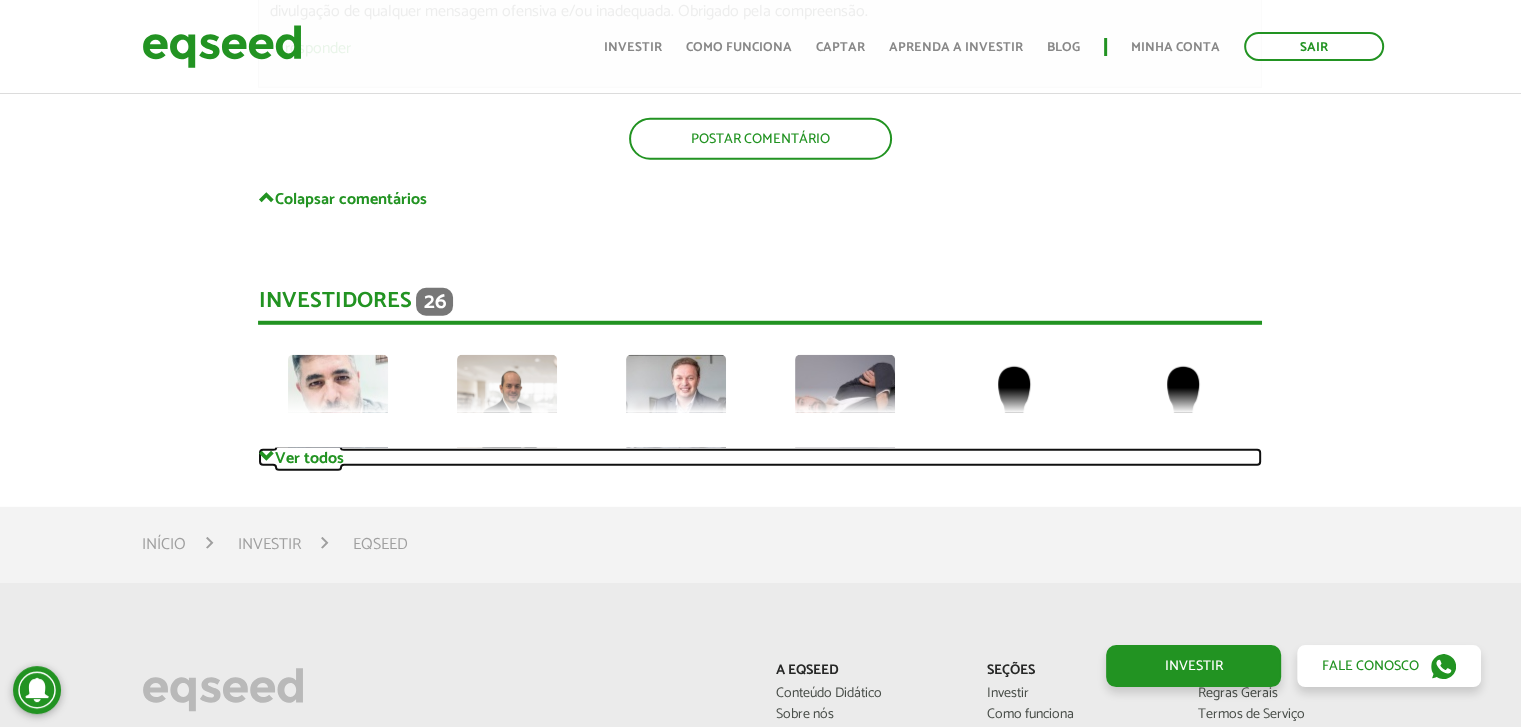 click at bounding box center [266, 457] 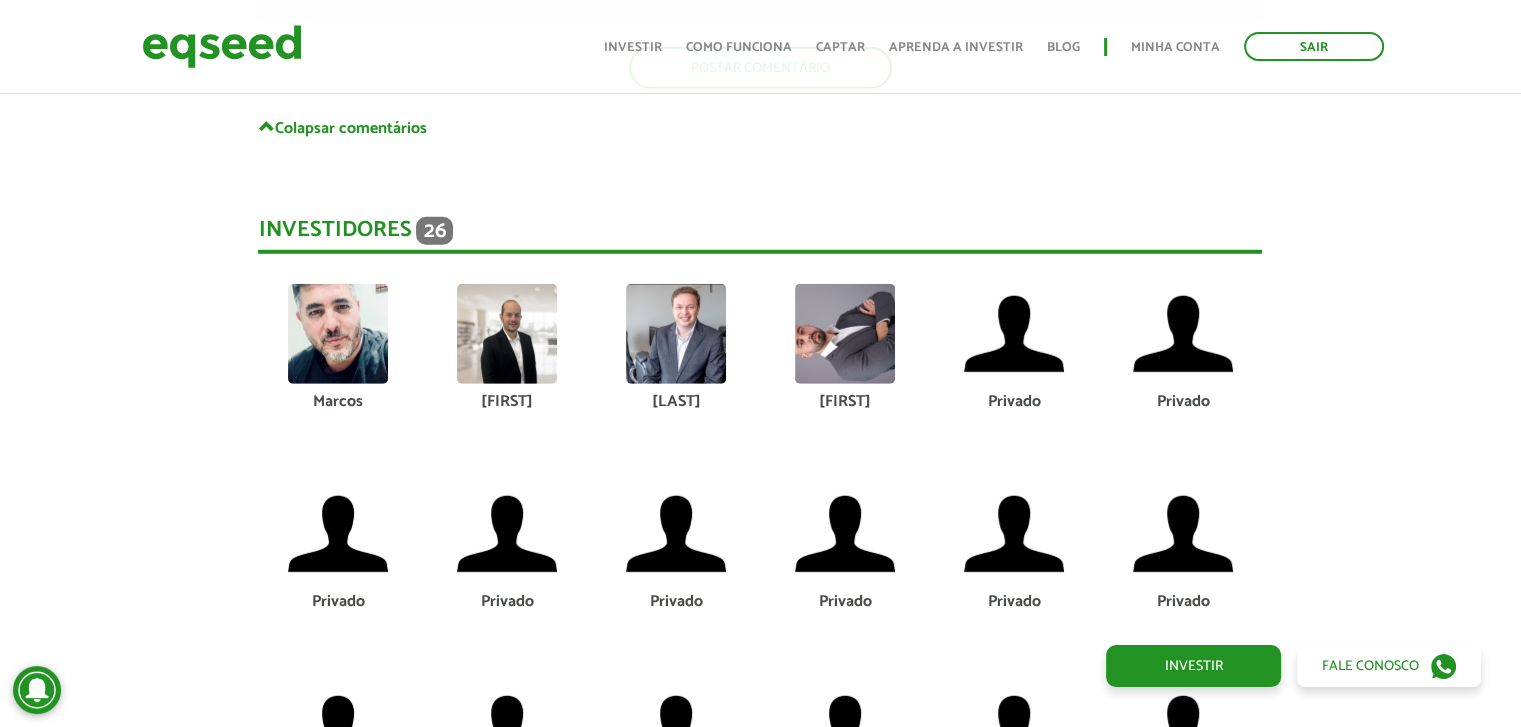 scroll, scrollTop: 5700, scrollLeft: 0, axis: vertical 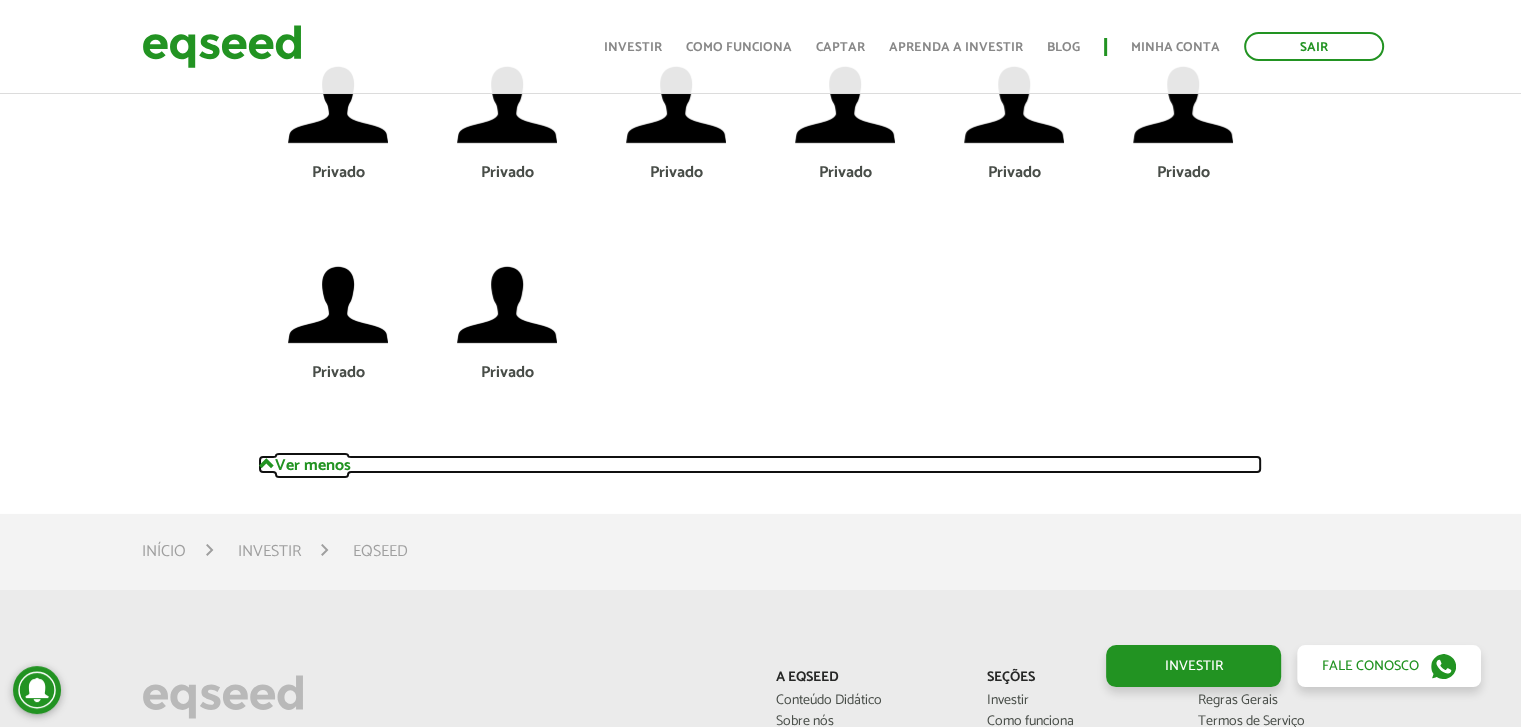 click on "Ver menos" at bounding box center [760, 464] 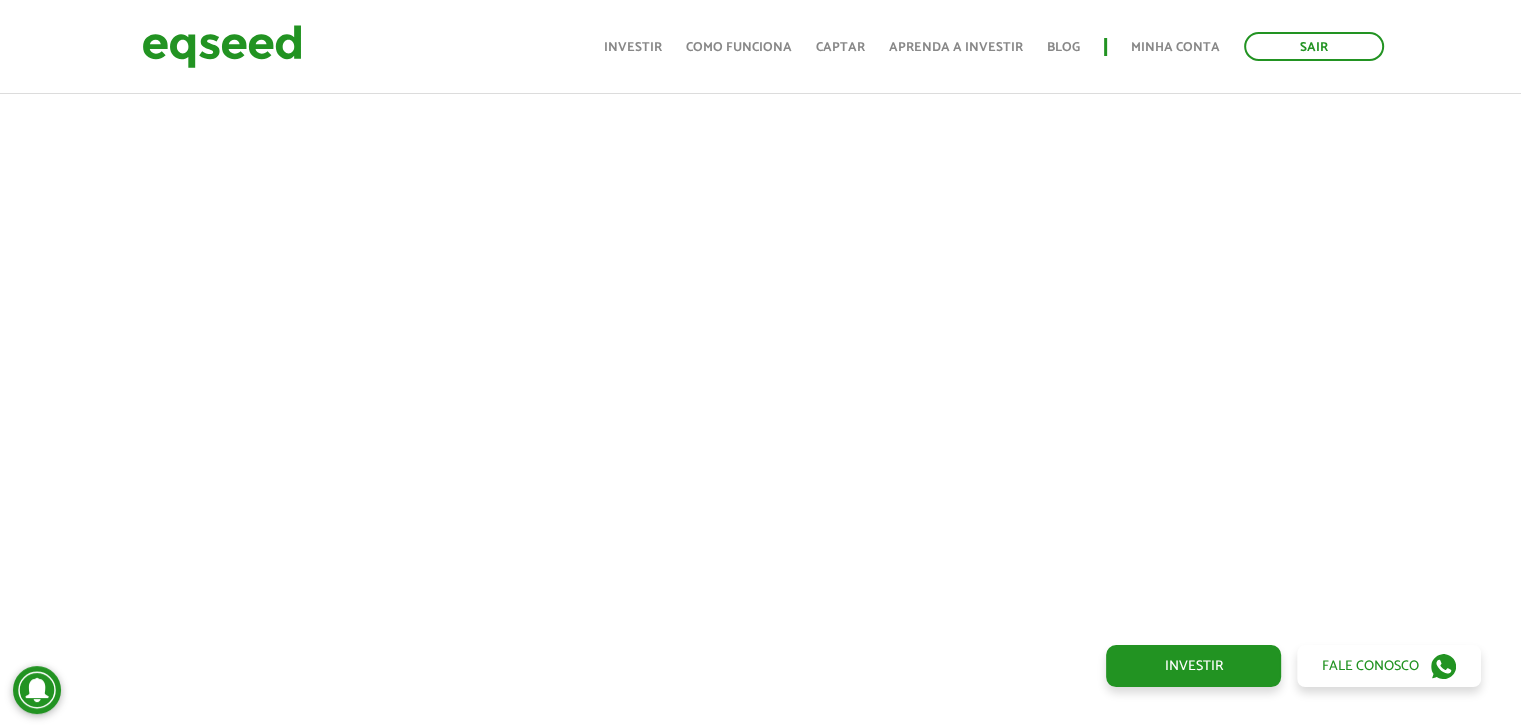 scroll, scrollTop: 900, scrollLeft: 0, axis: vertical 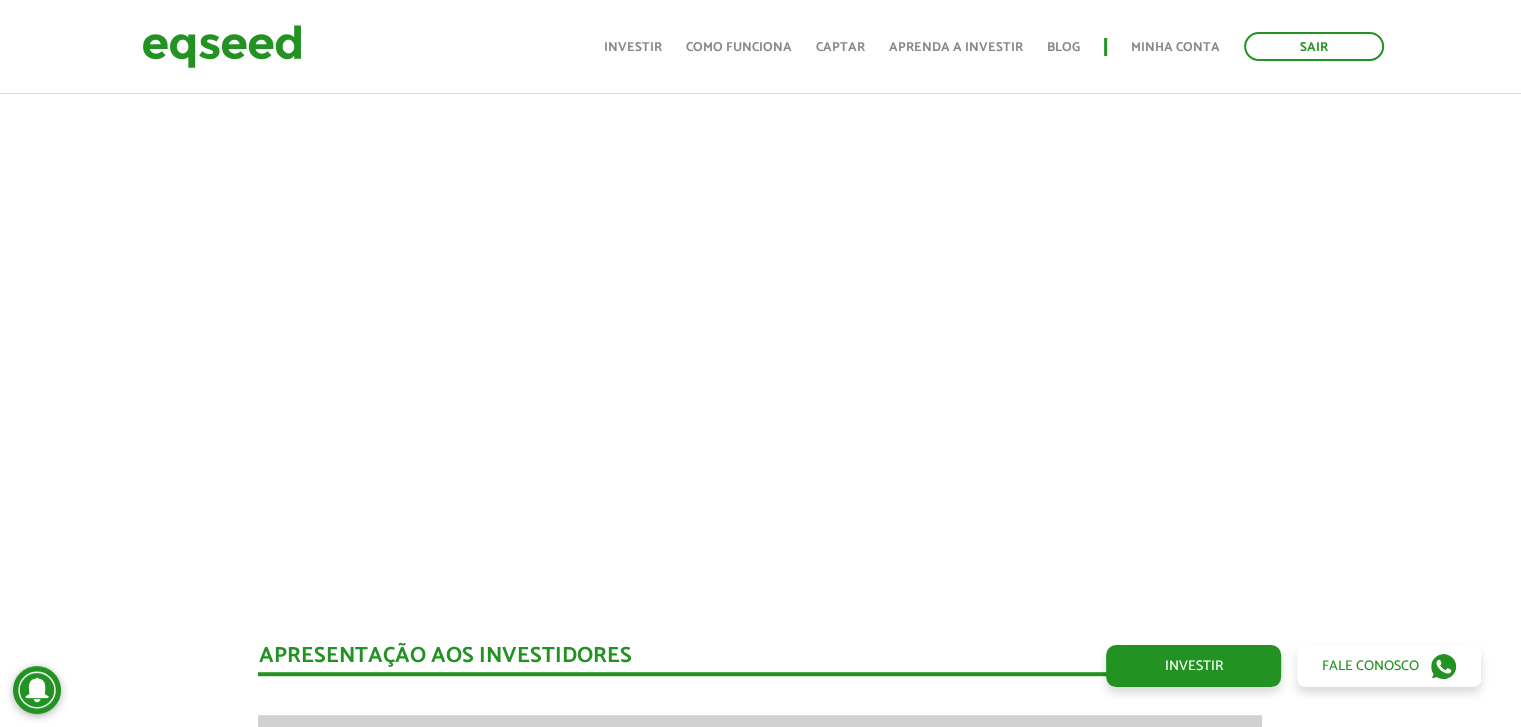 click at bounding box center [760, 224] 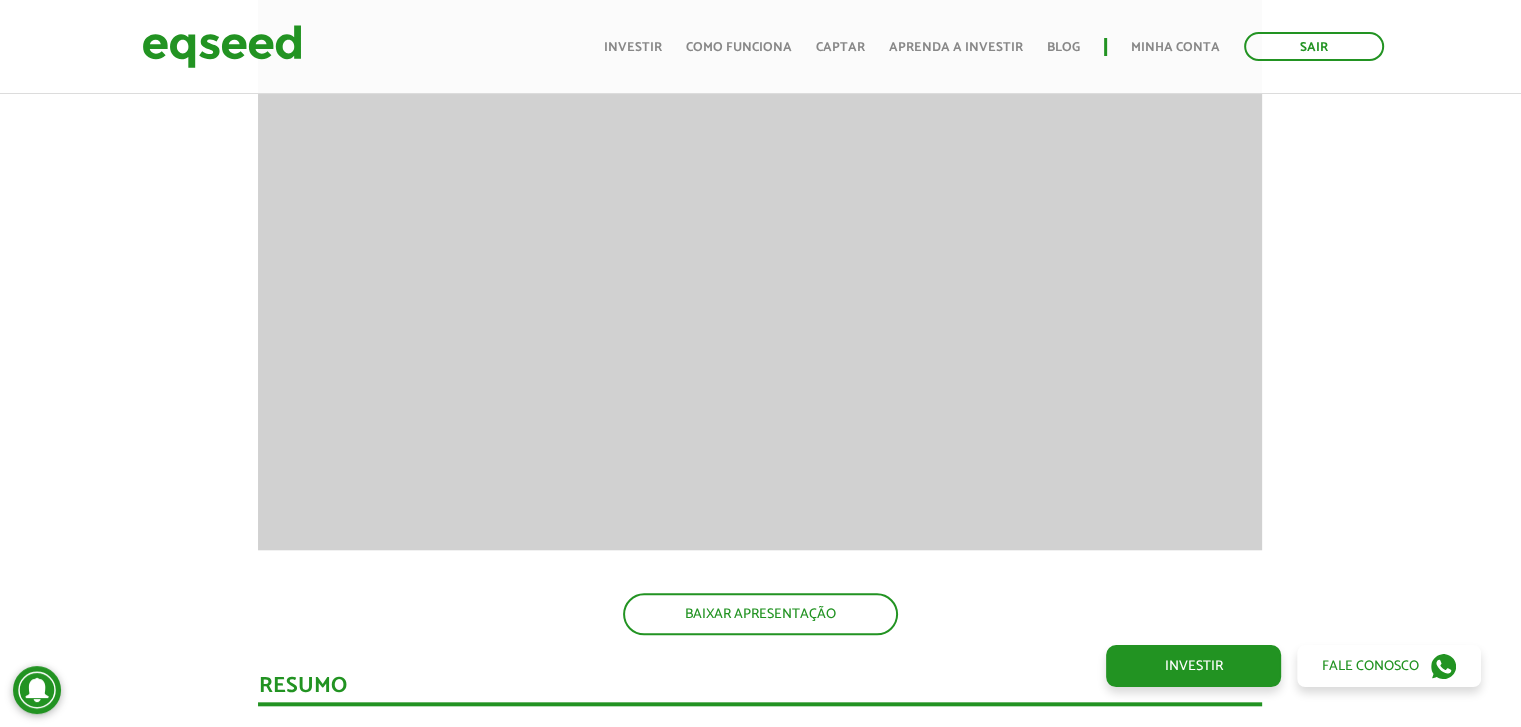 scroll, scrollTop: 1800, scrollLeft: 0, axis: vertical 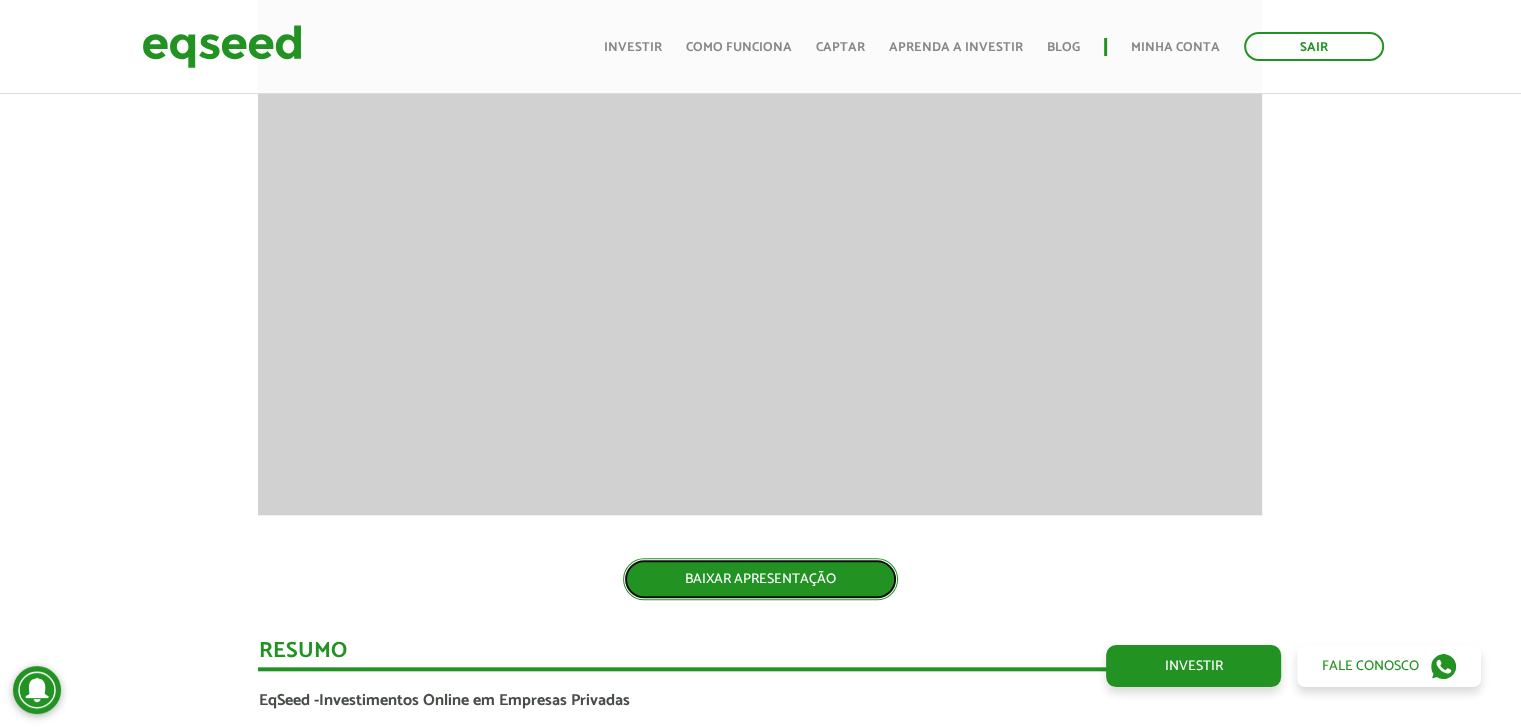 click on "BAIXAR APRESENTAÇÃO" at bounding box center [760, 579] 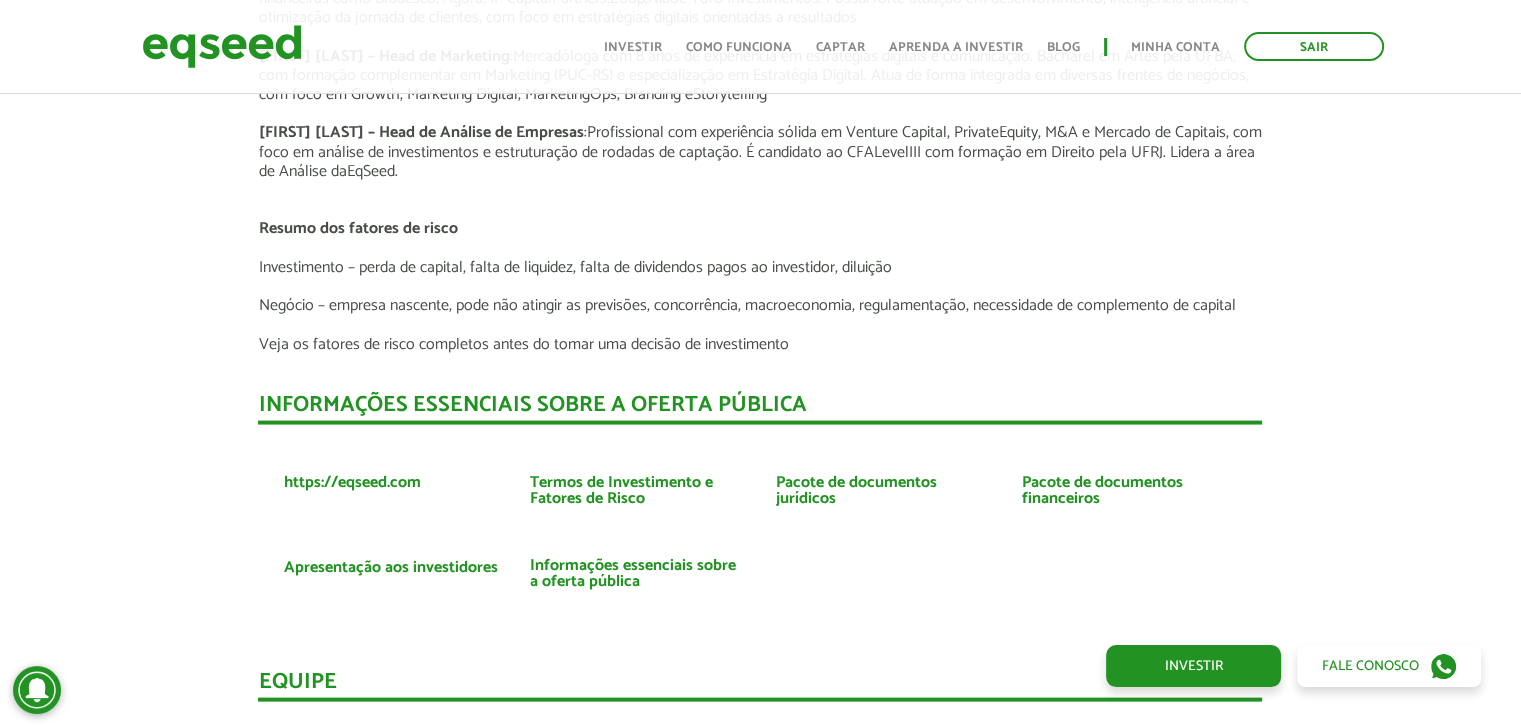 scroll, scrollTop: 4000, scrollLeft: 0, axis: vertical 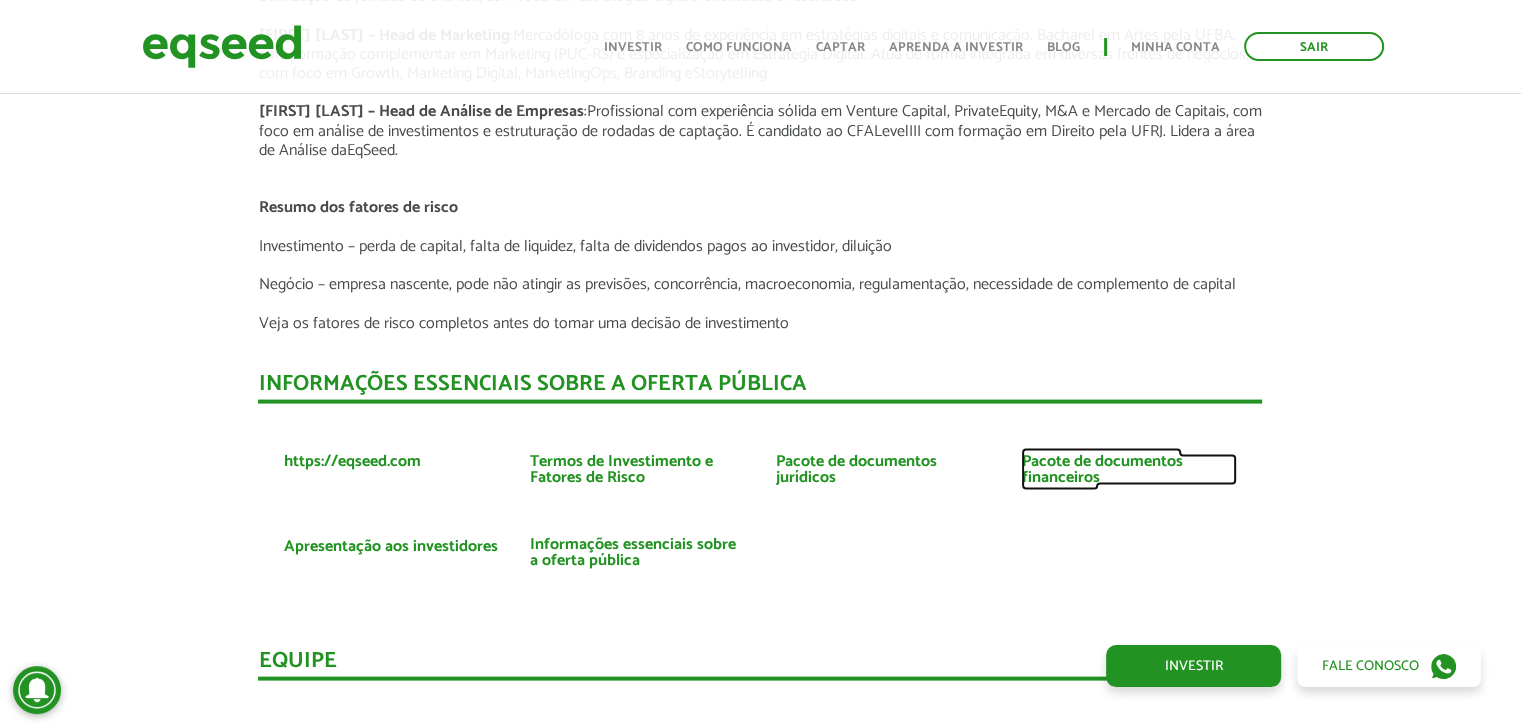 click on "Pacote de documentos financeiros" at bounding box center [1129, 470] 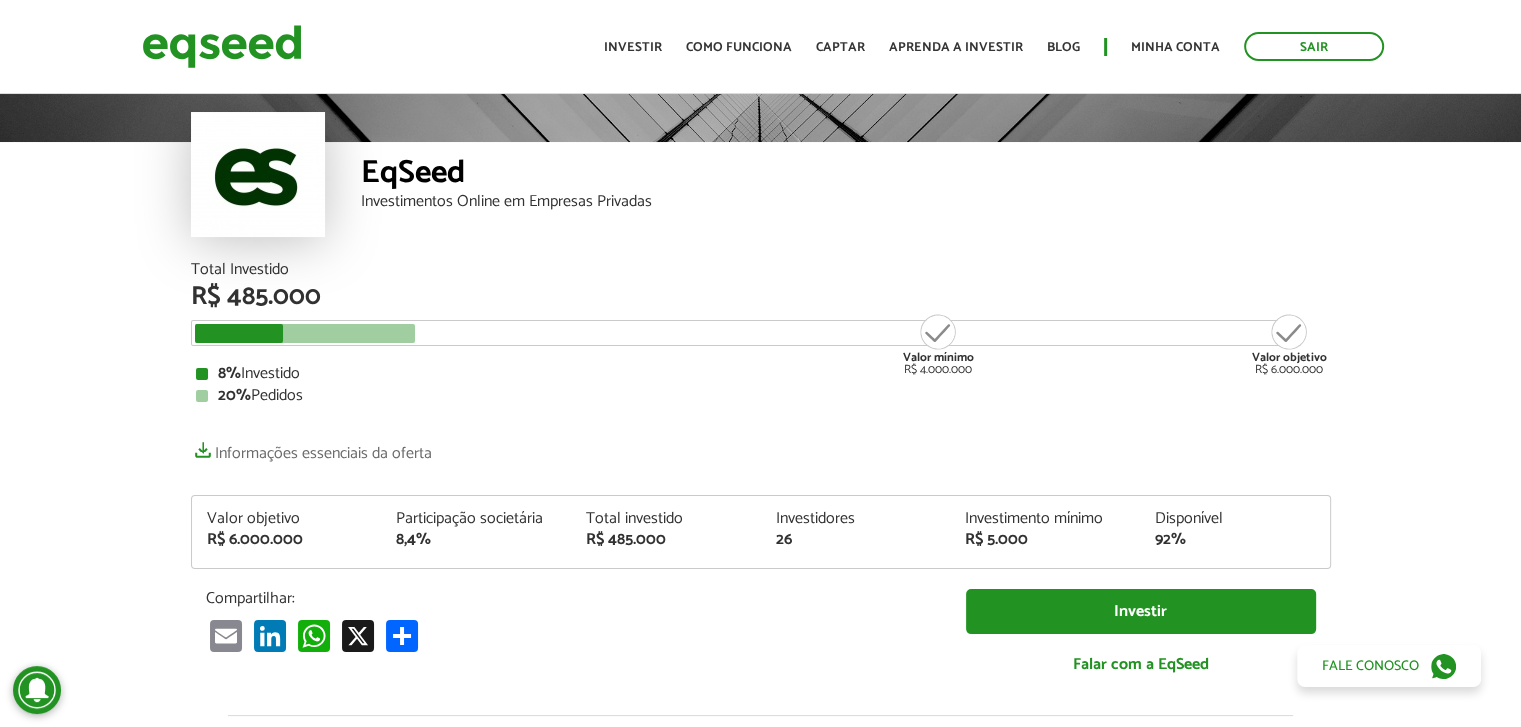 scroll, scrollTop: 0, scrollLeft: 0, axis: both 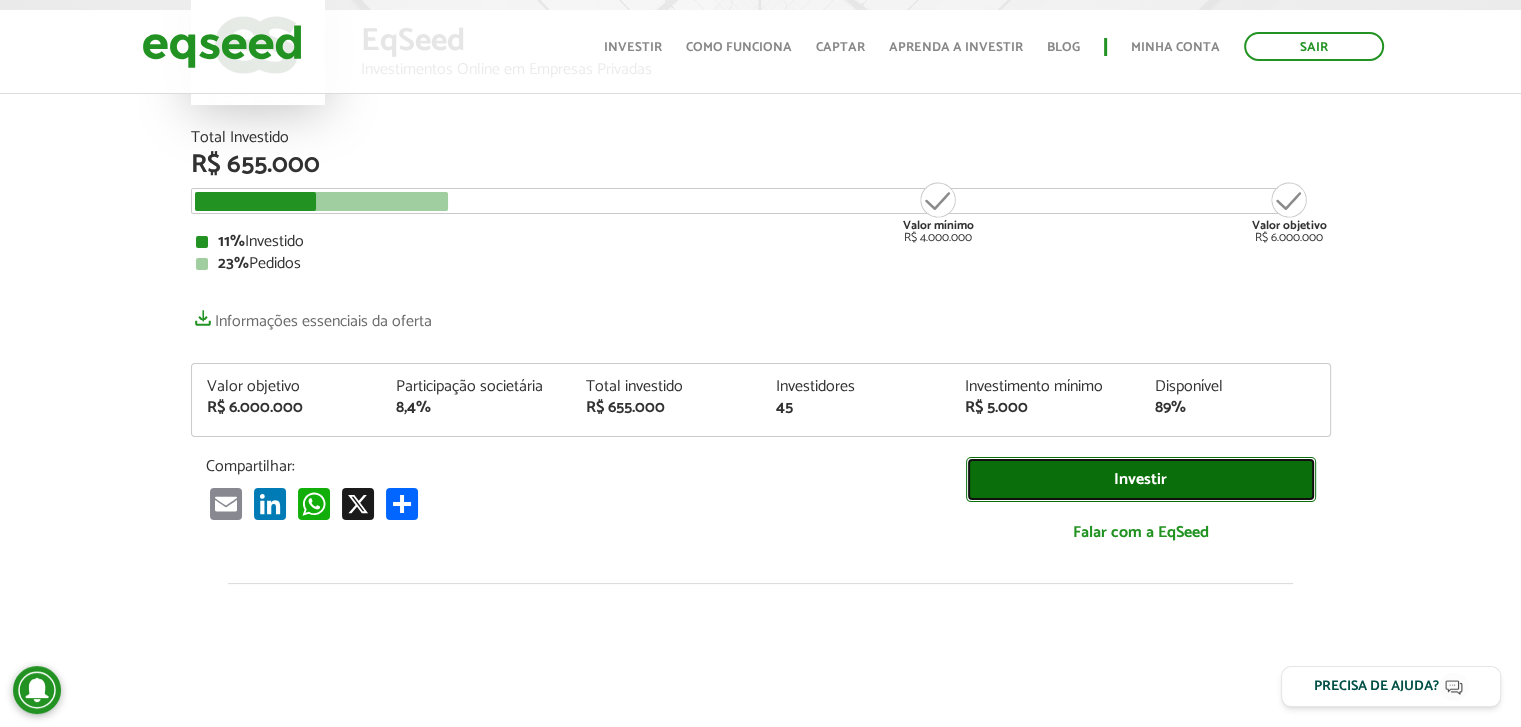 click on "Investir" at bounding box center (1141, 479) 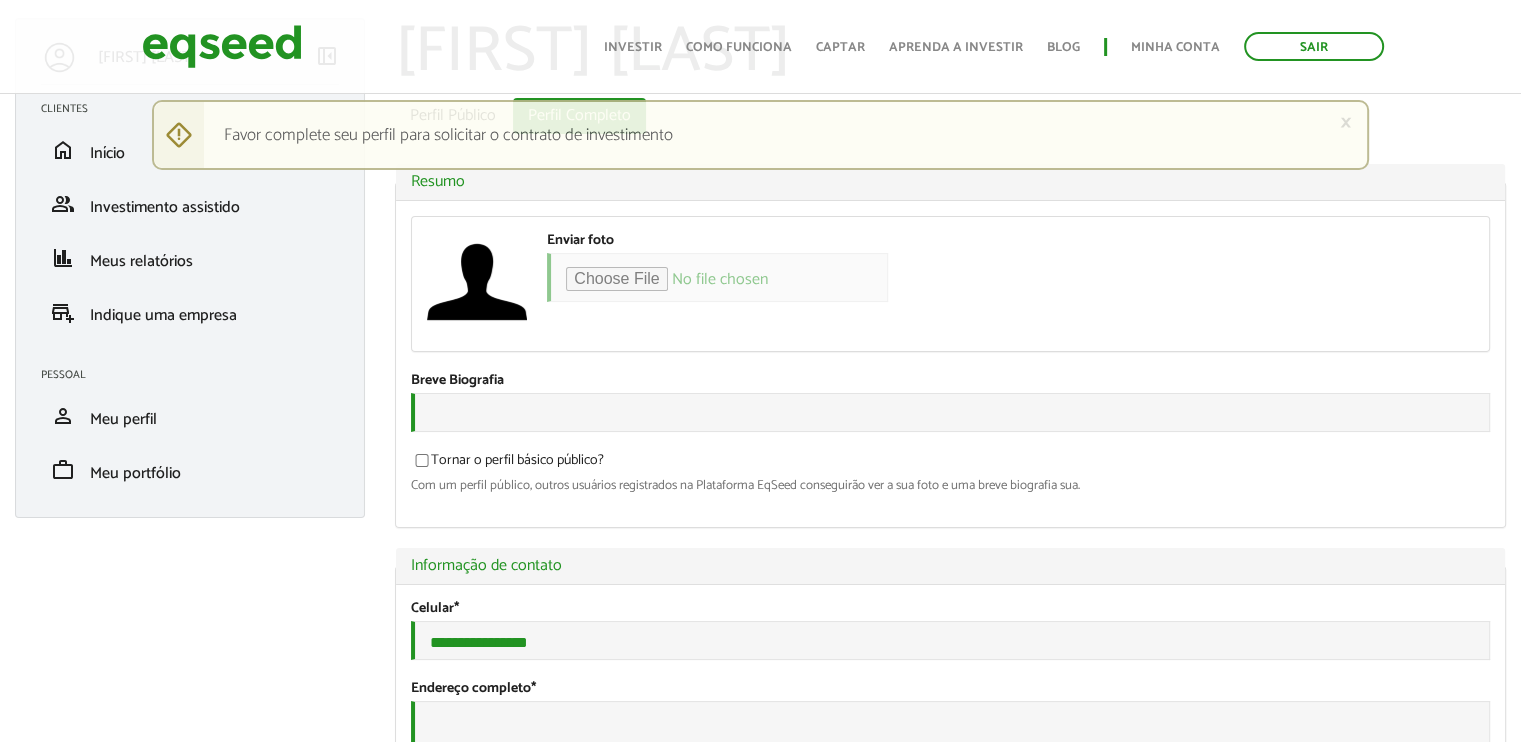 scroll, scrollTop: 0, scrollLeft: 0, axis: both 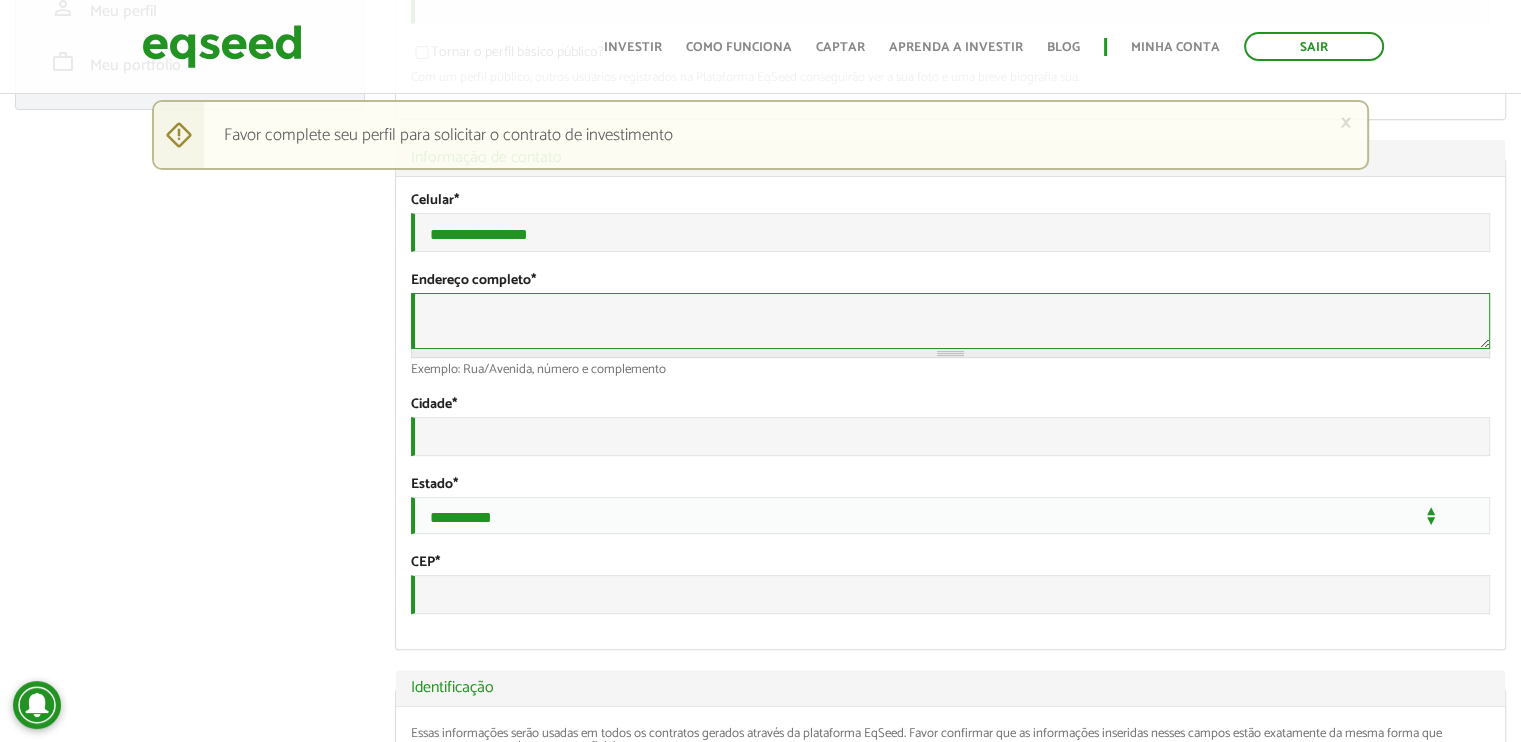 click on "Endereço completo  *" at bounding box center [950, 321] 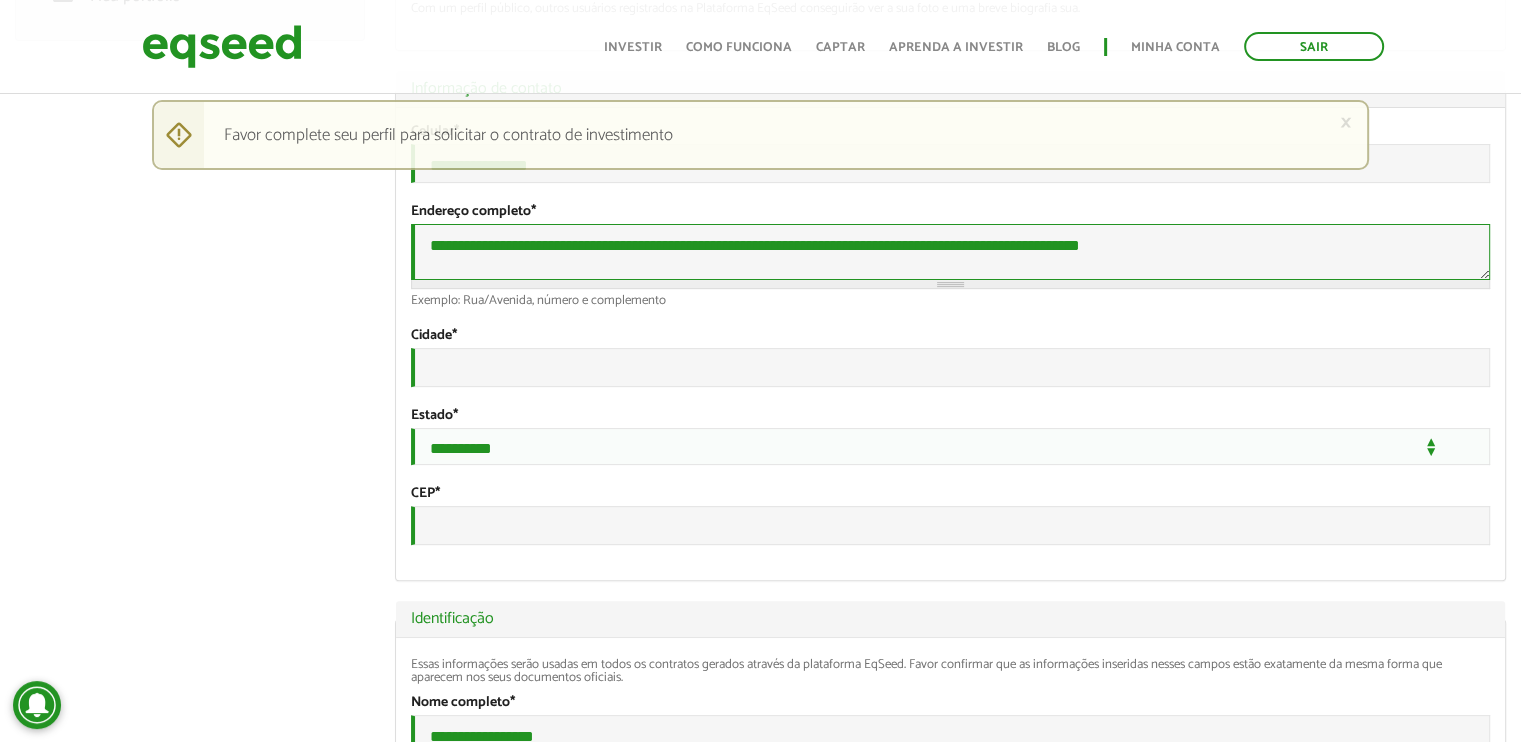 scroll, scrollTop: 600, scrollLeft: 0, axis: vertical 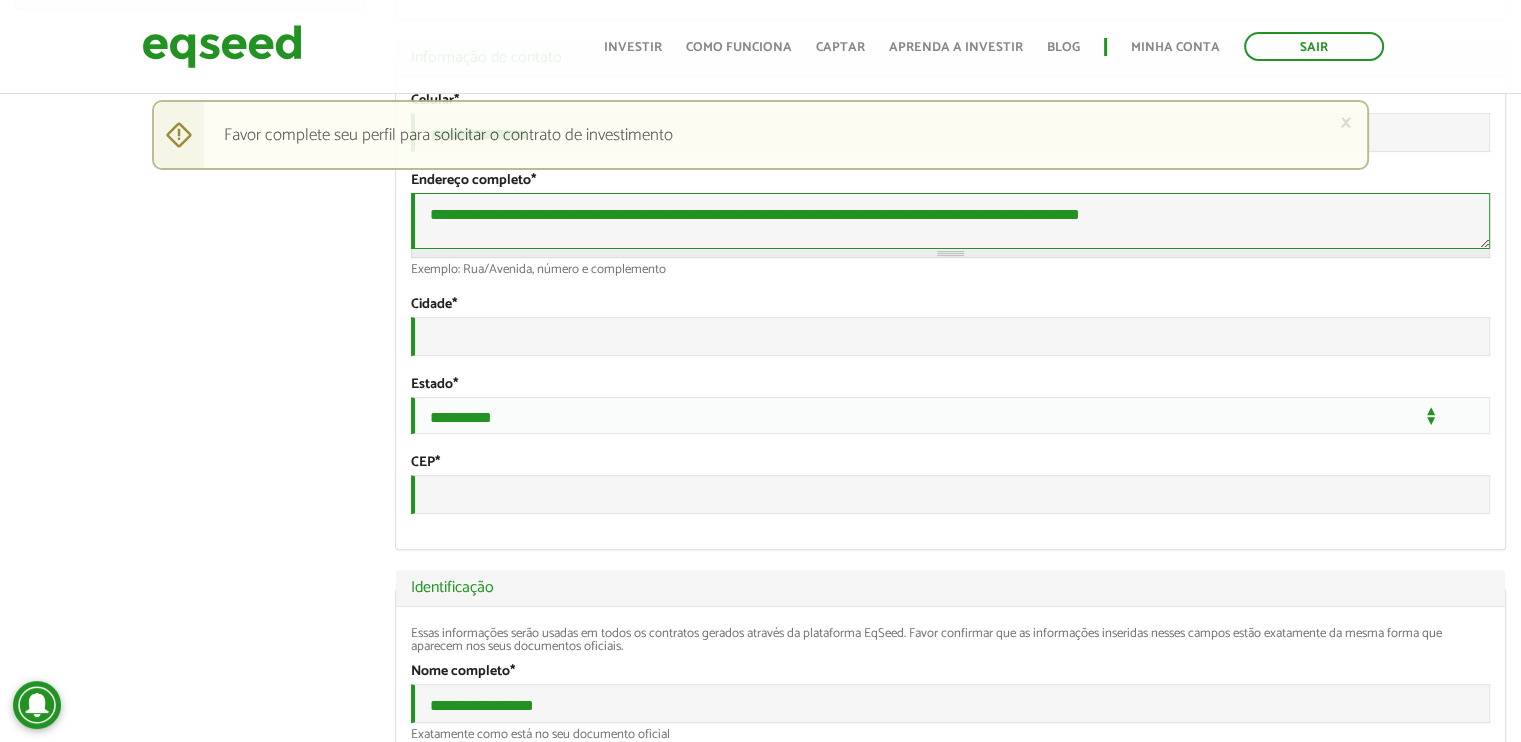 type on "**********" 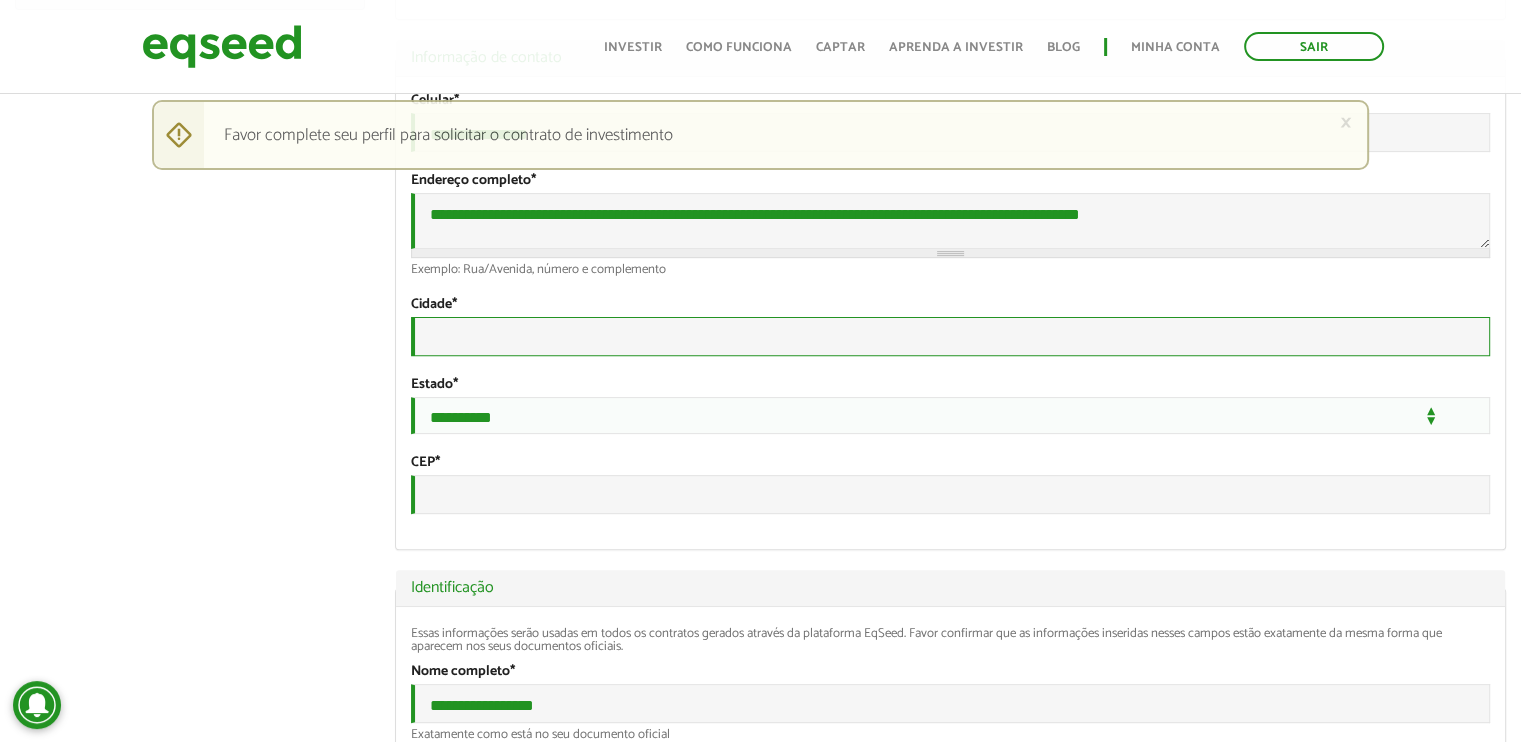 click on "Cidade  *" at bounding box center [950, 336] 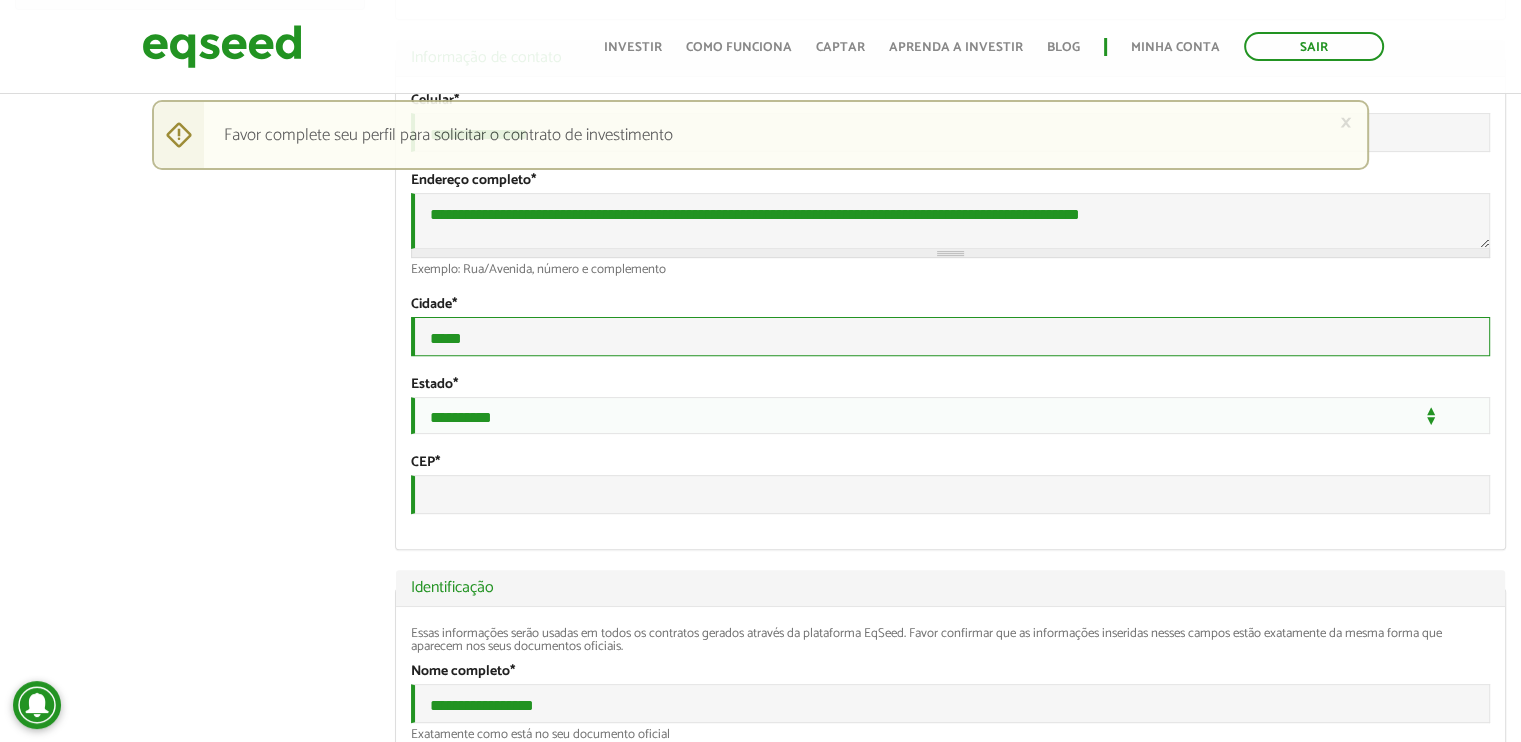 type on "*****" 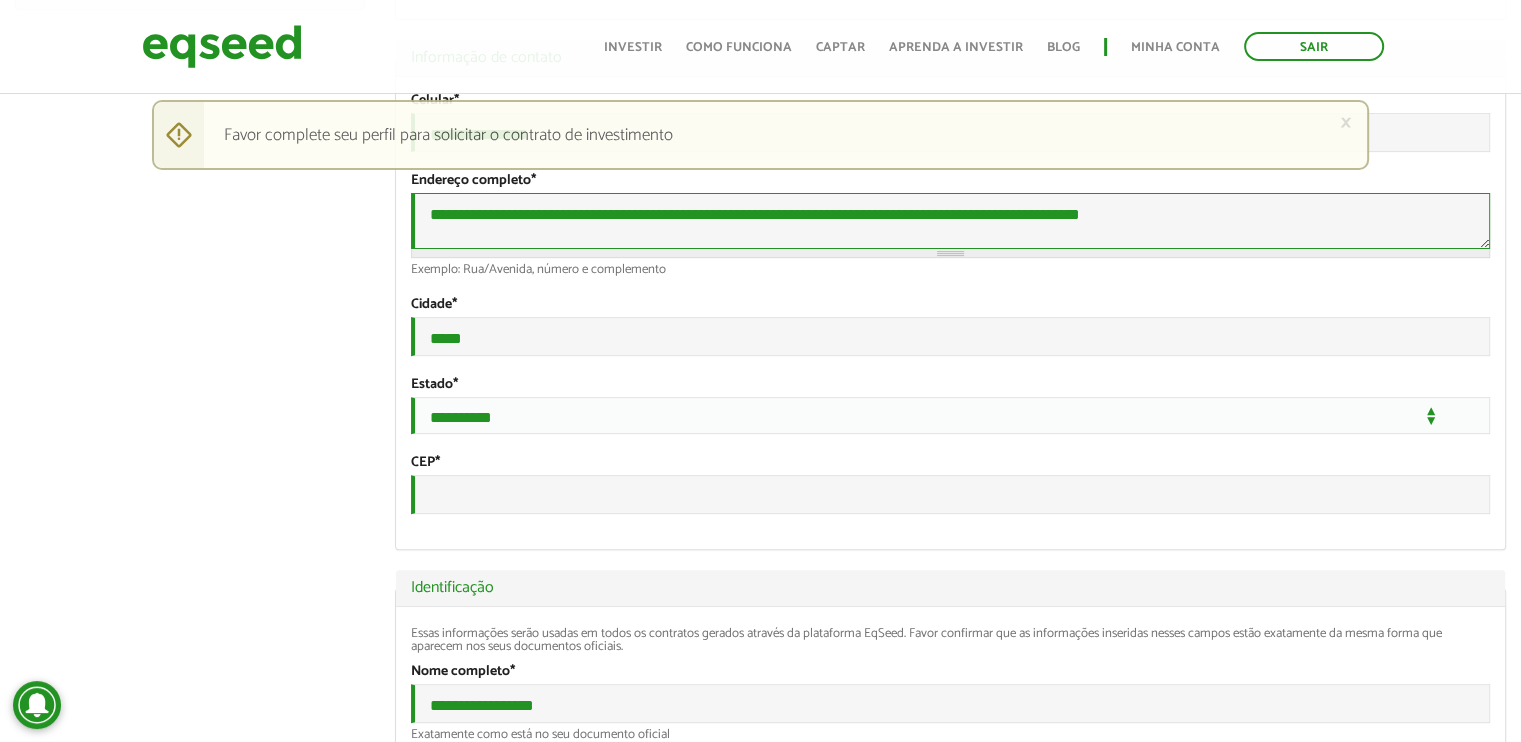 click on "**********" at bounding box center (950, 221) 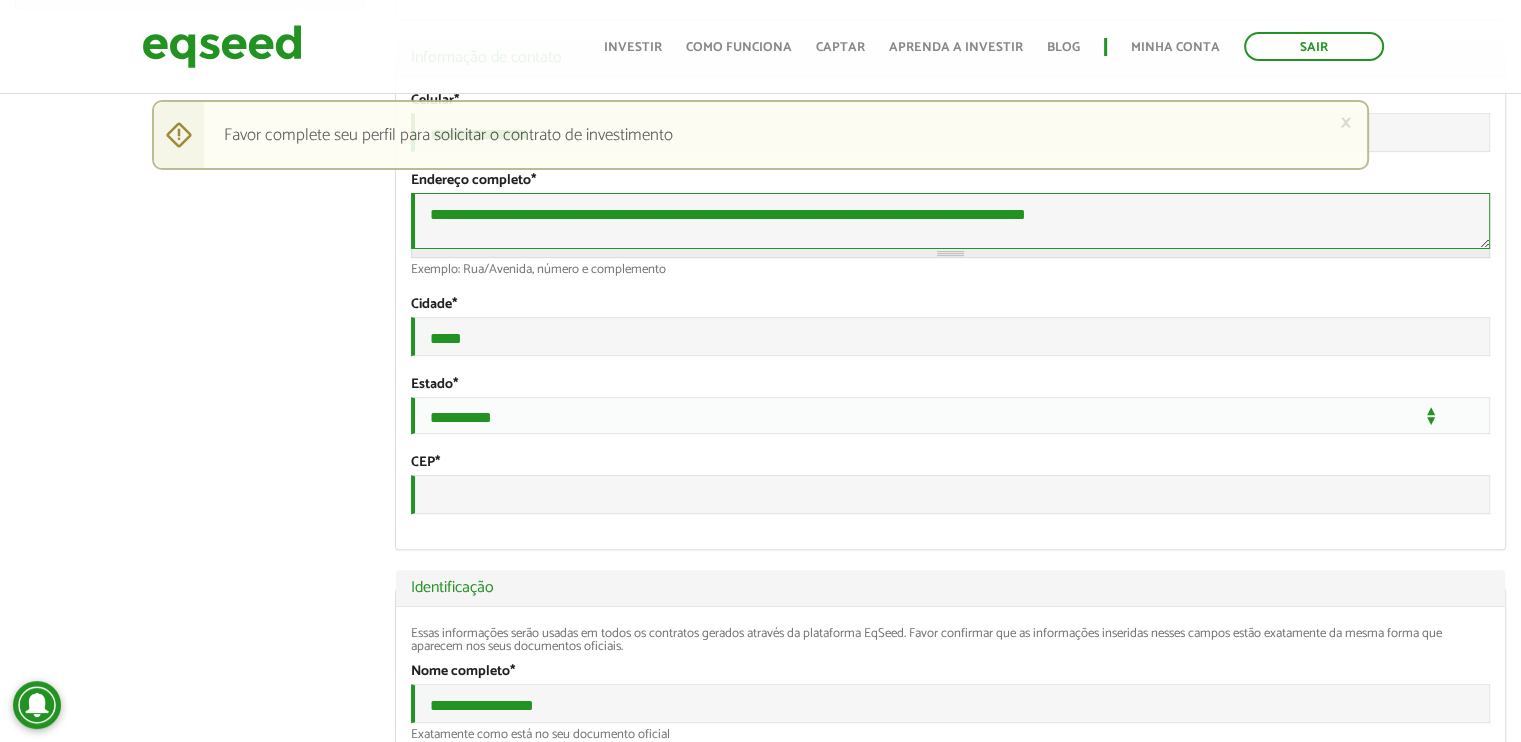 type on "**********" 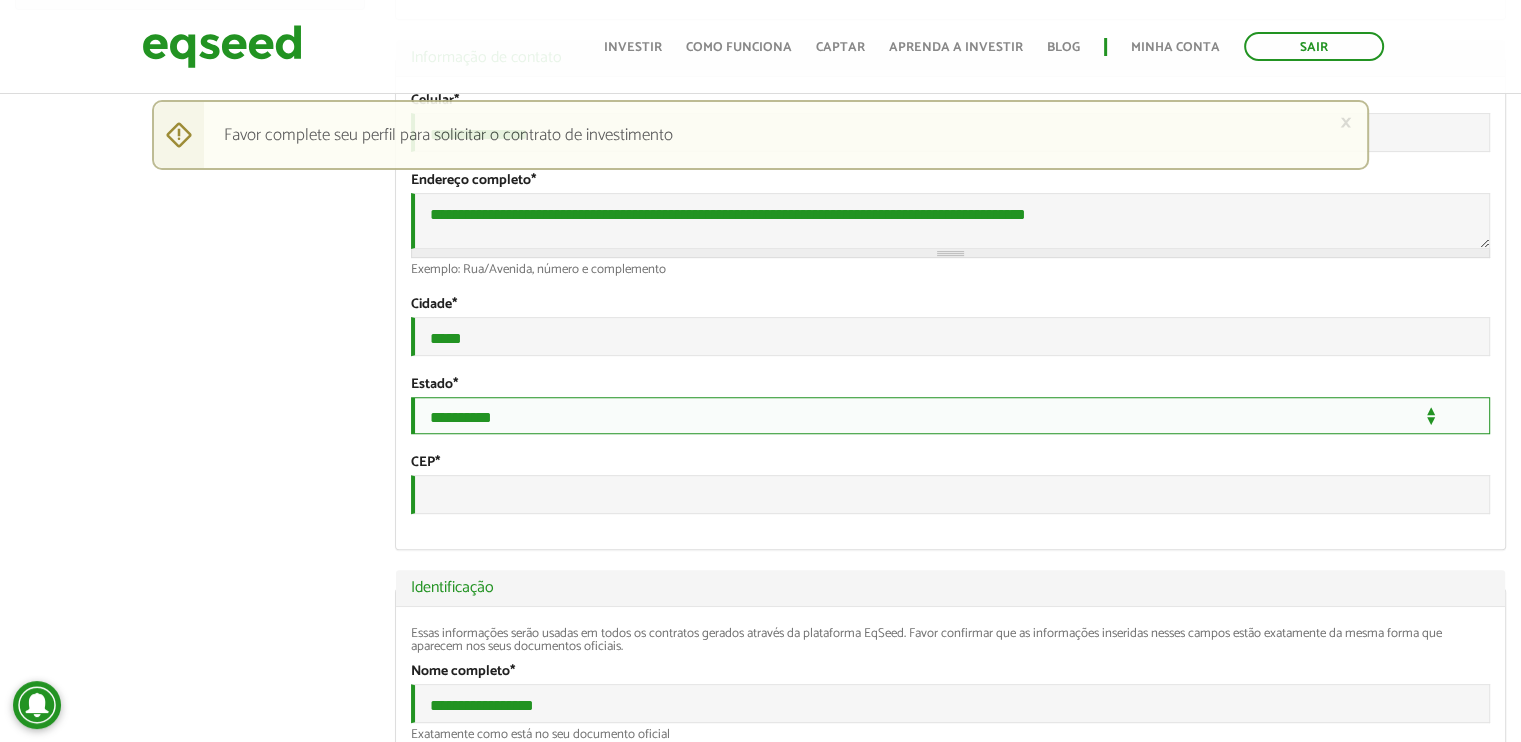 click on "**********" at bounding box center [950, 415] 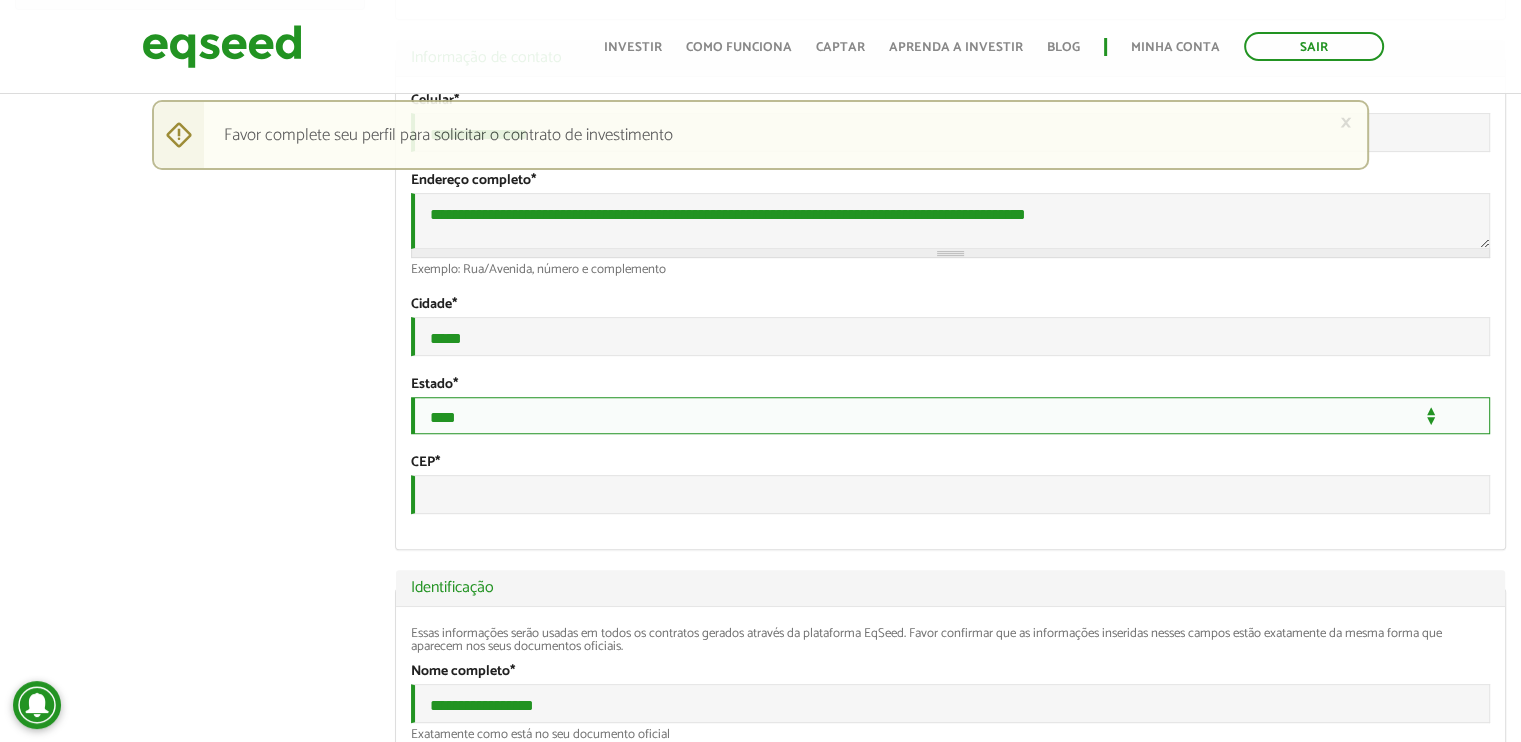 click on "**********" at bounding box center [950, 415] 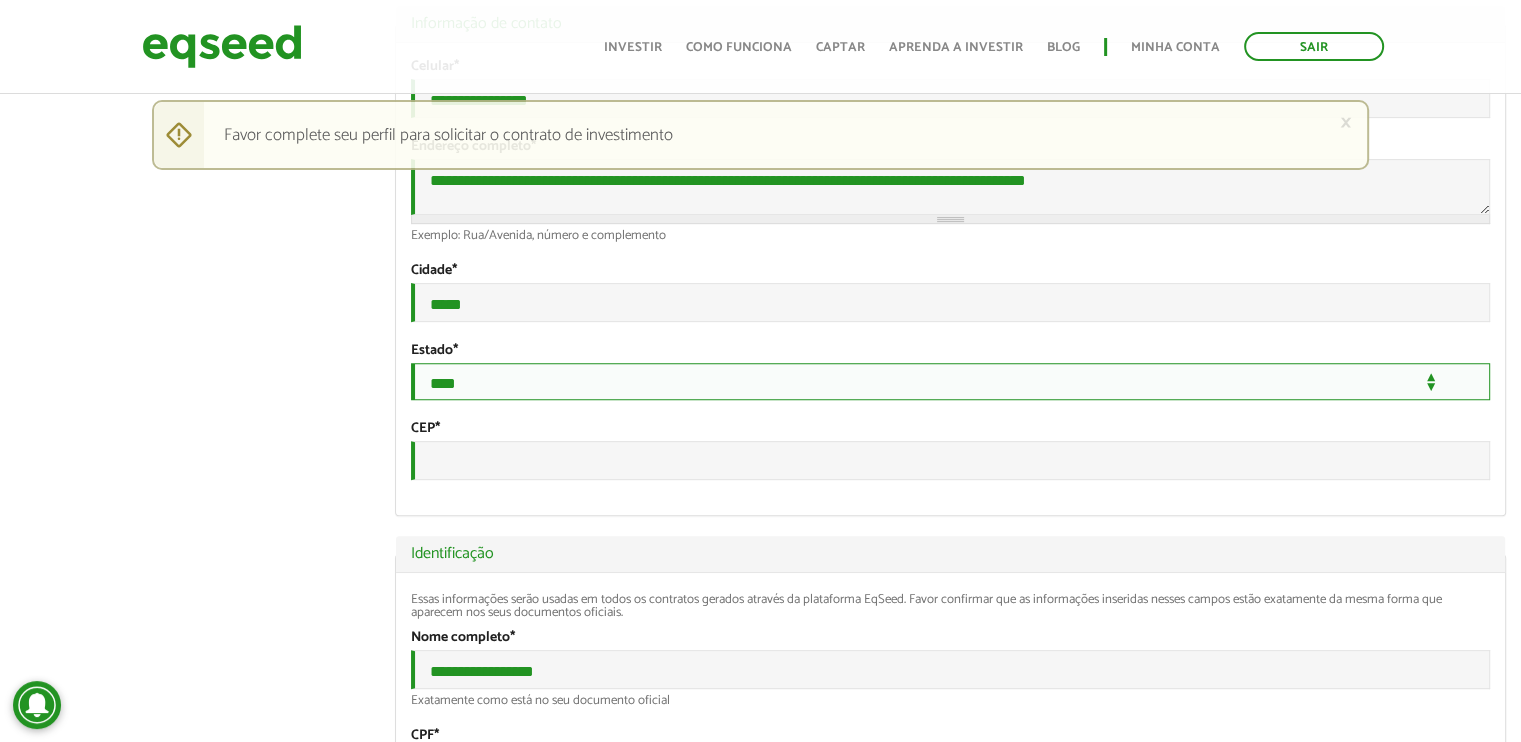 scroll, scrollTop: 600, scrollLeft: 0, axis: vertical 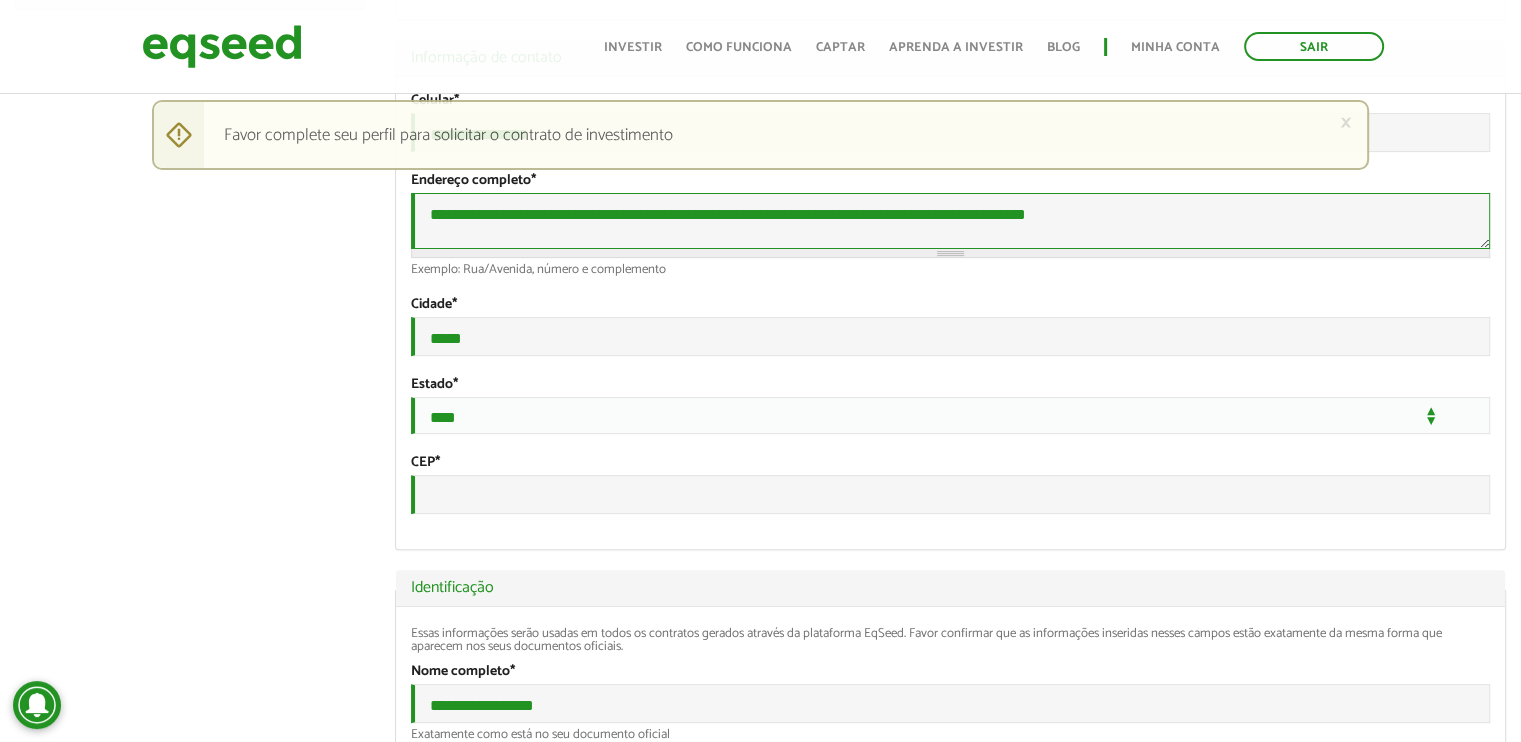 drag, startPoint x: 1213, startPoint y: 229, endPoint x: 1113, endPoint y: 240, distance: 100.60318 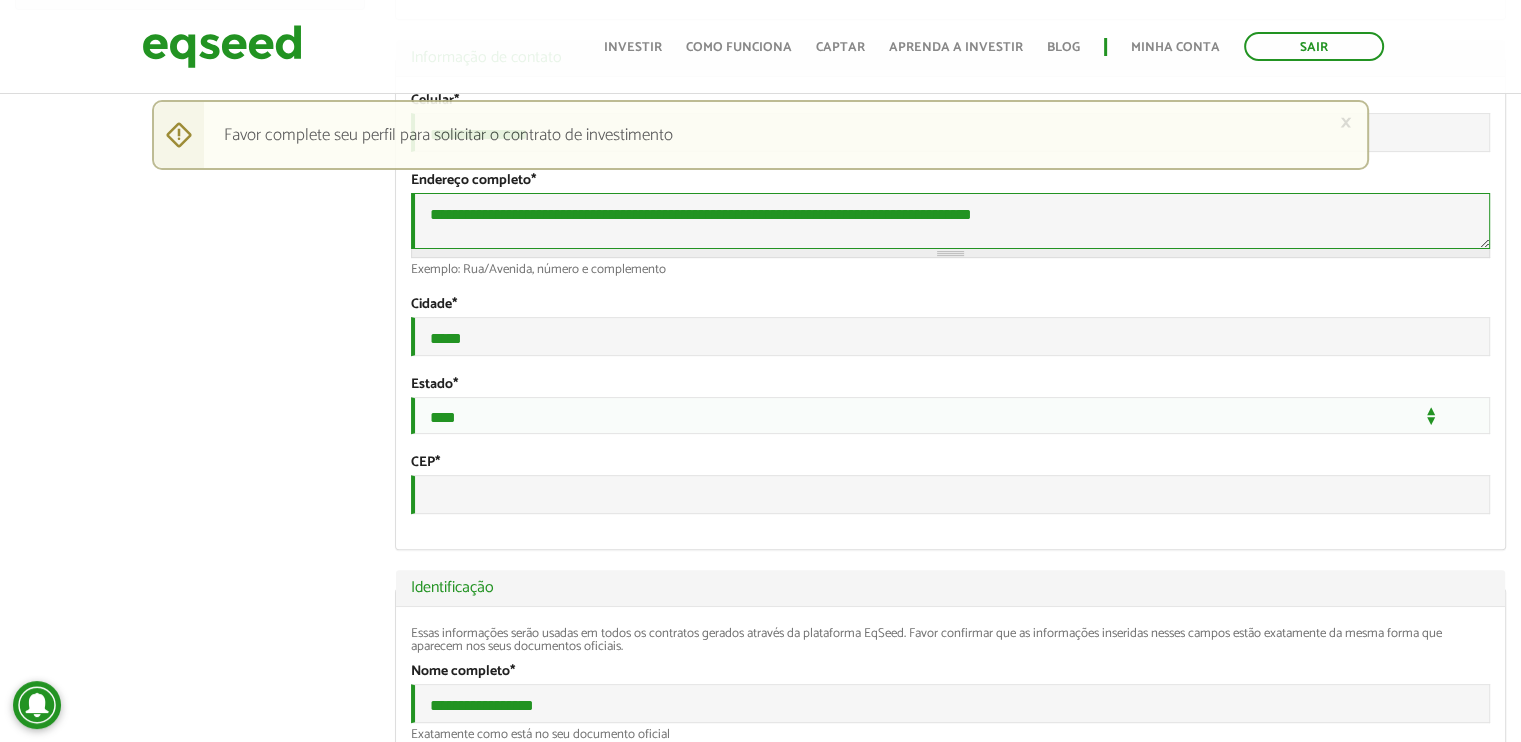 type on "**********" 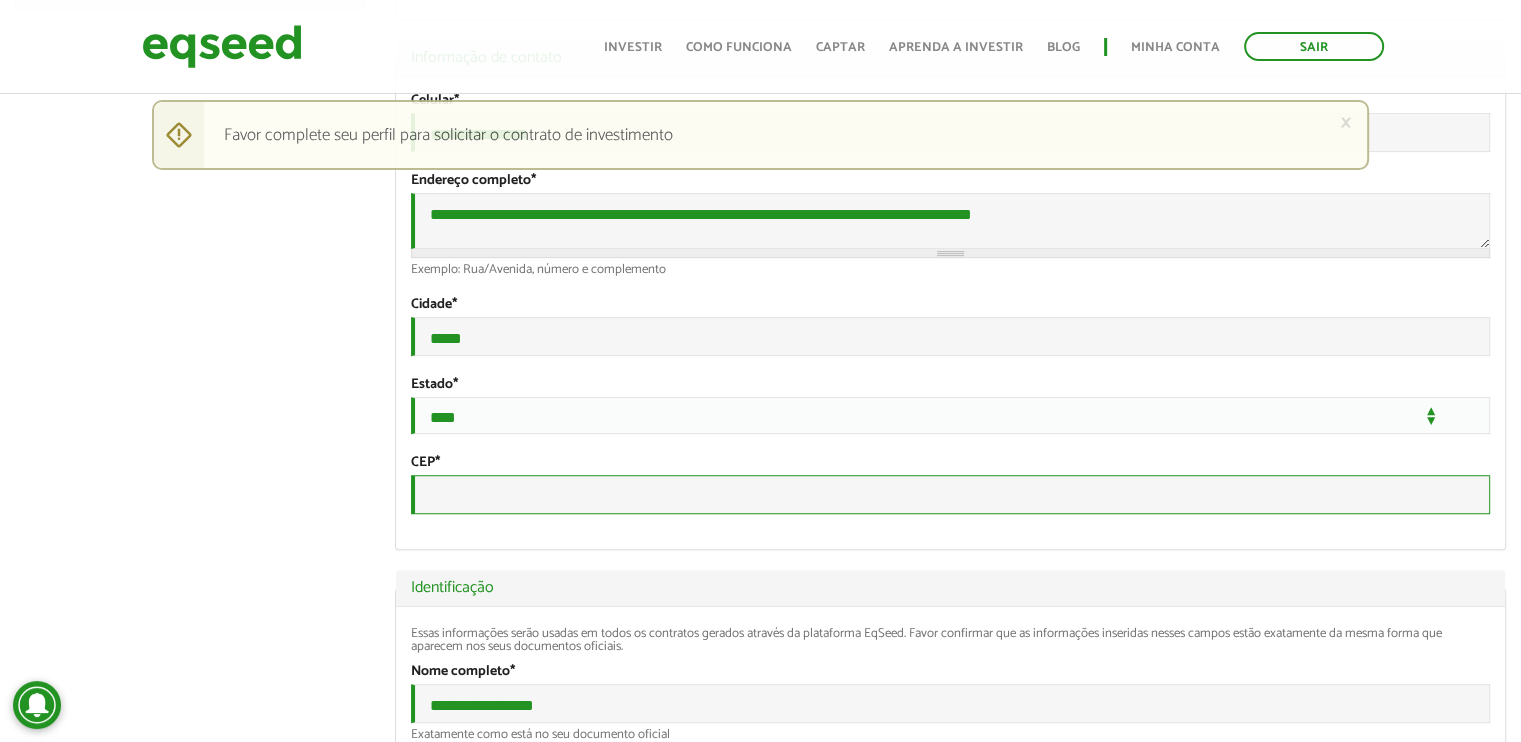 click on "CEP  *" at bounding box center (950, 494) 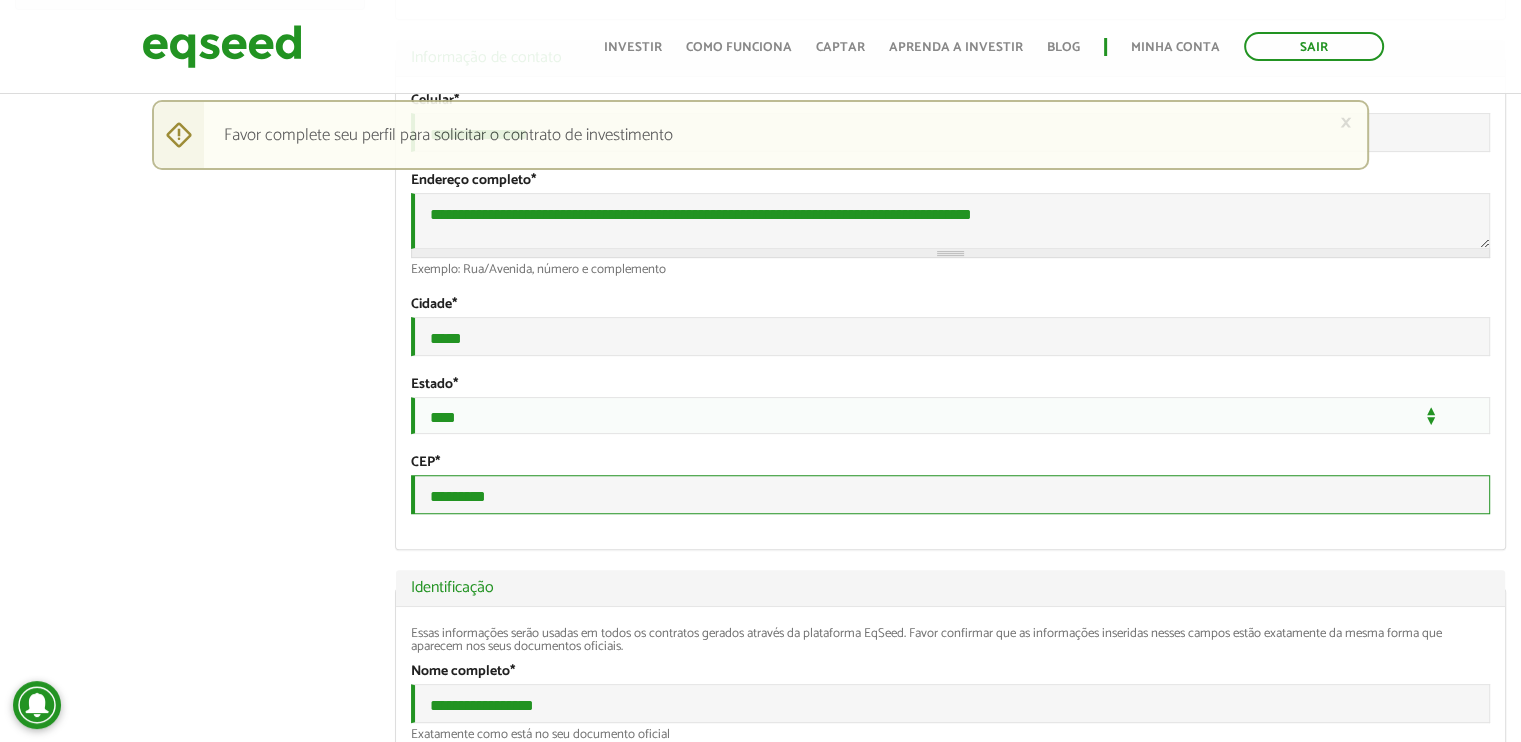 type on "*********" 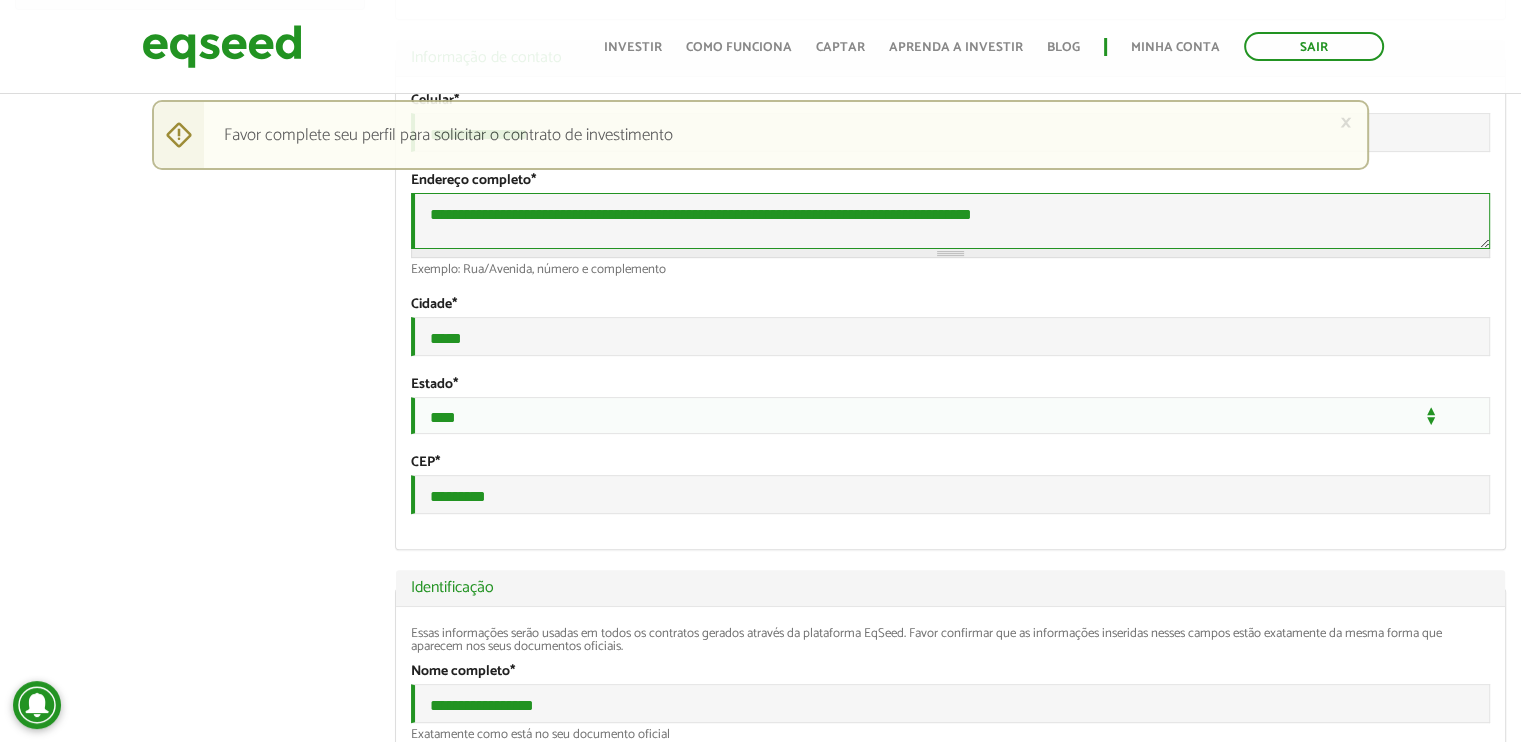 click on "**********" at bounding box center (950, 221) 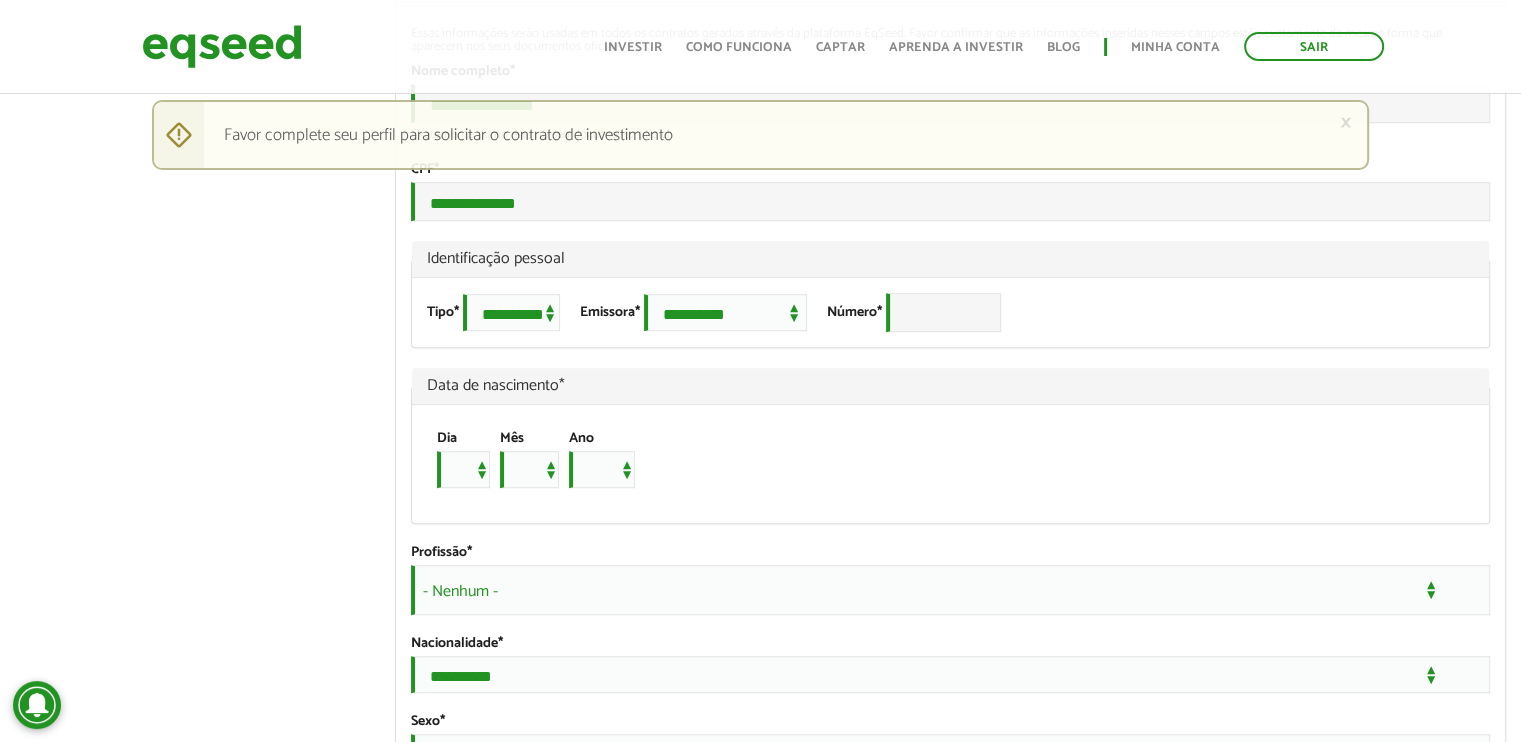 scroll, scrollTop: 1300, scrollLeft: 0, axis: vertical 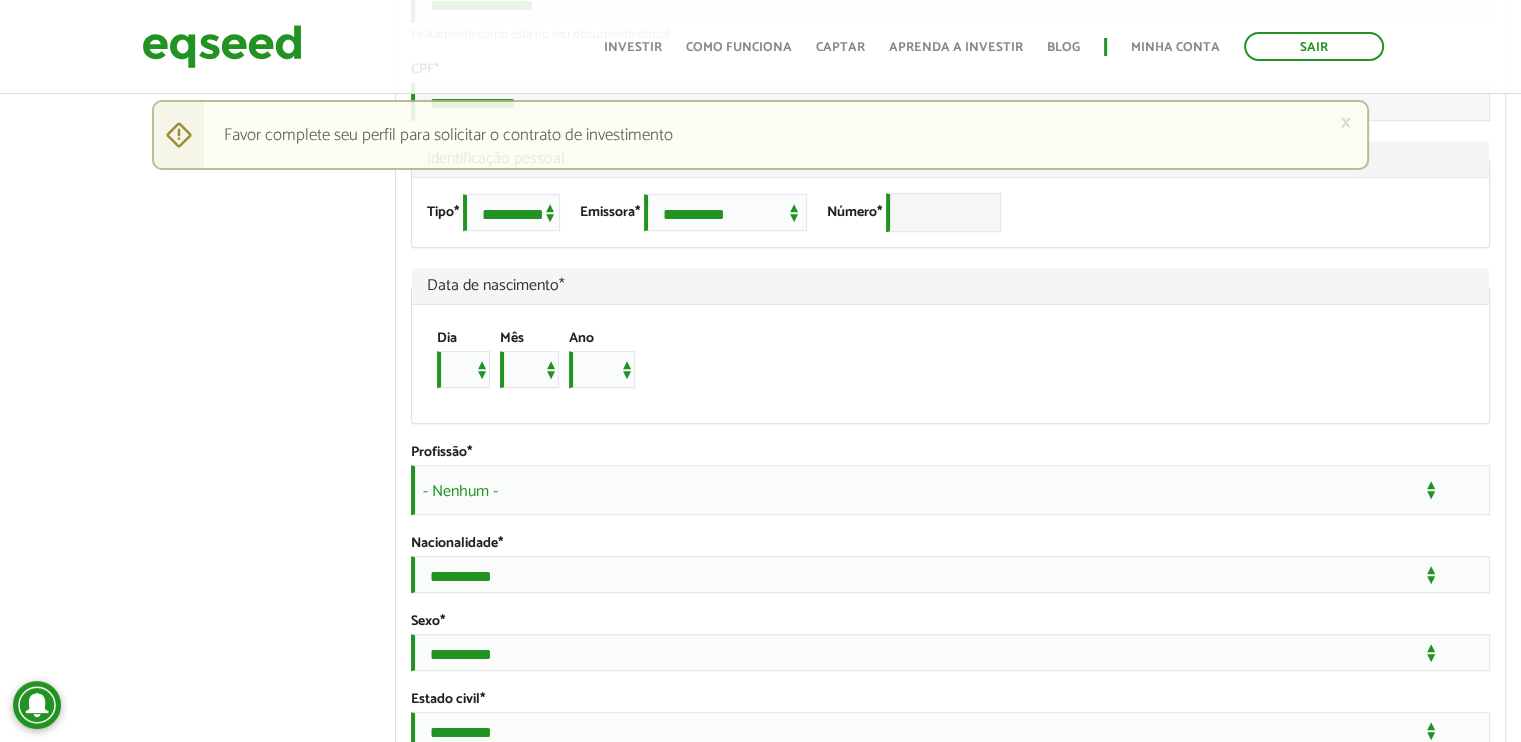 type on "**********" 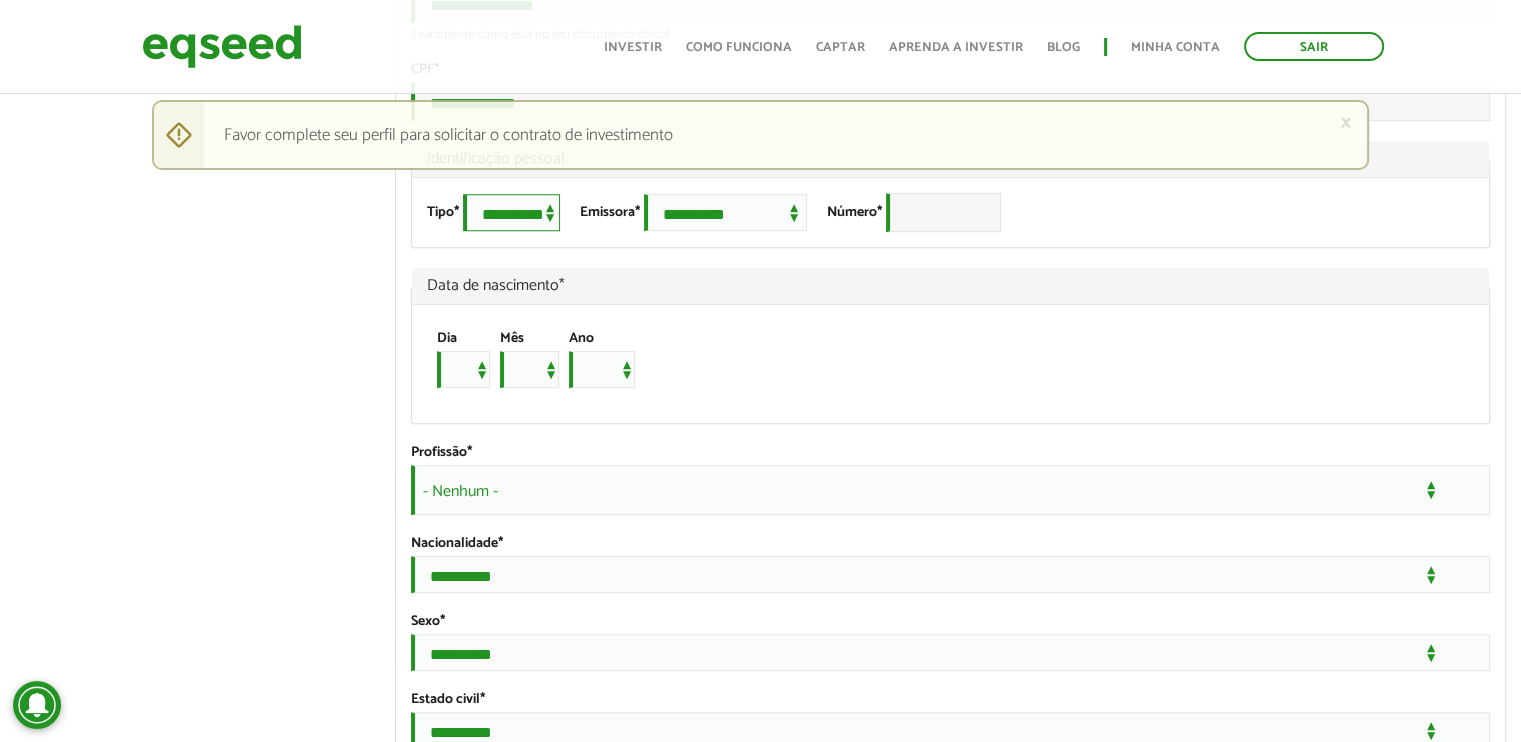 click on "**********" at bounding box center (511, 212) 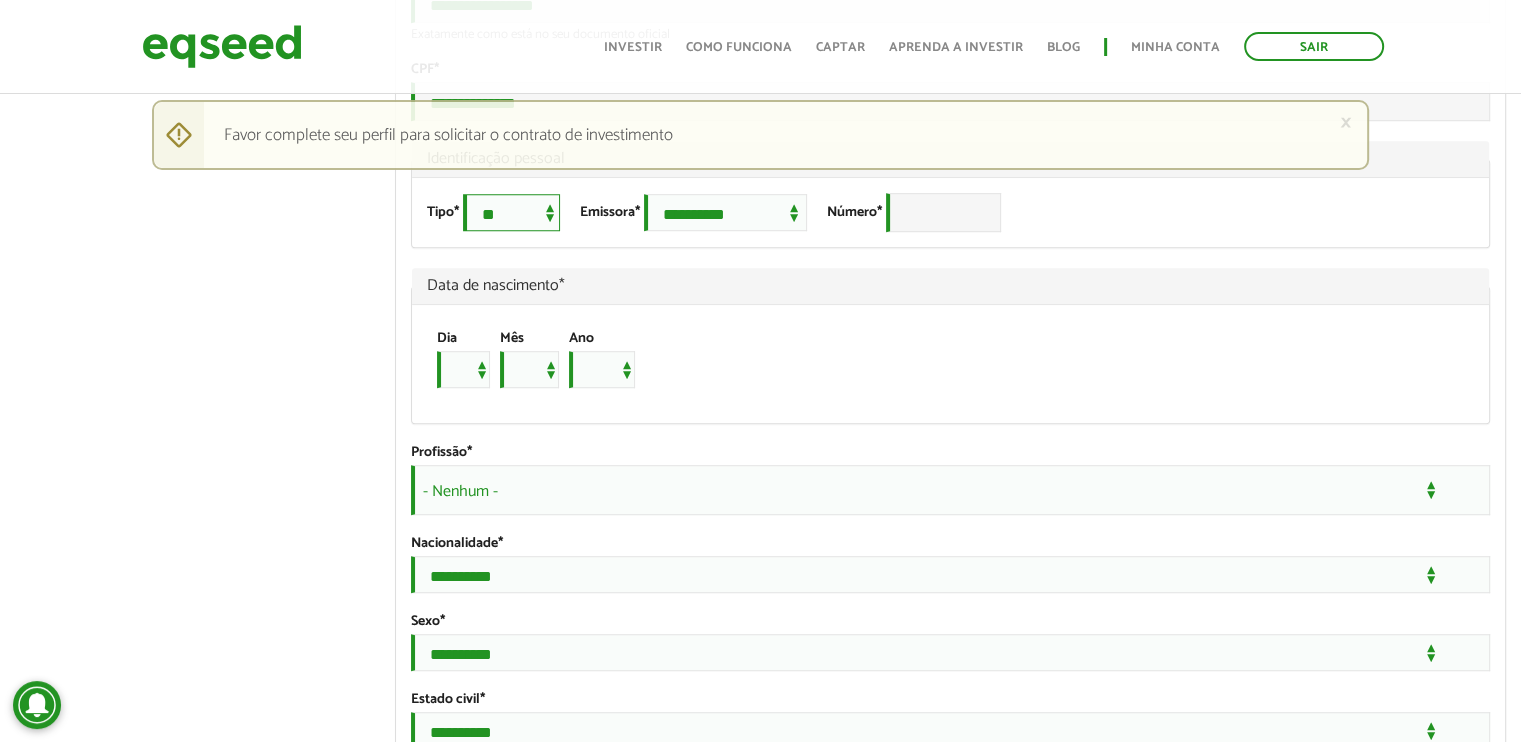 click on "**********" at bounding box center [511, 212] 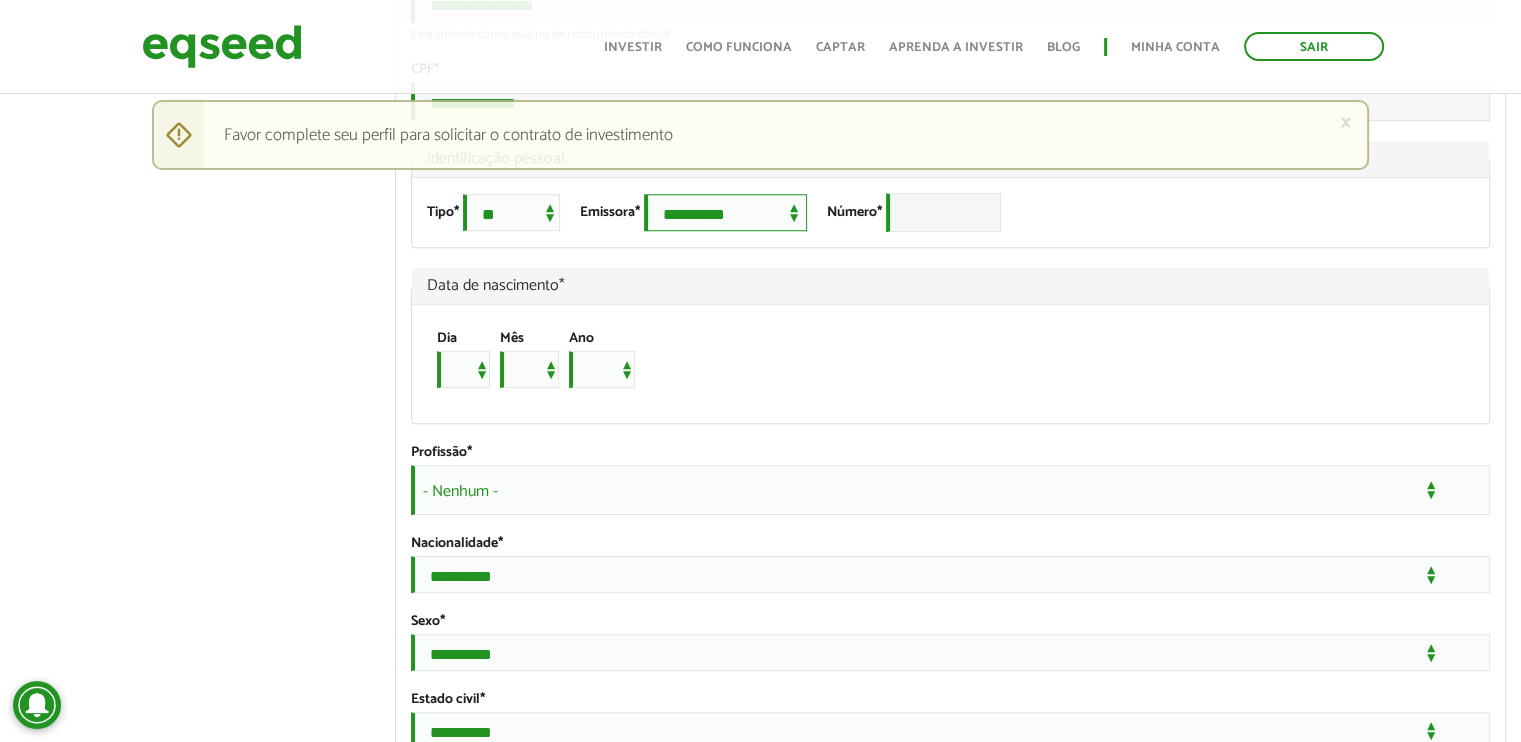 click on "**********" at bounding box center (725, 212) 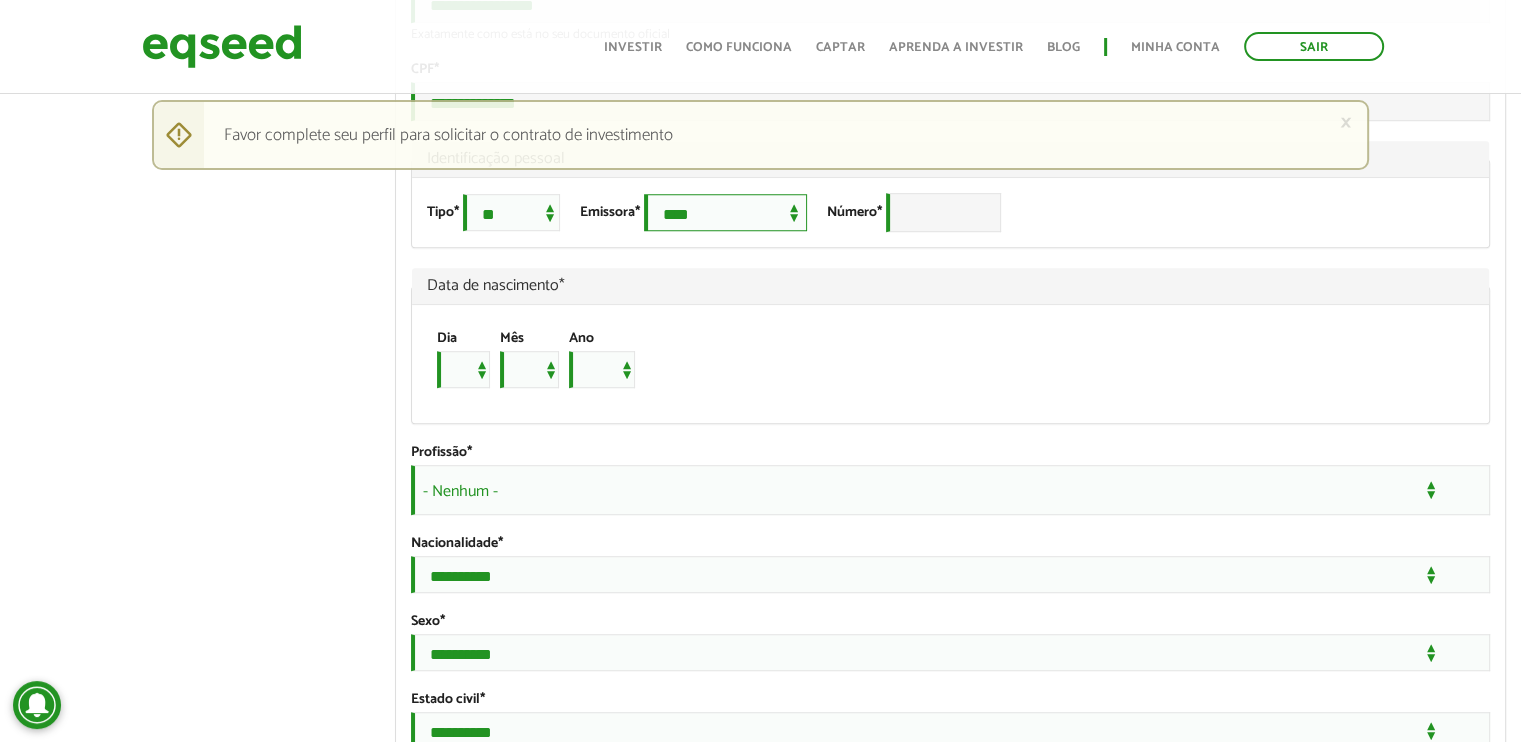click on "**********" at bounding box center (725, 212) 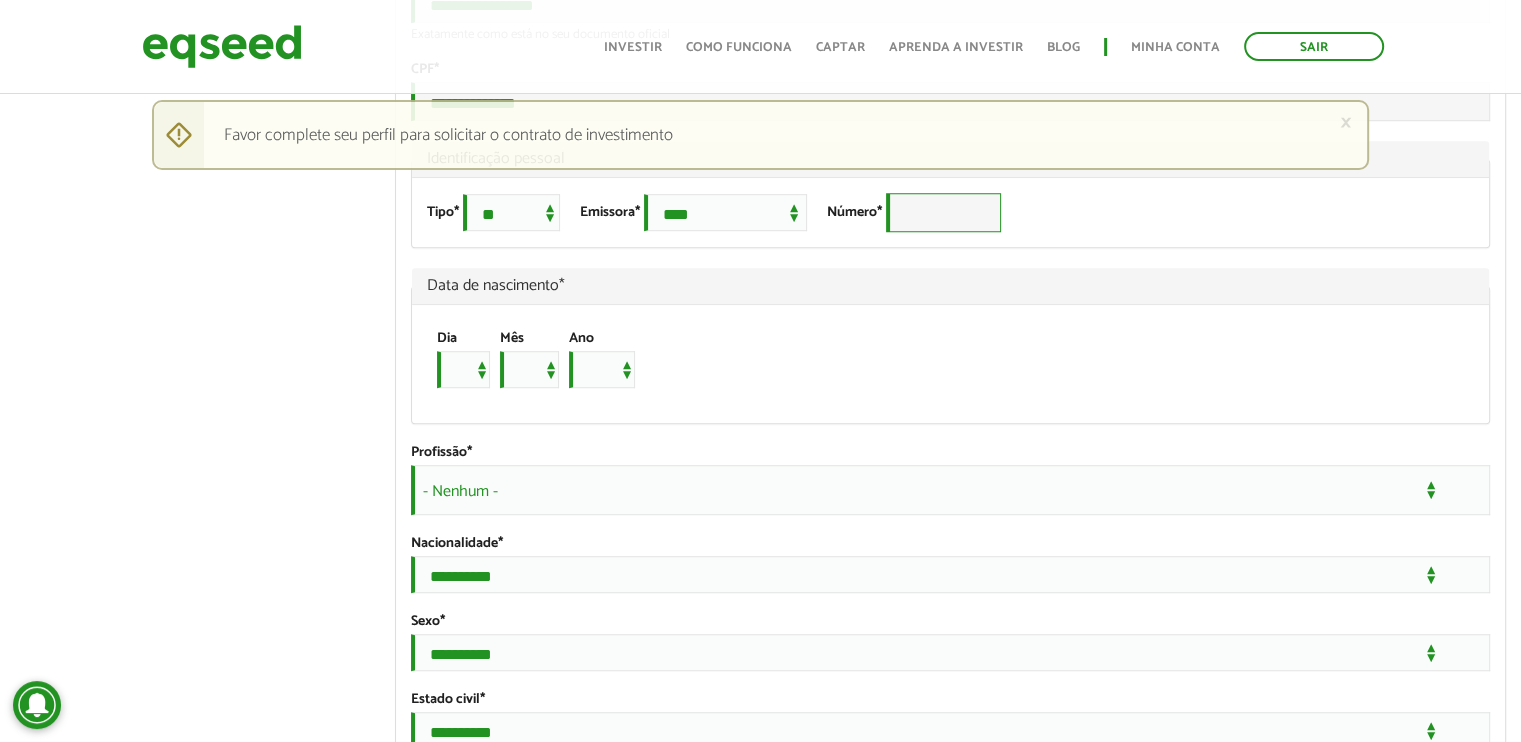 click on "Número  *" at bounding box center (943, 212) 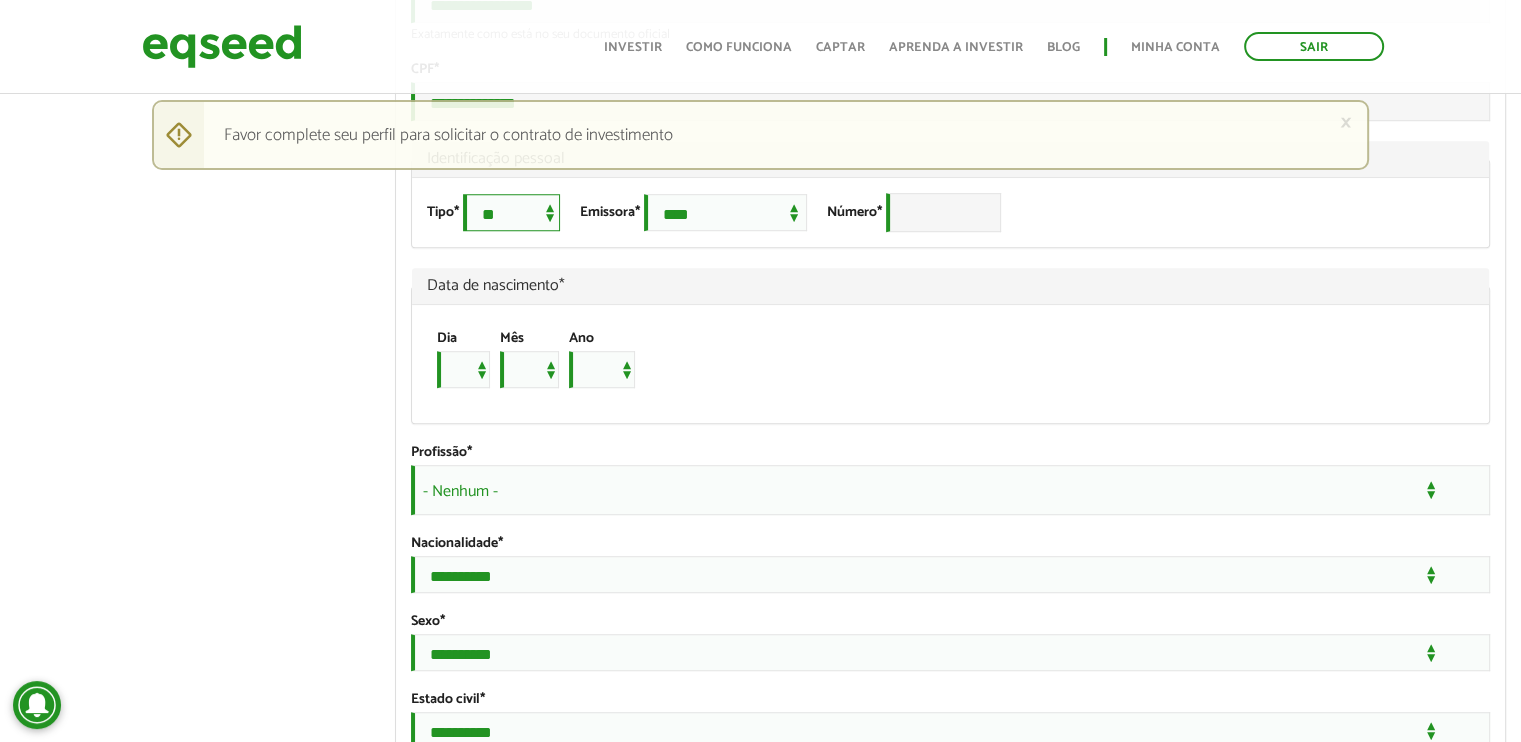 click on "**********" at bounding box center (511, 212) 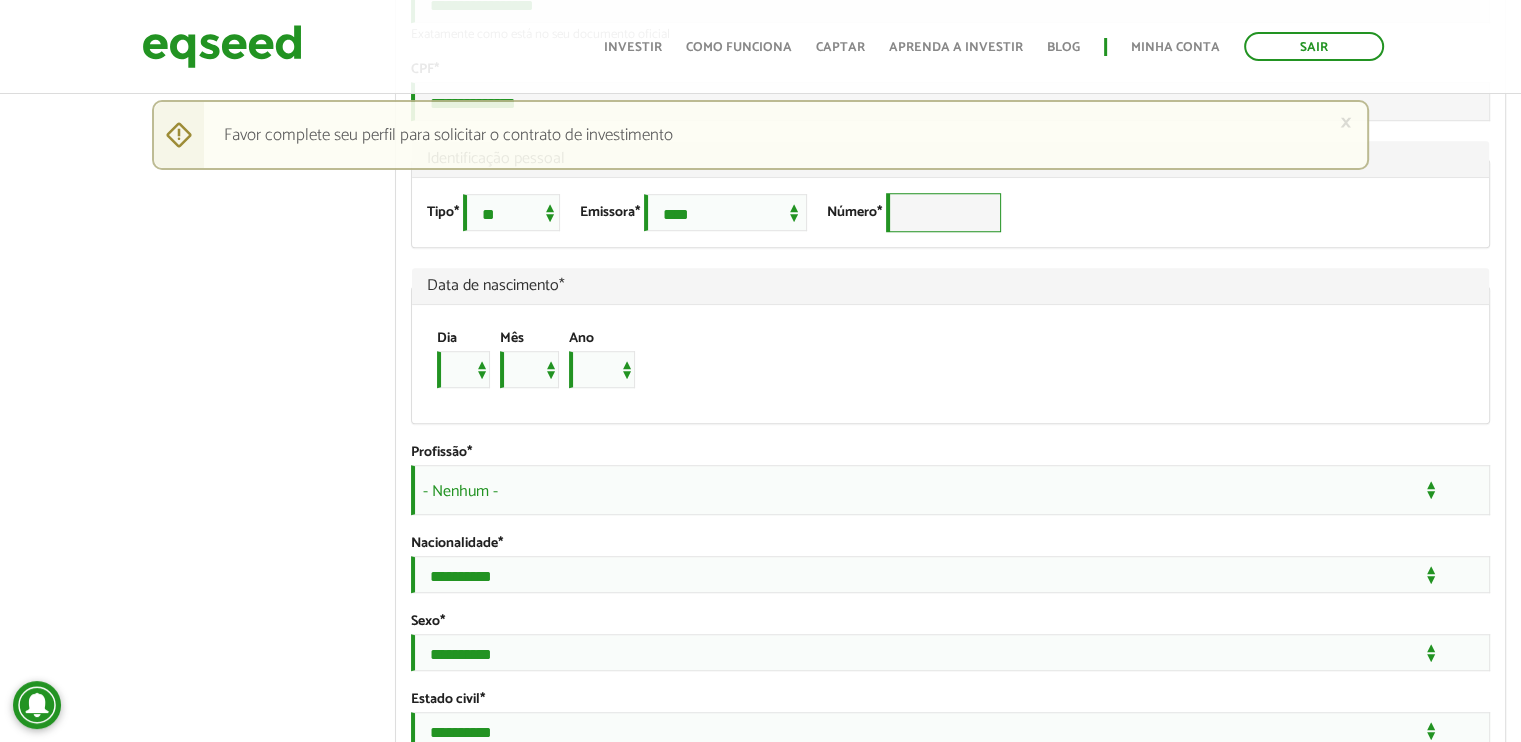 click on "Número  *" at bounding box center (943, 212) 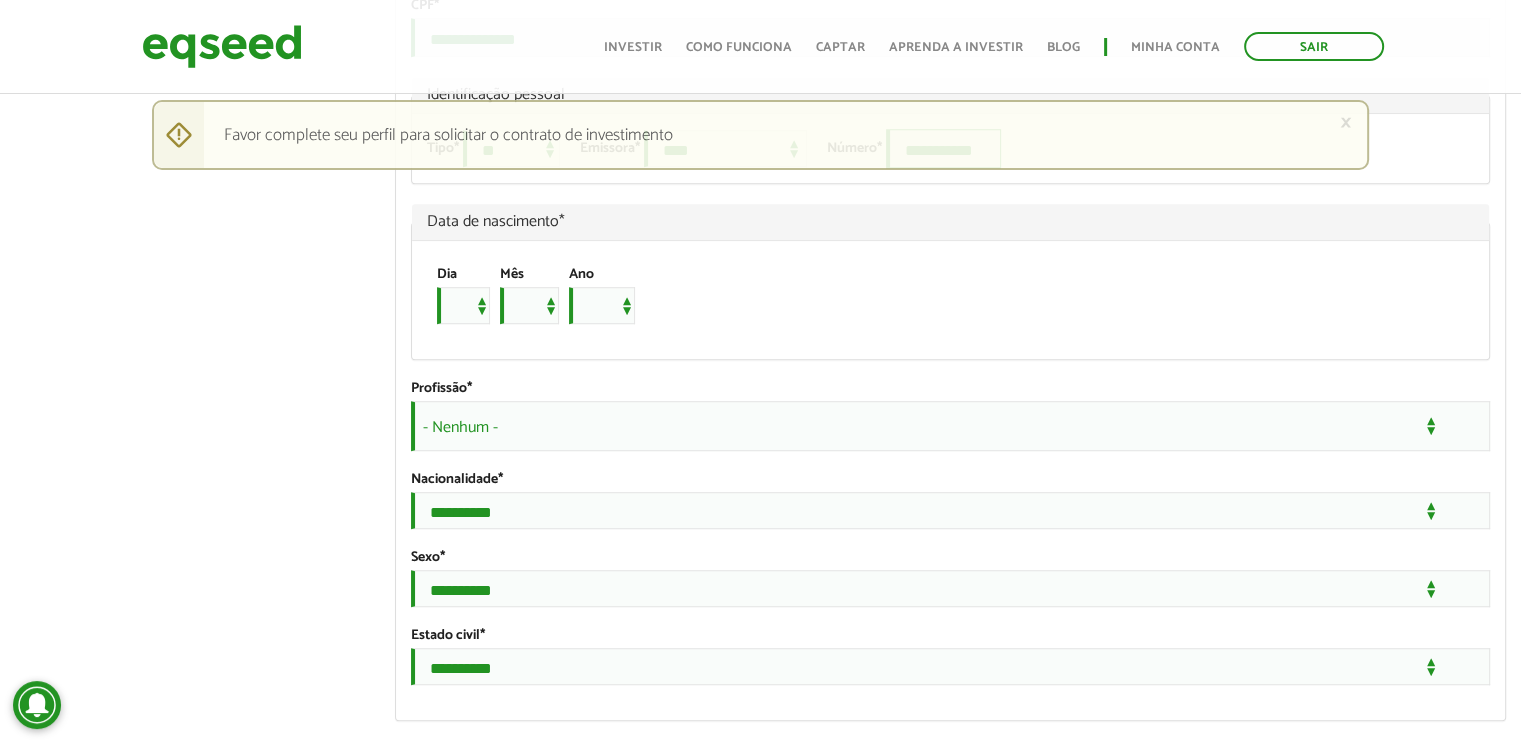 scroll, scrollTop: 1400, scrollLeft: 0, axis: vertical 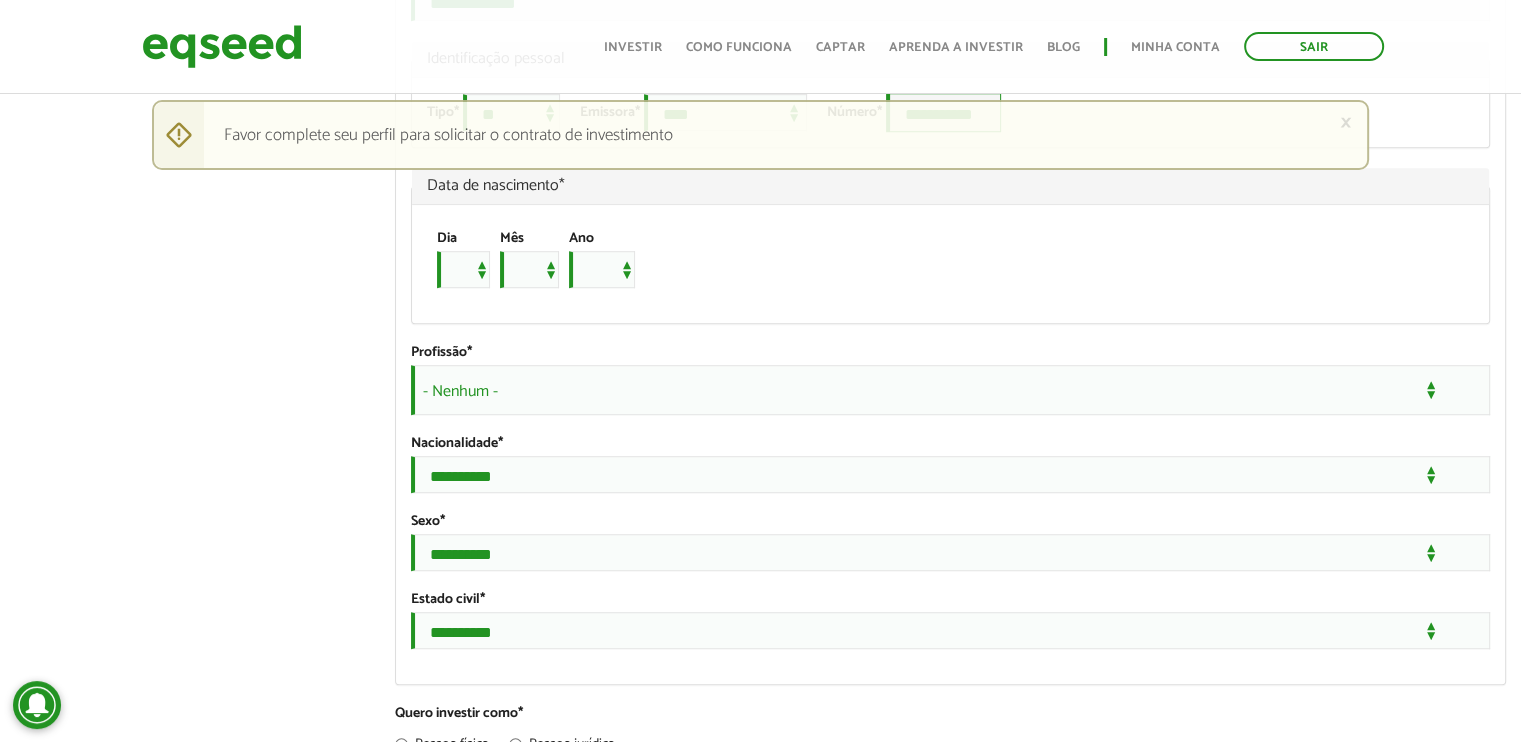 type on "**********" 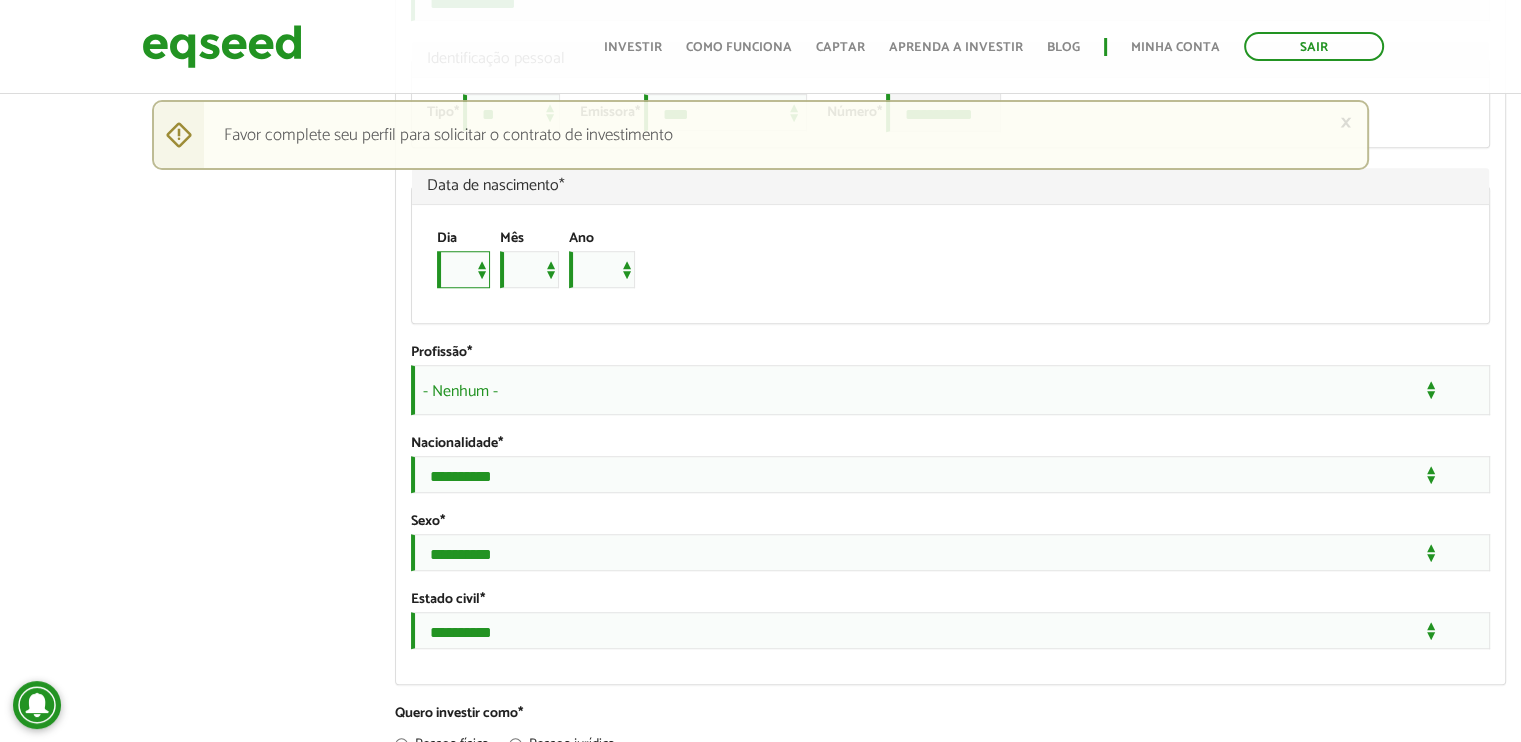 click on "* * * * * * * * * ** ** ** ** ** ** ** ** ** ** ** ** ** ** ** ** ** ** ** ** ** **" at bounding box center (463, 269) 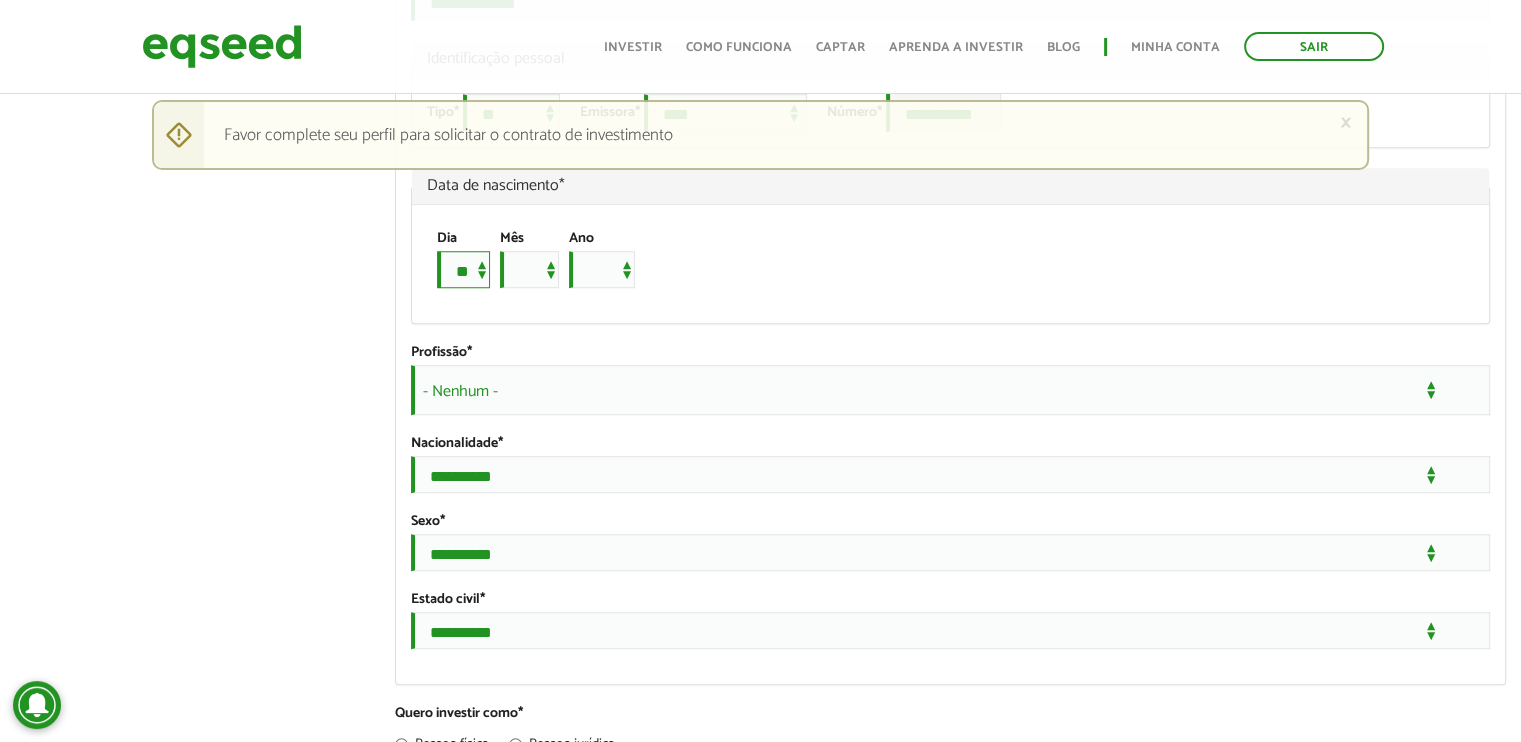 click on "* * * * * * * * * ** ** ** ** ** ** ** ** ** ** ** ** ** ** ** ** ** ** ** ** ** **" at bounding box center [463, 269] 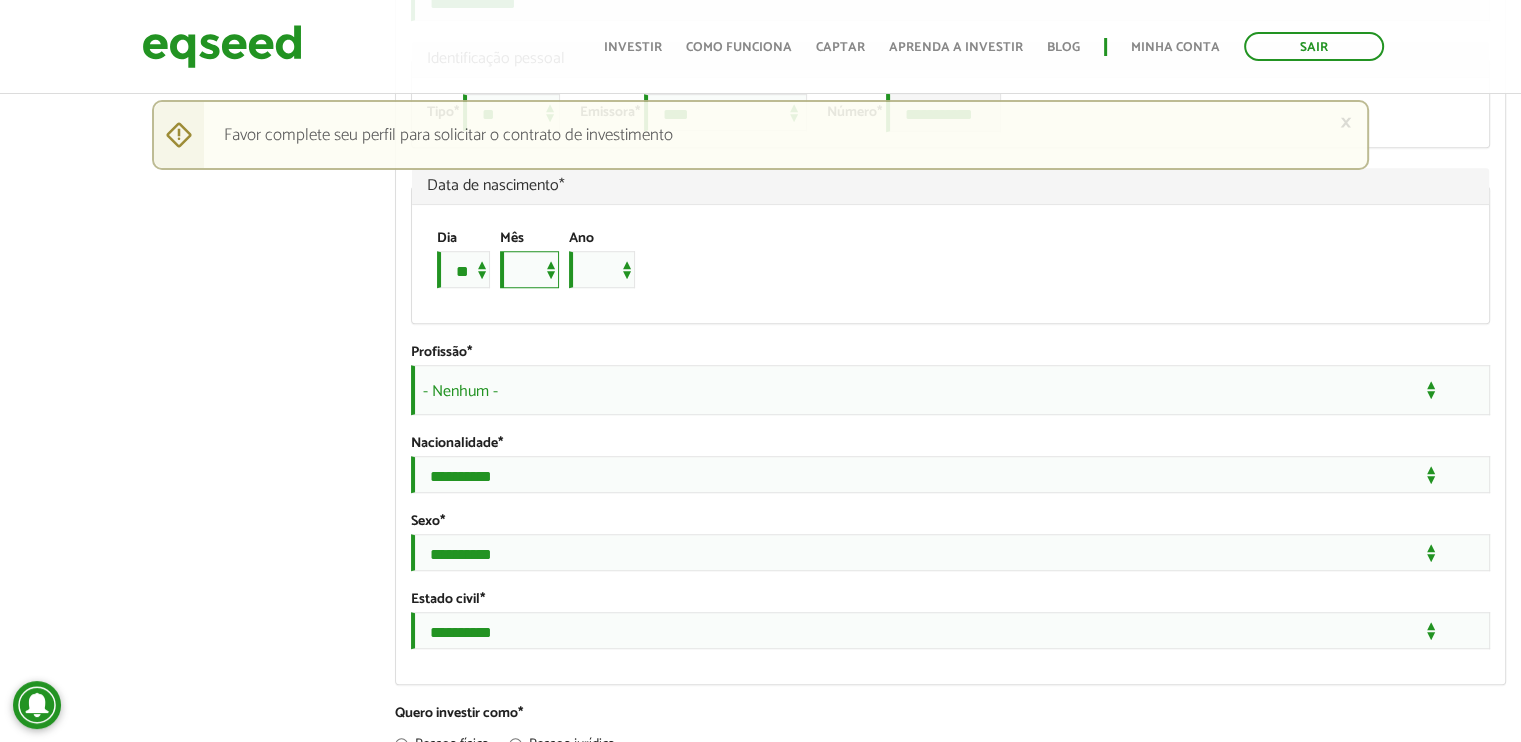 click on "*** *** *** *** *** *** *** *** *** *** *** ***" at bounding box center [529, 269] 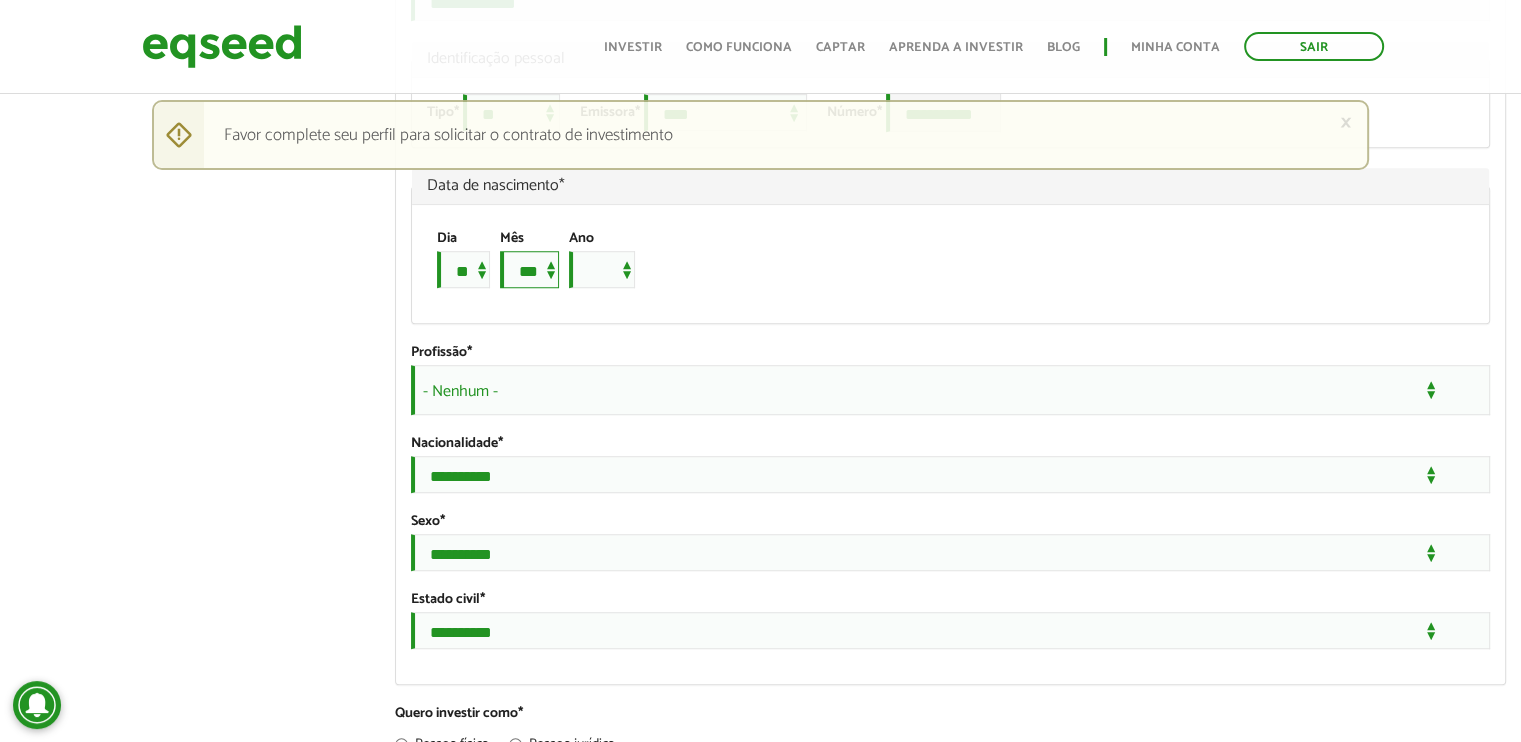 click on "*** *** *** *** *** *** *** *** *** *** *** ***" at bounding box center [529, 269] 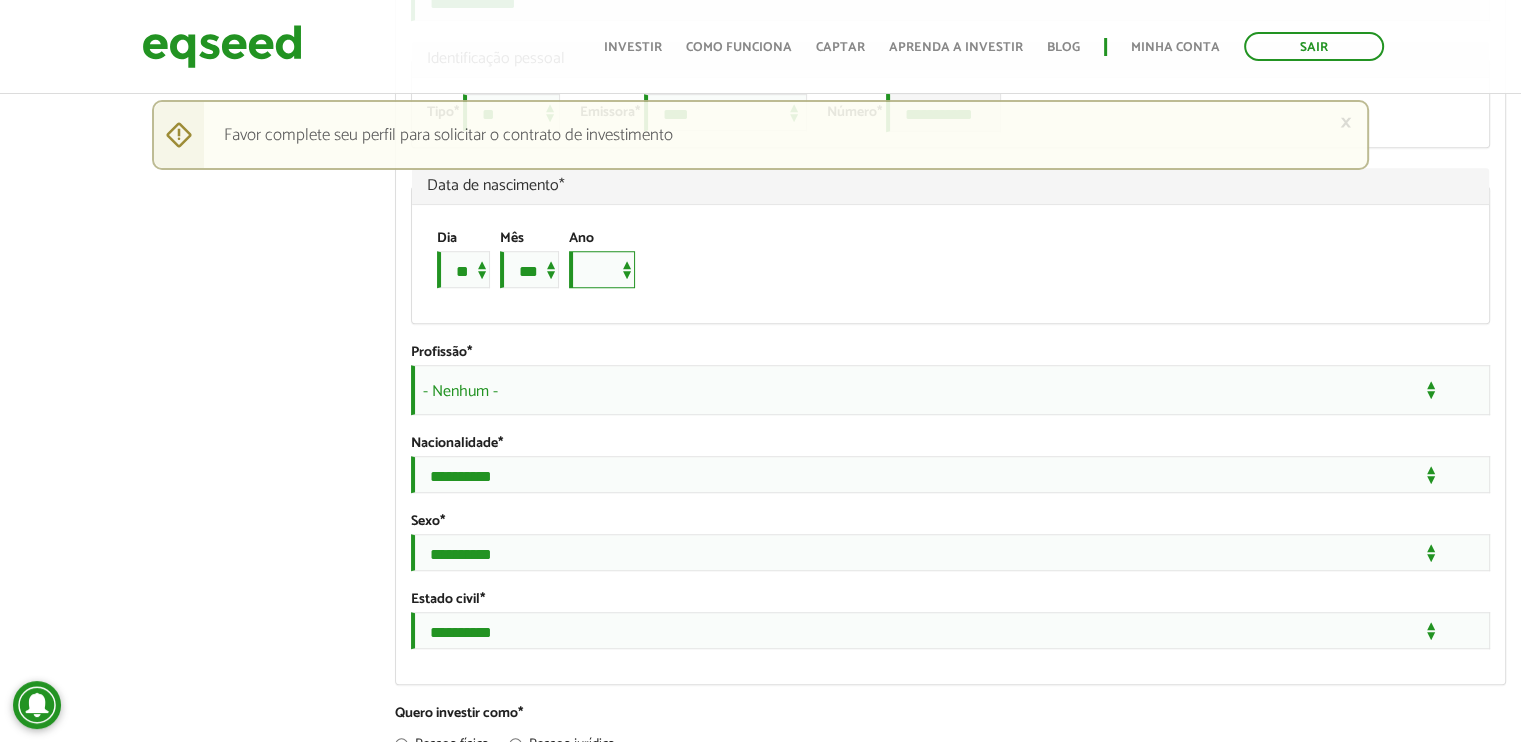 click on "**** **** **** **** **** **** **** **** **** **** **** **** **** **** **** **** **** **** **** **** **** **** **** **** **** **** **** **** **** **** **** **** **** **** **** **** **** **** **** **** **** **** **** **** **** **** **** **** **** **** **** **** **** **** **** **** **** **** **** **** **** **** **** **** **** **** **** **** **** **** **** **** **** **** **** **** **** **** **** **** **** **** **** **** **** **** **** **** **** **** **** **** **** **** **** **** **** **** **** **** **** **** **** **** **** **** **** **** **** **** **** **** **** **** **** **** **** **** **** **** **** **** **** **** **** ****" at bounding box center (602, 269) 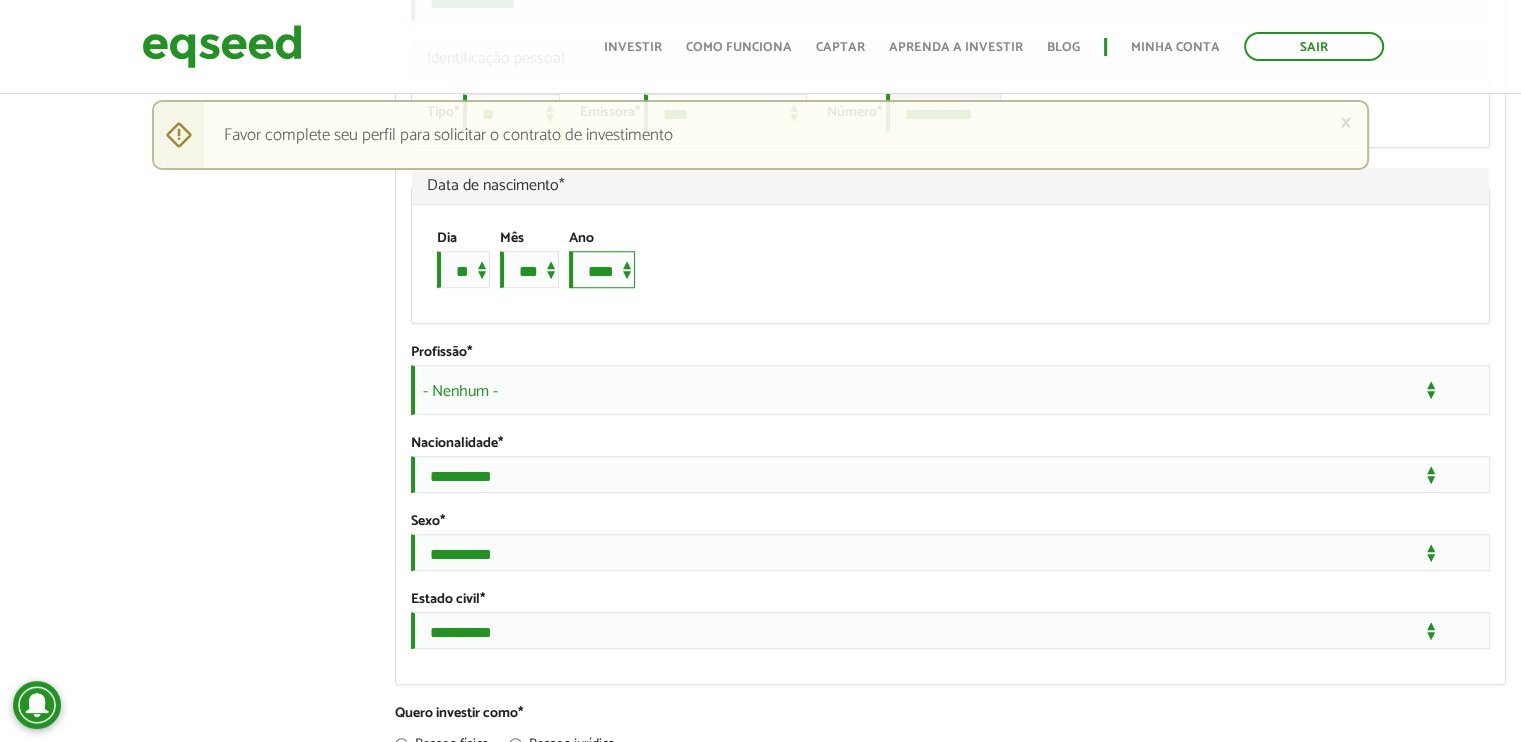 click on "**** **** **** **** **** **** **** **** **** **** **** **** **** **** **** **** **** **** **** **** **** **** **** **** **** **** **** **** **** **** **** **** **** **** **** **** **** **** **** **** **** **** **** **** **** **** **** **** **** **** **** **** **** **** **** **** **** **** **** **** **** **** **** **** **** **** **** **** **** **** **** **** **** **** **** **** **** **** **** **** **** **** **** **** **** **** **** **** **** **** **** **** **** **** **** **** **** **** **** **** **** **** **** **** **** **** **** **** **** **** **** **** **** **** **** **** **** **** **** **** **** **** **** **** **** ****" at bounding box center (602, 269) 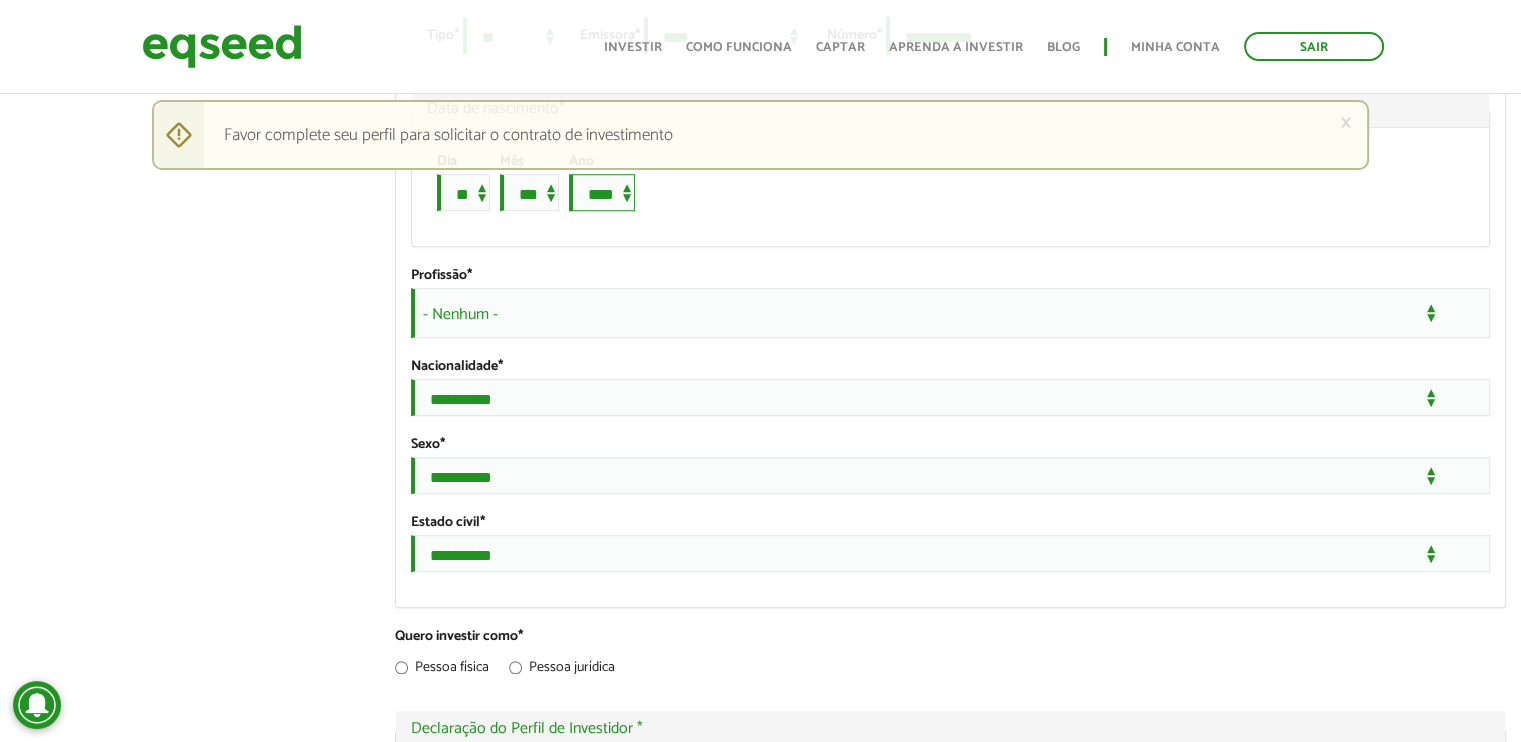scroll, scrollTop: 1500, scrollLeft: 0, axis: vertical 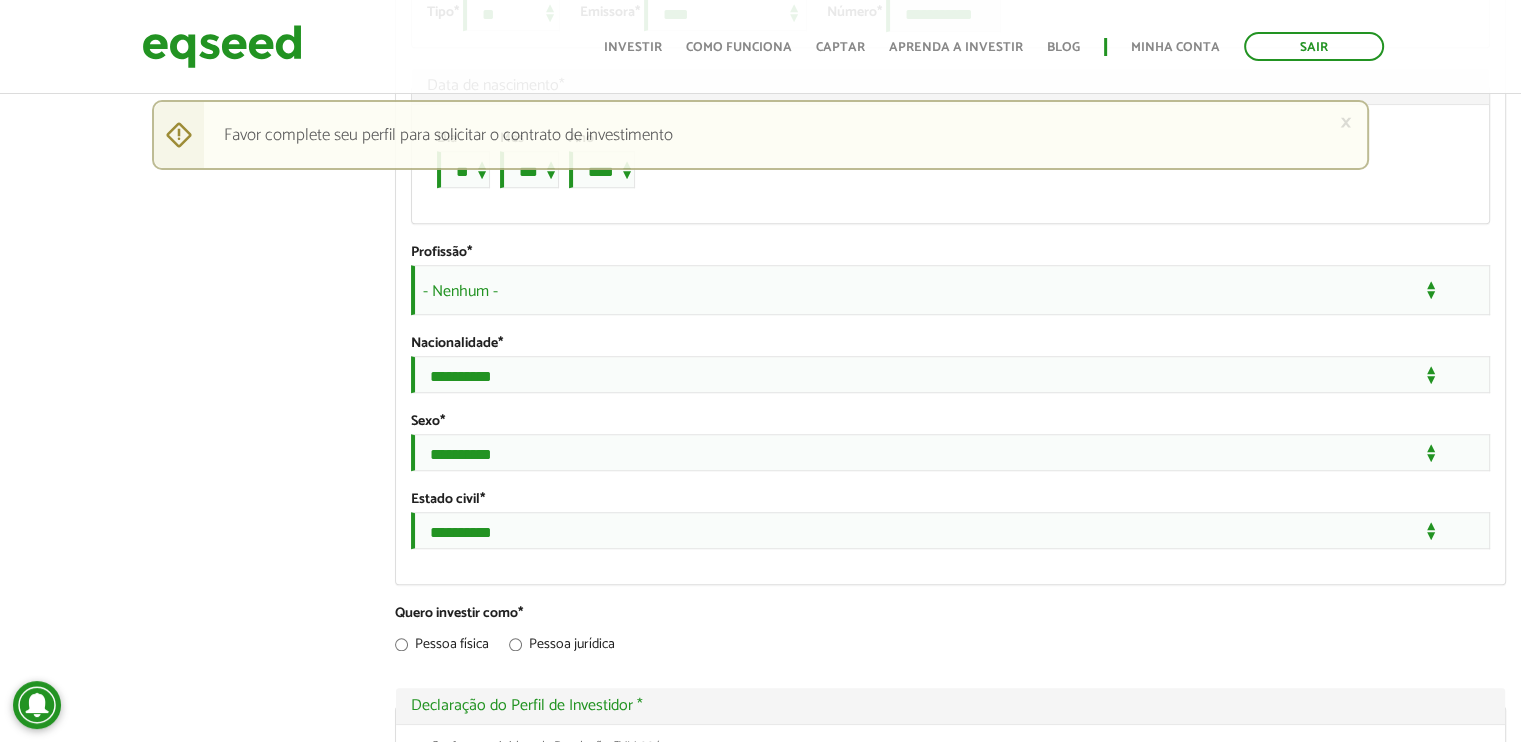 click on "- Nenhum -" at bounding box center [950, 290] 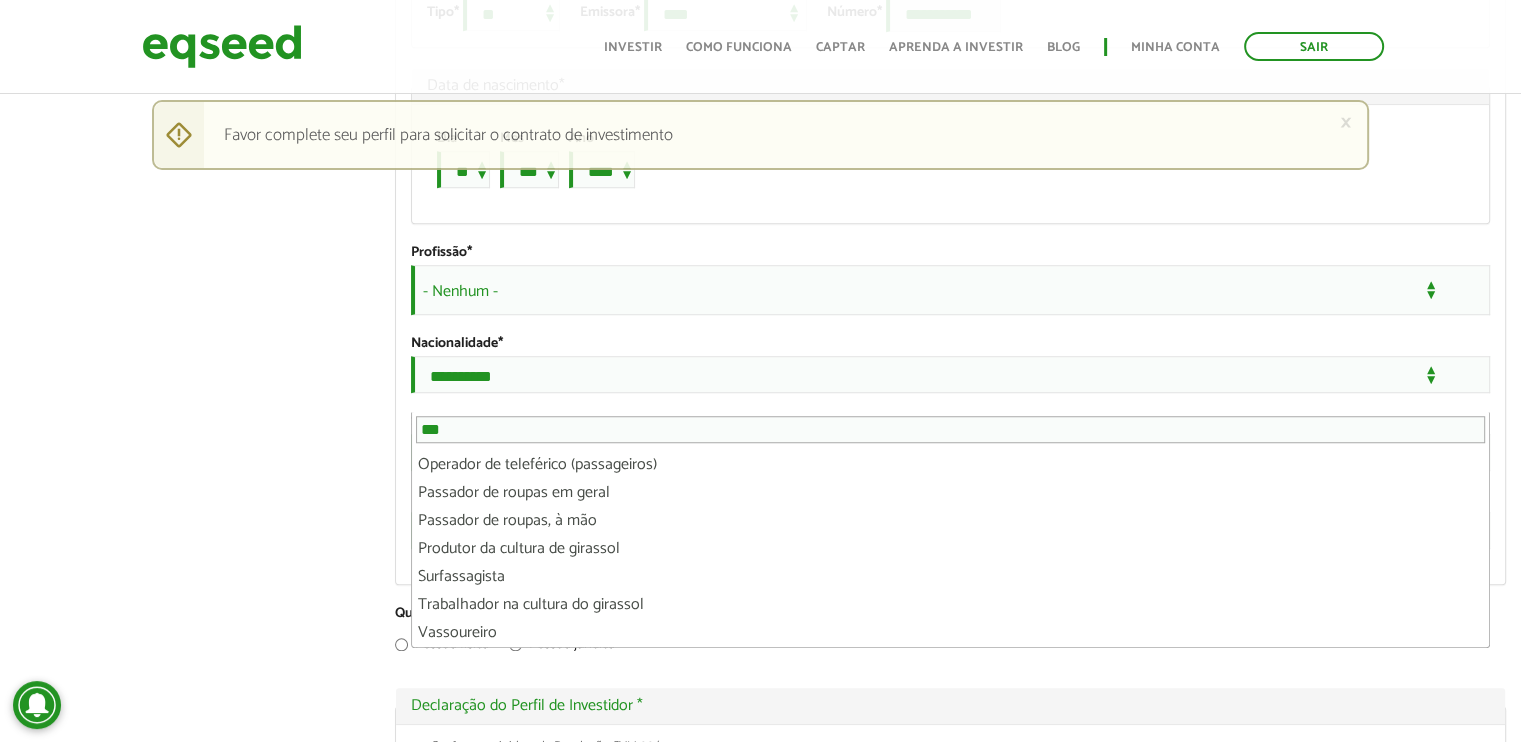 scroll, scrollTop: 0, scrollLeft: 0, axis: both 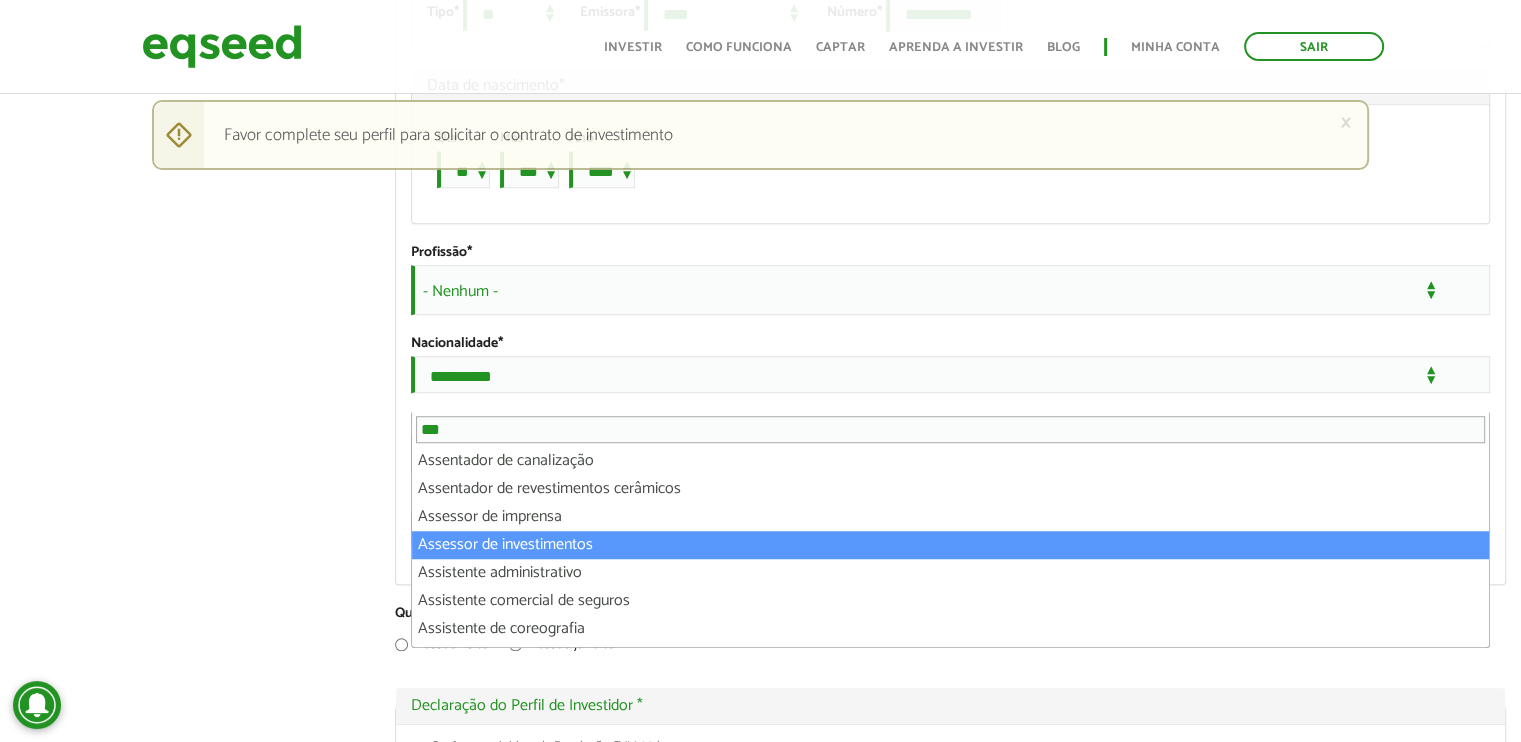 type on "***" 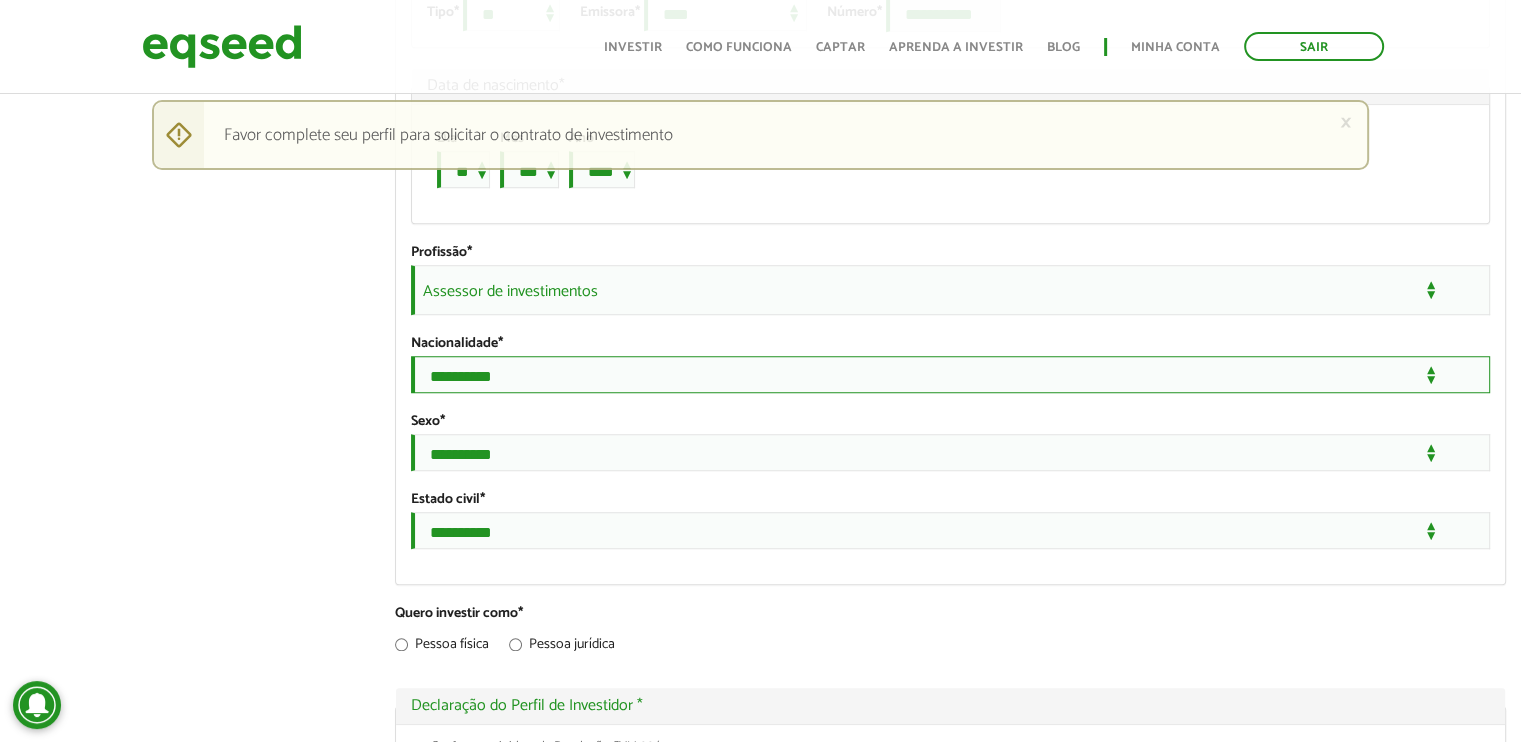 click on "**********" at bounding box center [950, 374] 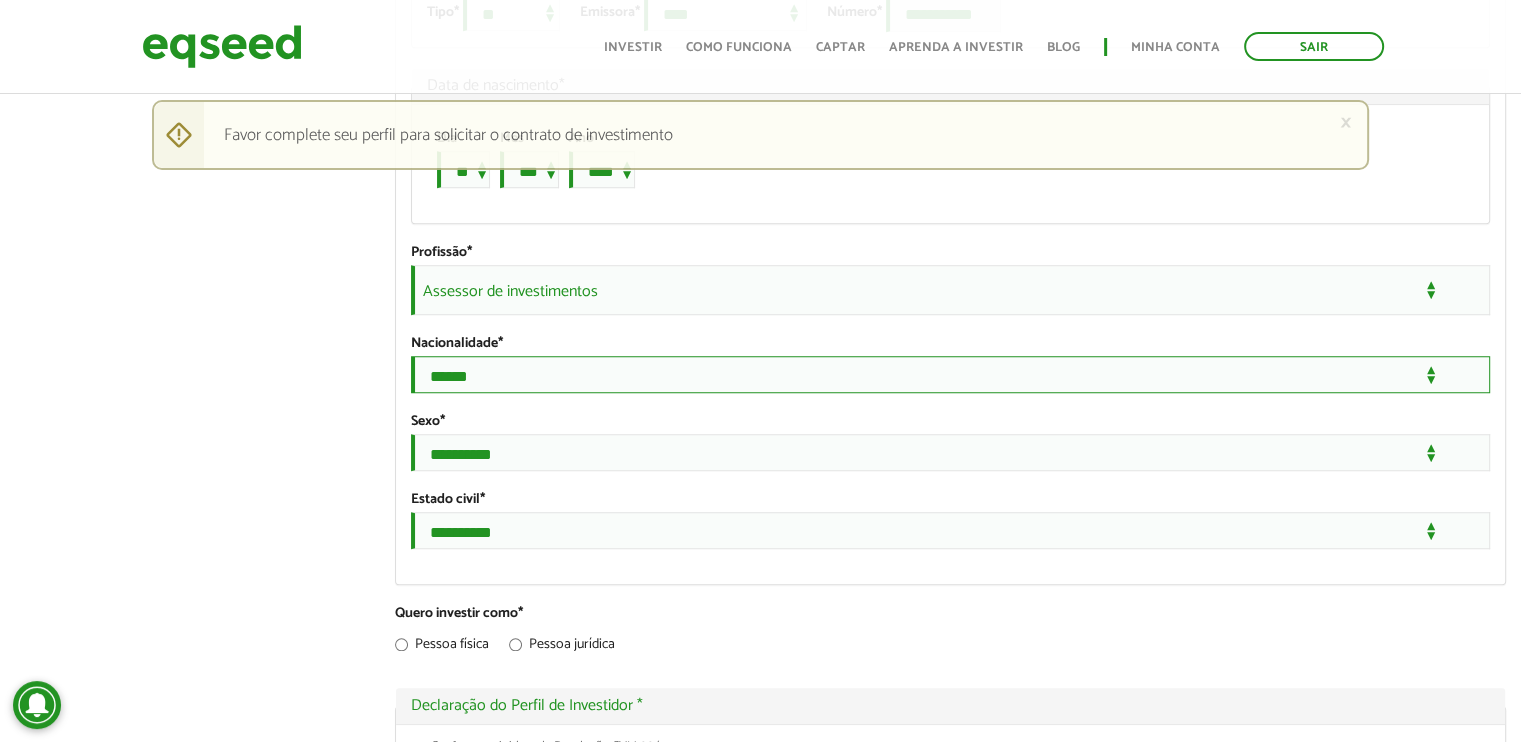 click on "**********" at bounding box center (950, 374) 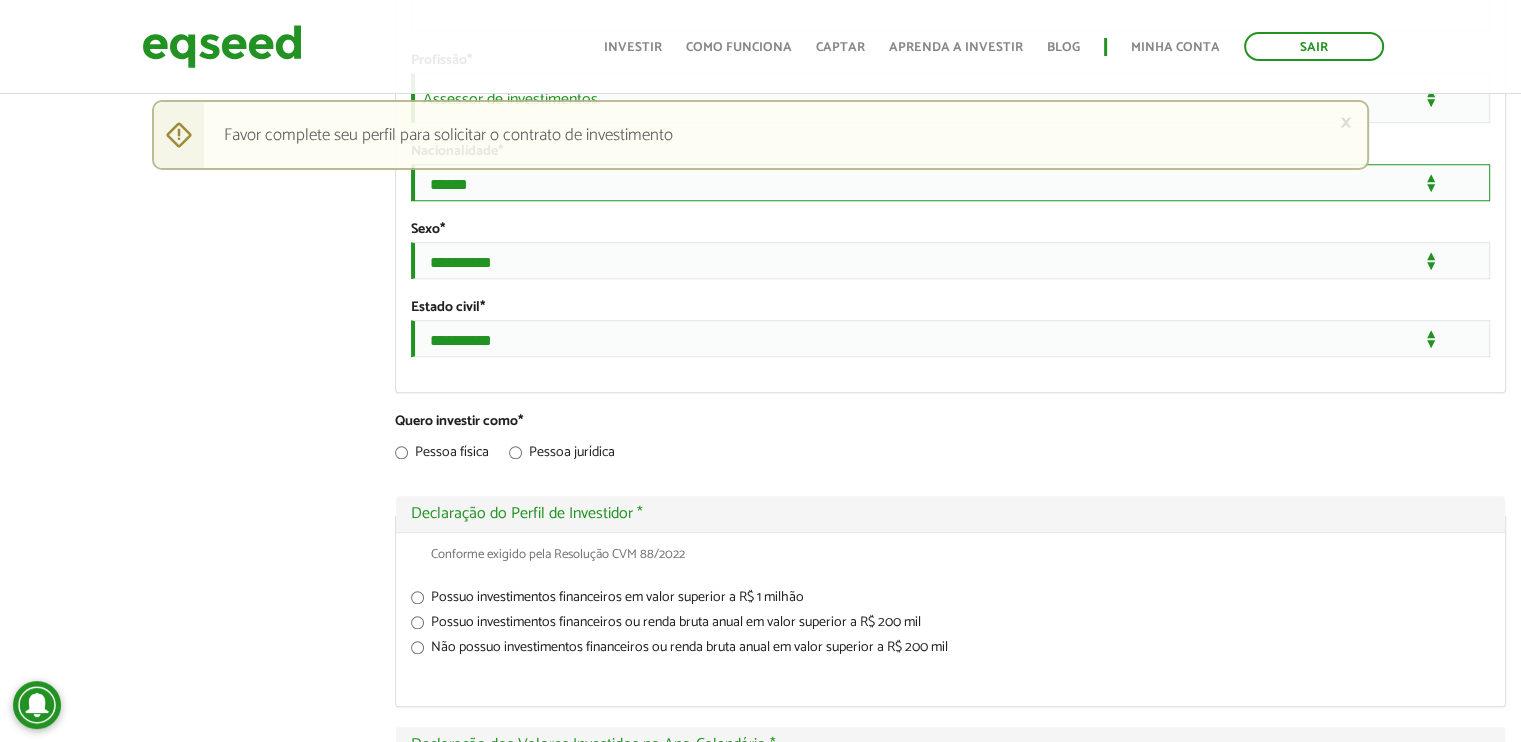 scroll, scrollTop: 1700, scrollLeft: 0, axis: vertical 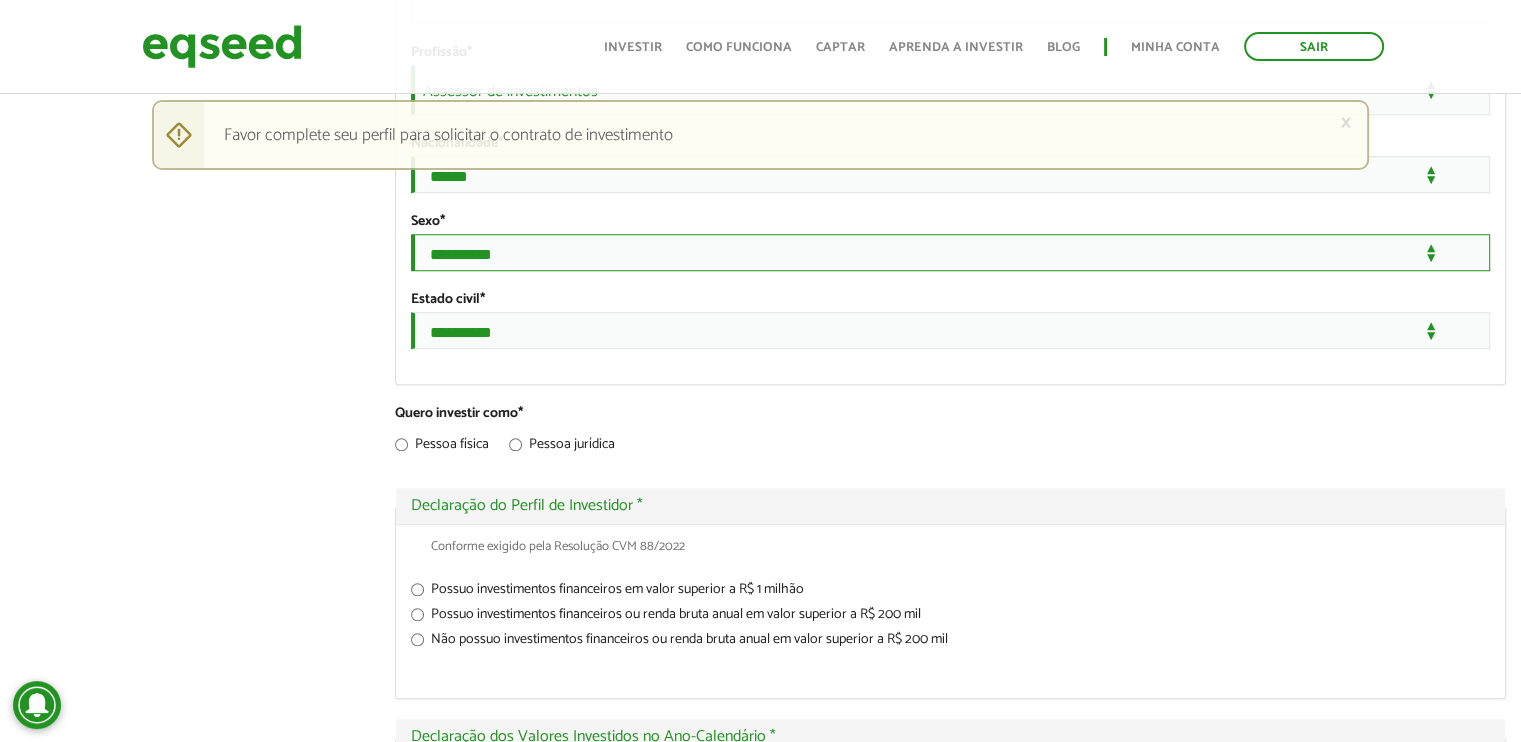 click on "**********" at bounding box center (950, 252) 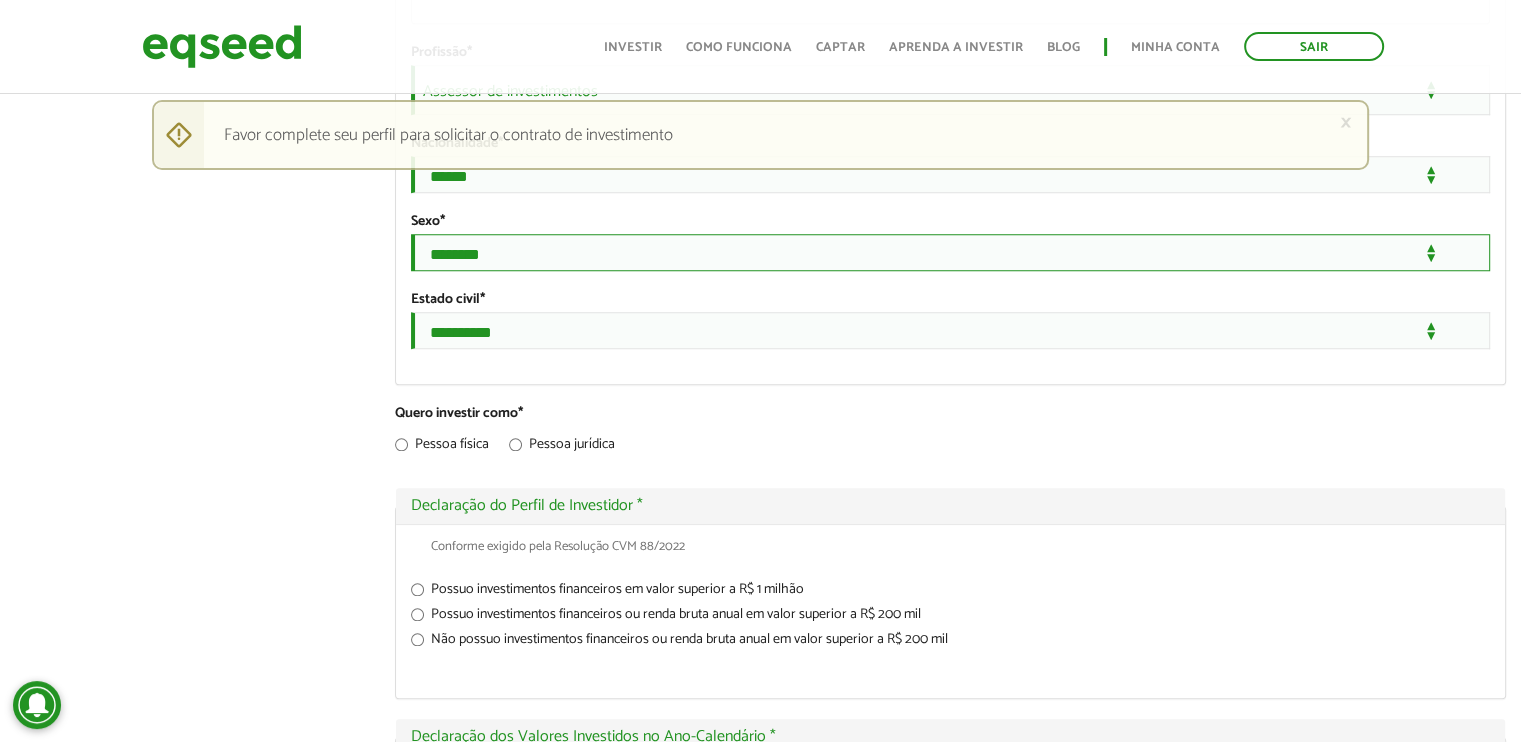 click on "**********" at bounding box center (950, 252) 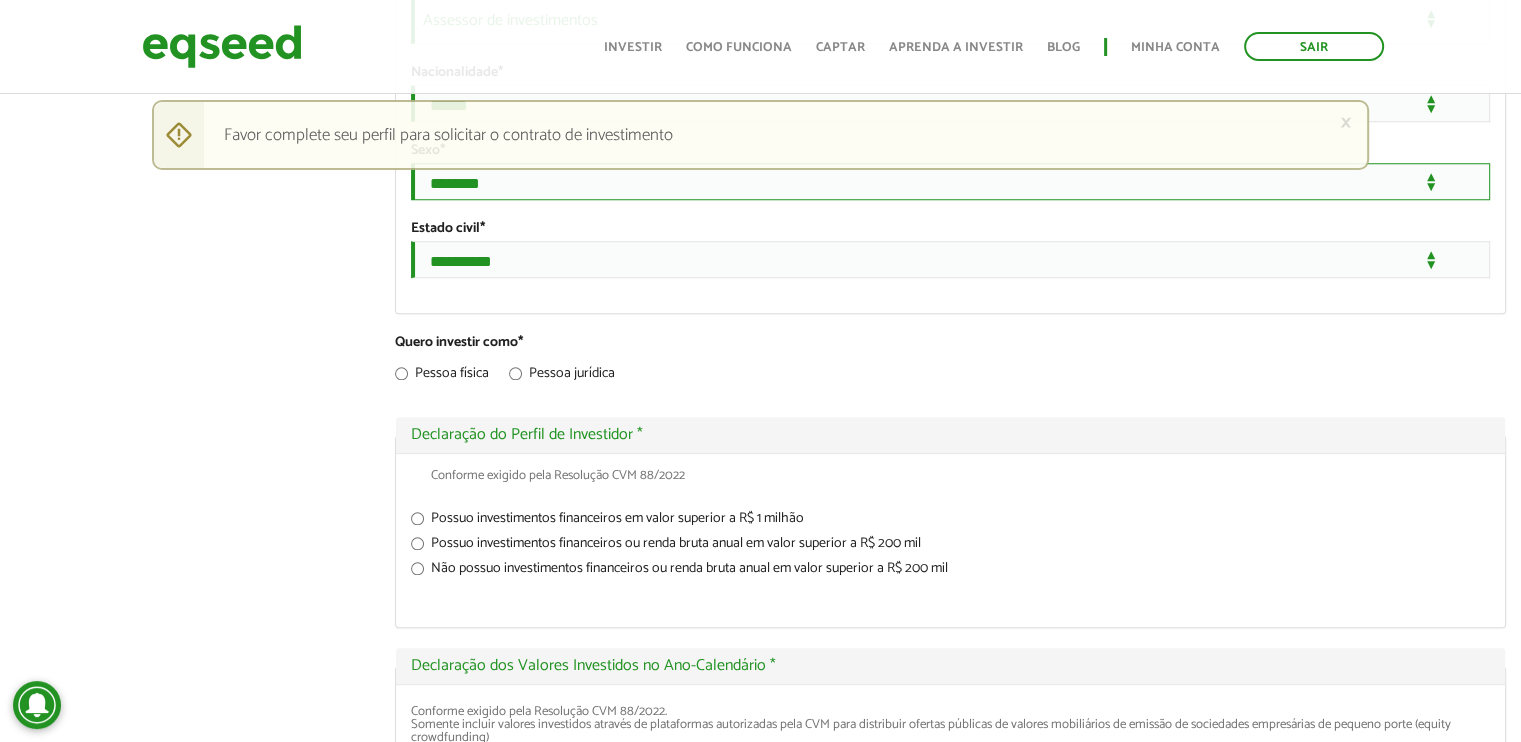 scroll, scrollTop: 1800, scrollLeft: 0, axis: vertical 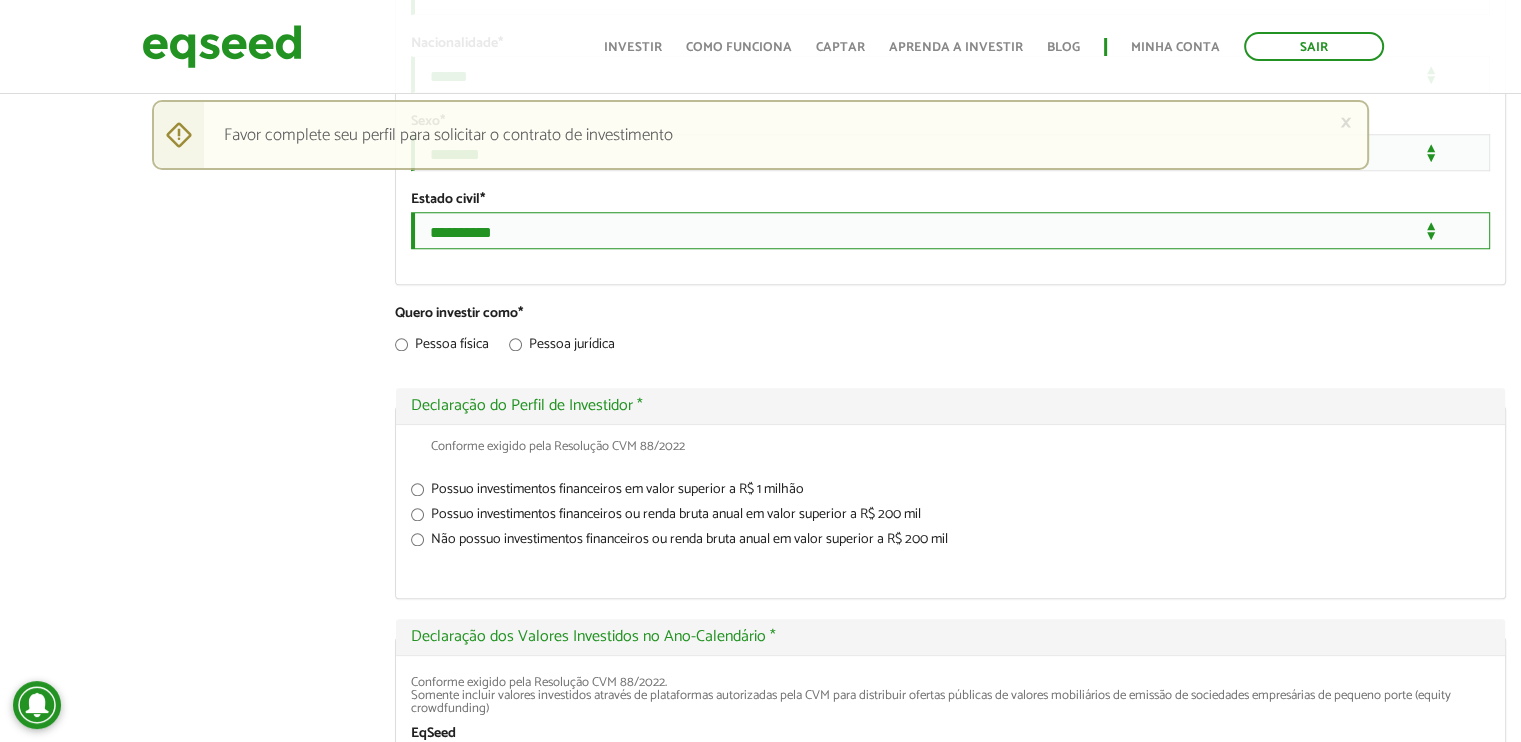 drag, startPoint x: 441, startPoint y: 366, endPoint x: 448, endPoint y: 375, distance: 11.401754 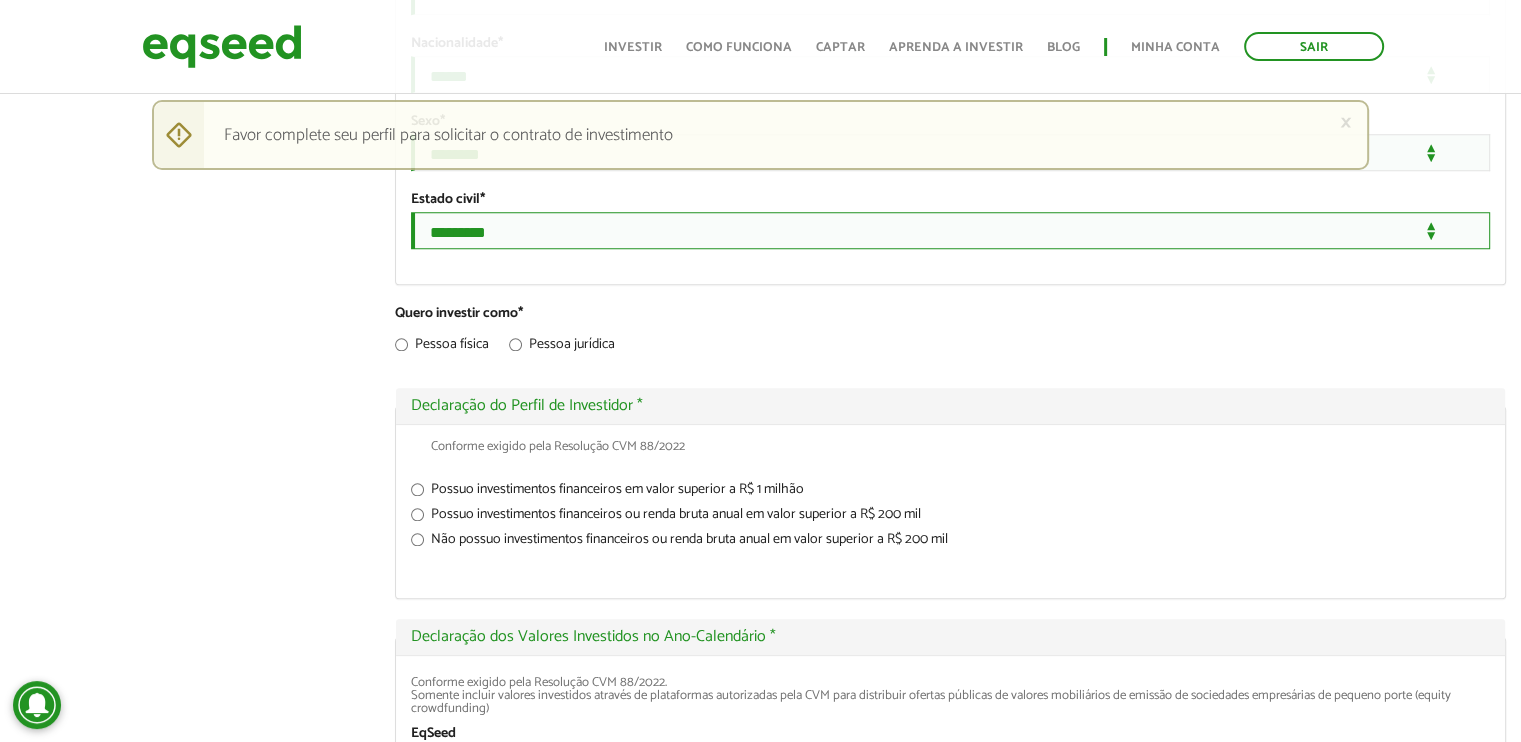 click on "**********" at bounding box center [950, 230] 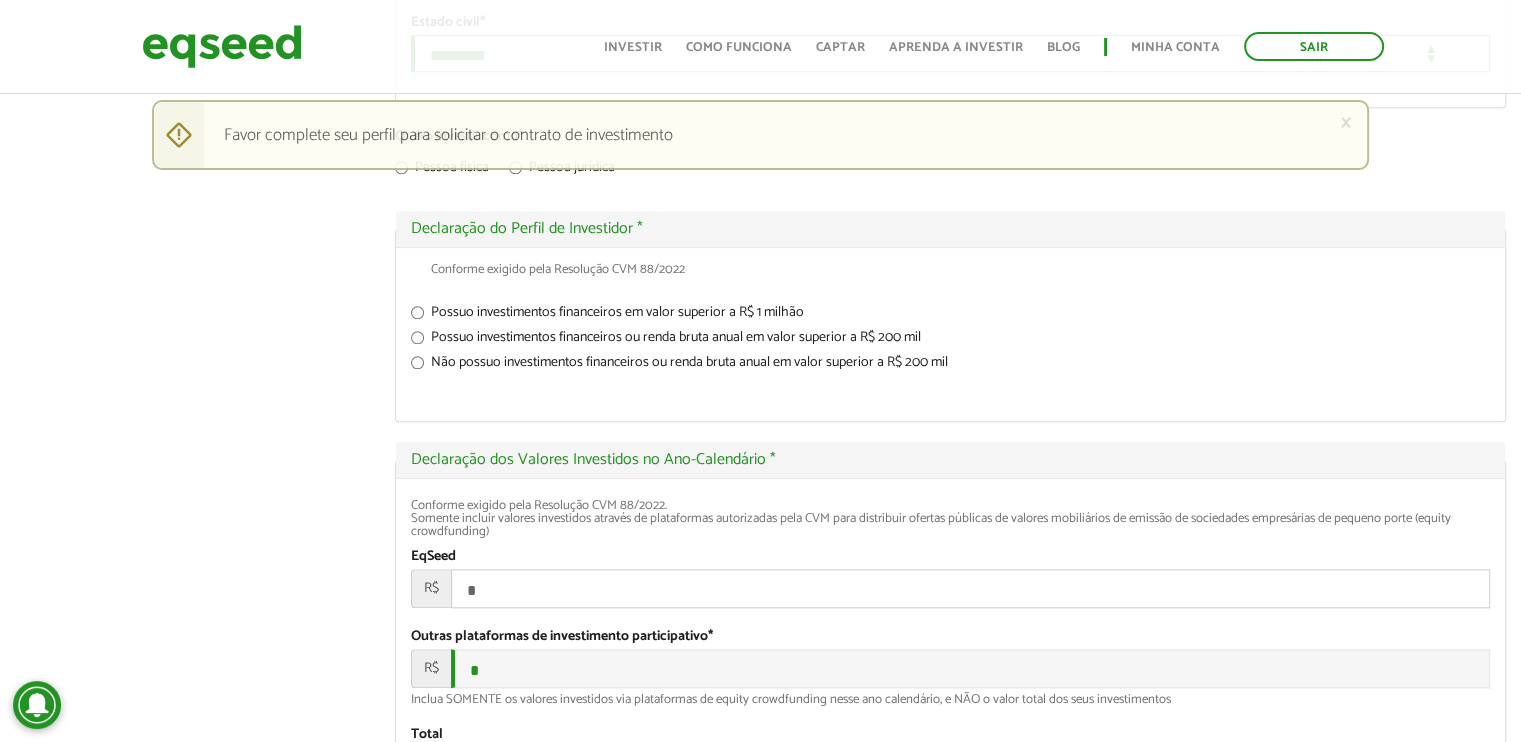 scroll, scrollTop: 2100, scrollLeft: 0, axis: vertical 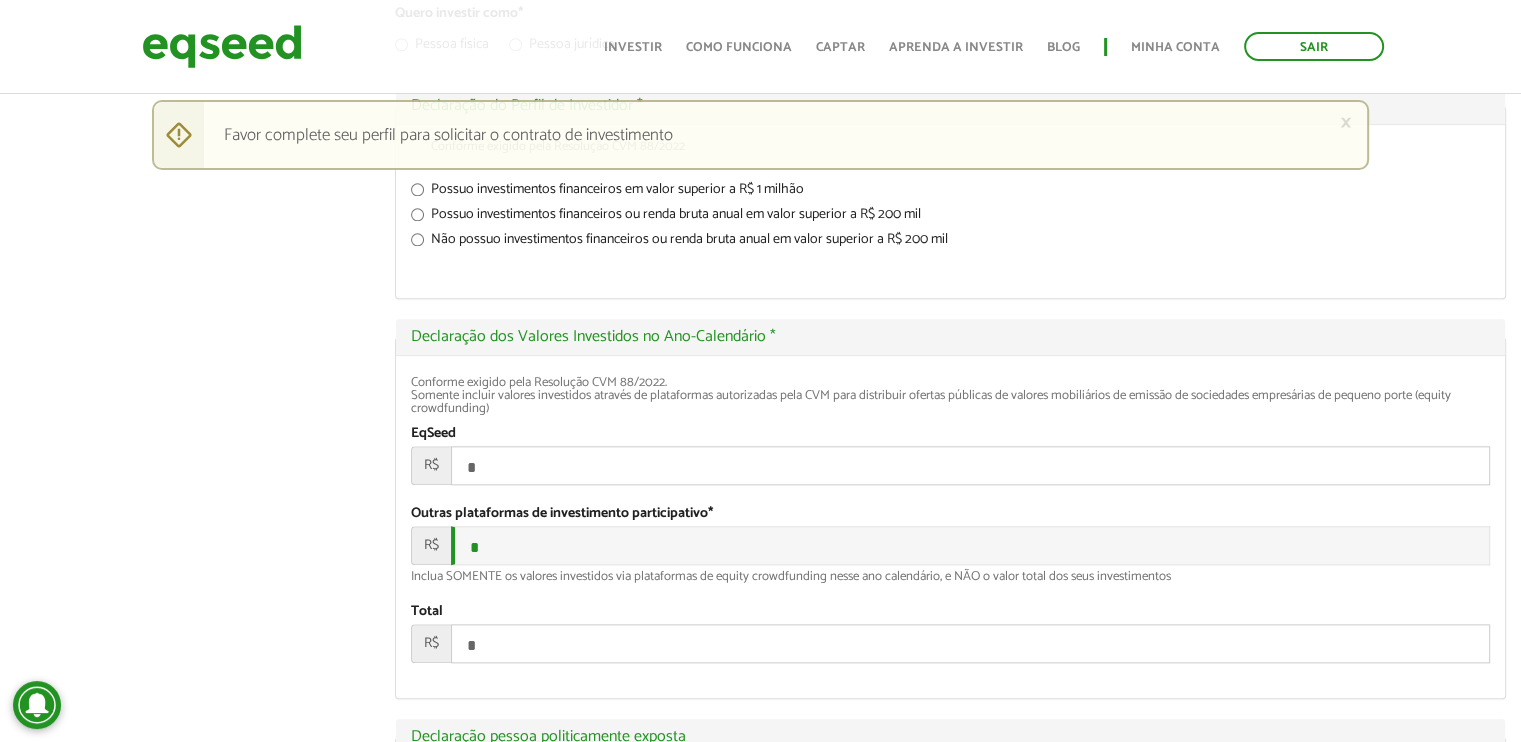 click on "Guilherme Bassani
left_panel_close
Clientes
home Início
group Investimento assistido
finance Meus relatórios
add_business Indique uma empresa
Pessoal
person Meu perfil
finance_mode Minha simulação
work Meu portfólio
Guilherme Bassani
Abas primárias Perfil Público
Perfil Completo (aba ativa)
Ocultar Resumo
Foto
Enviar foto
Seu rosto virtual ou imagem. Imagens maiores que 1024x1024 pixels serão reduzidas.
Breve Biografia" at bounding box center (760, -48) 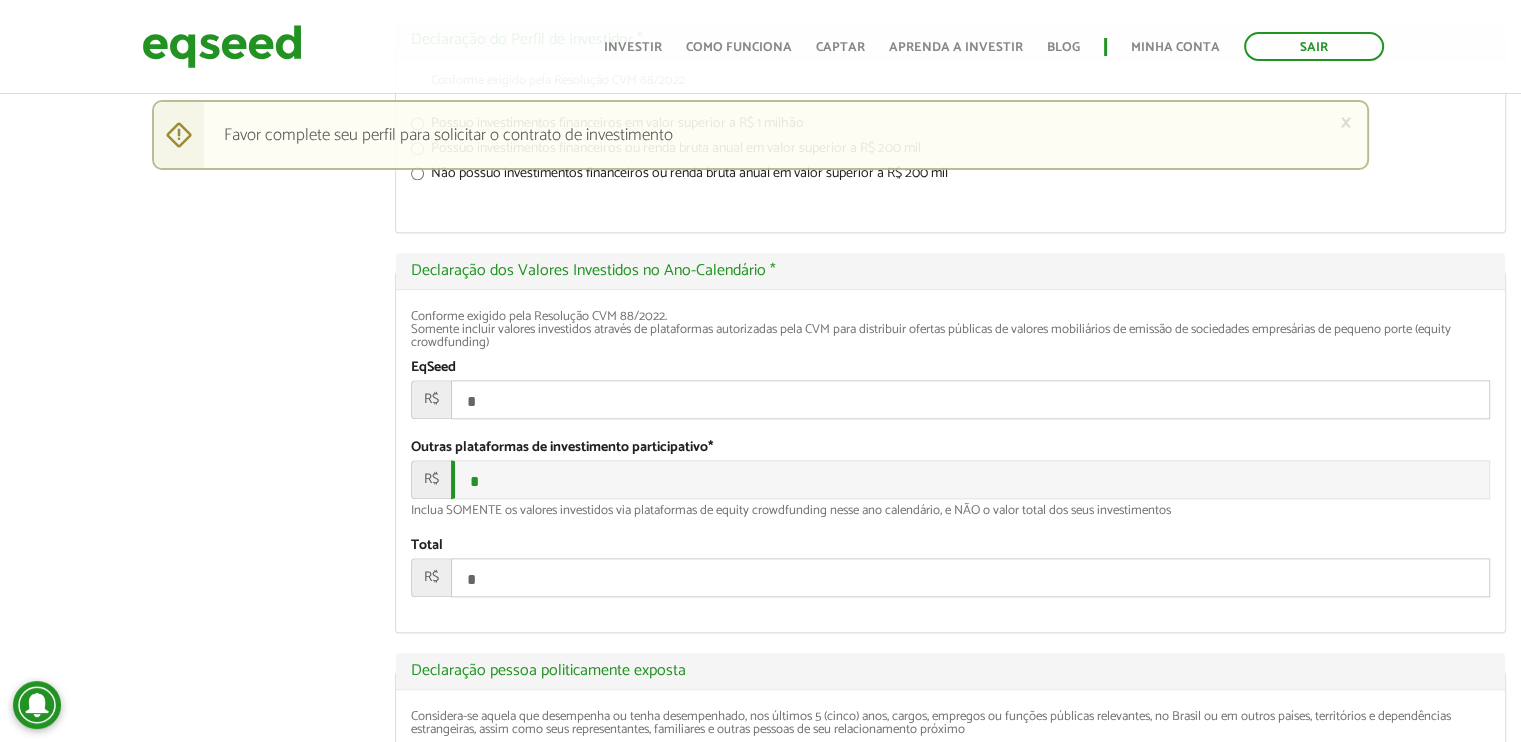 scroll, scrollTop: 2200, scrollLeft: 0, axis: vertical 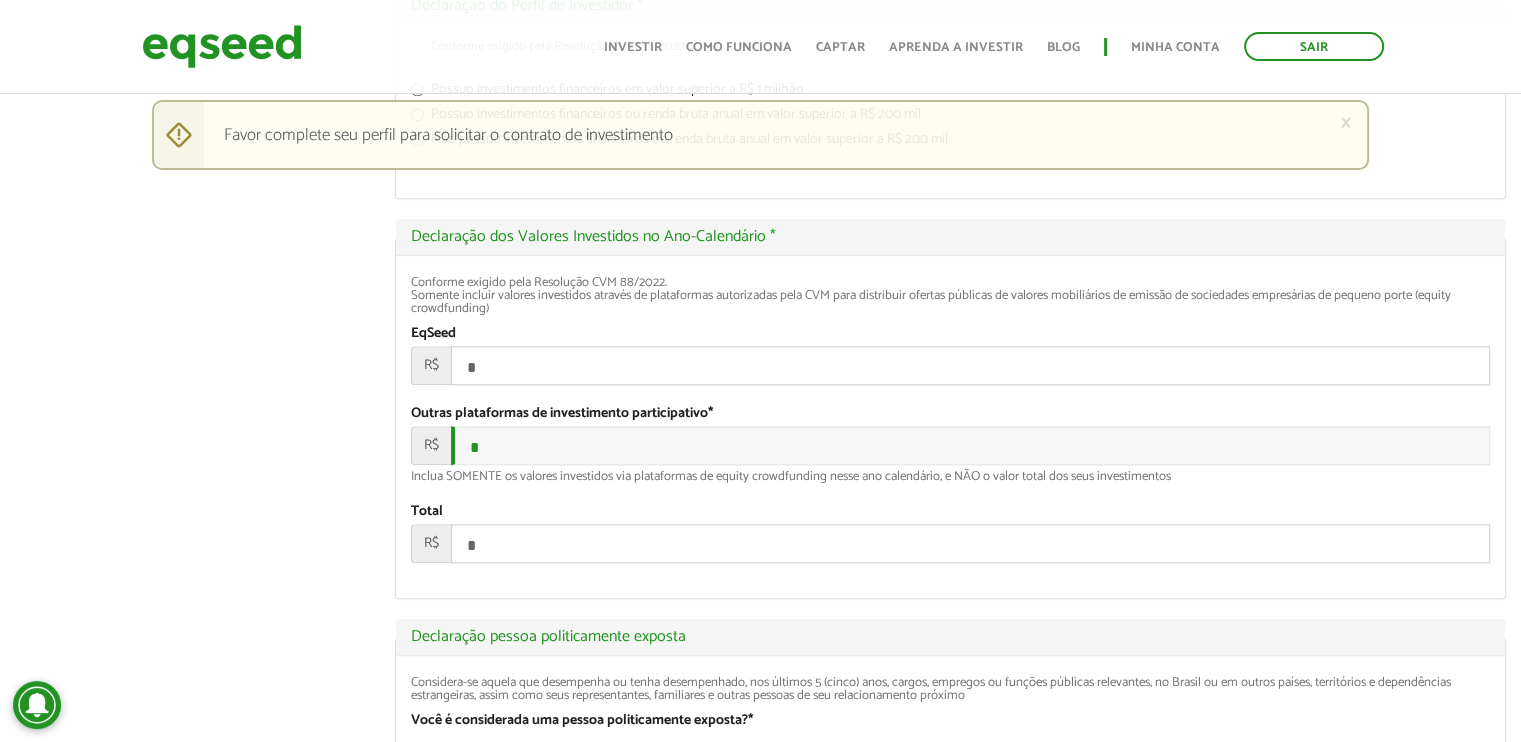 drag, startPoint x: 427, startPoint y: 267, endPoint x: 396, endPoint y: 280, distance: 33.61547 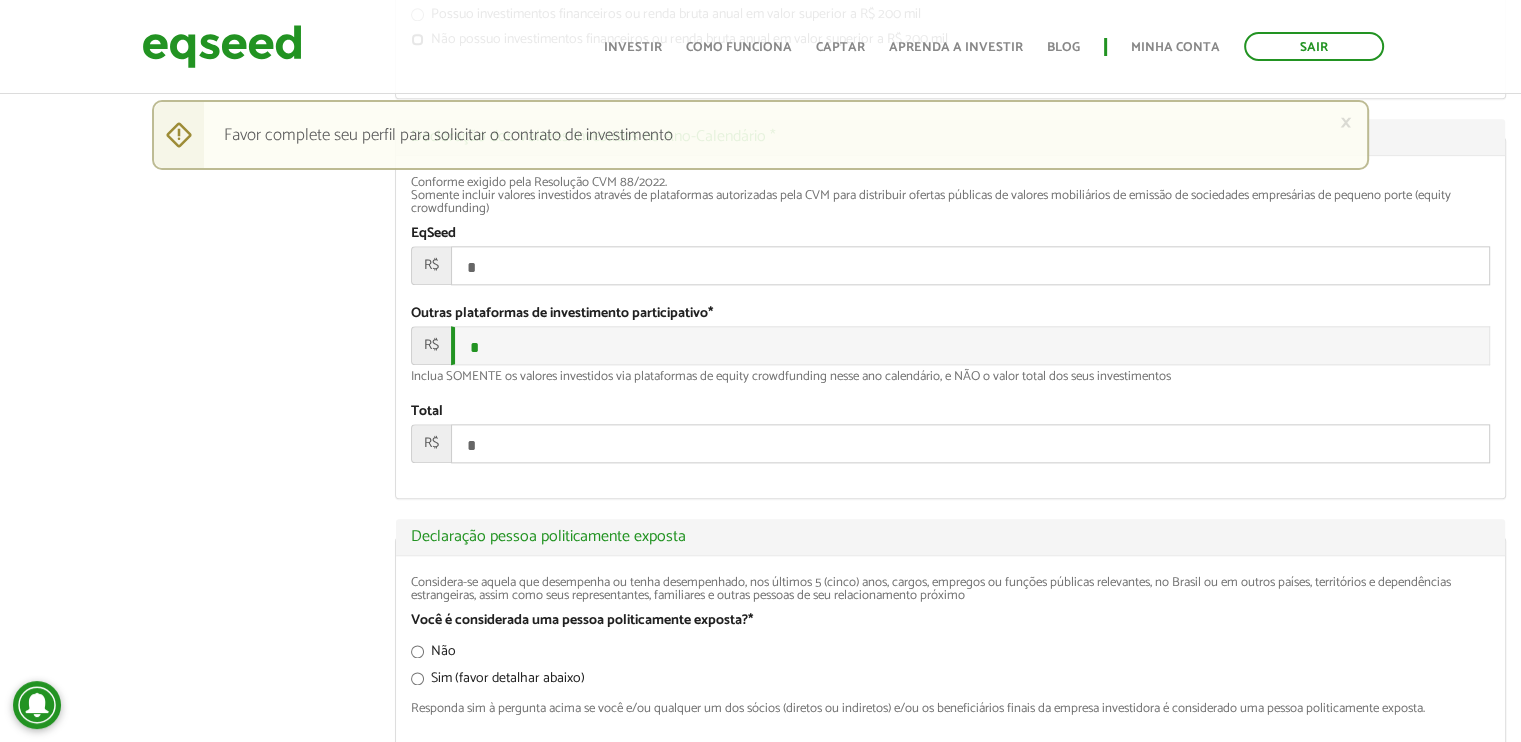 scroll, scrollTop: 2200, scrollLeft: 0, axis: vertical 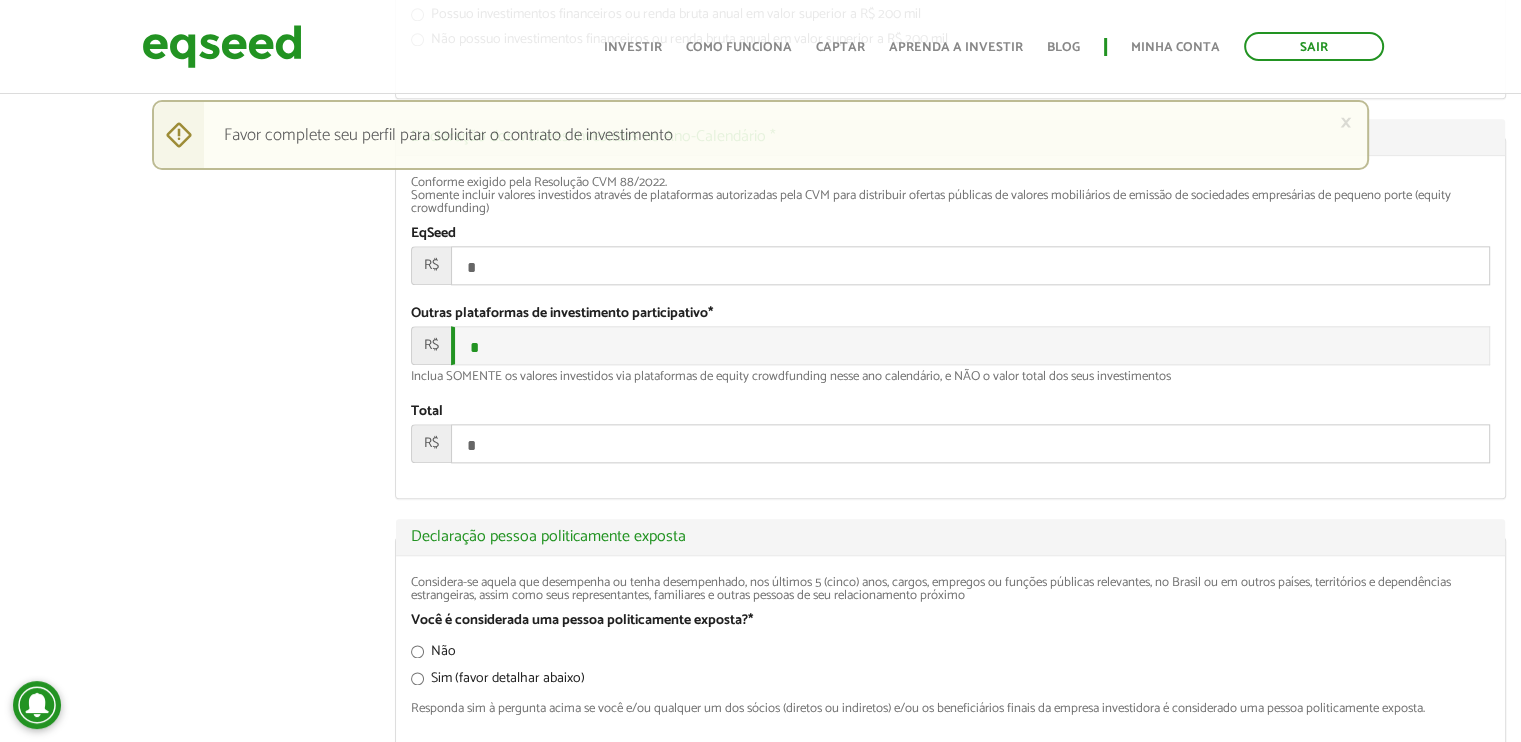 click on "*" at bounding box center (970, 265) 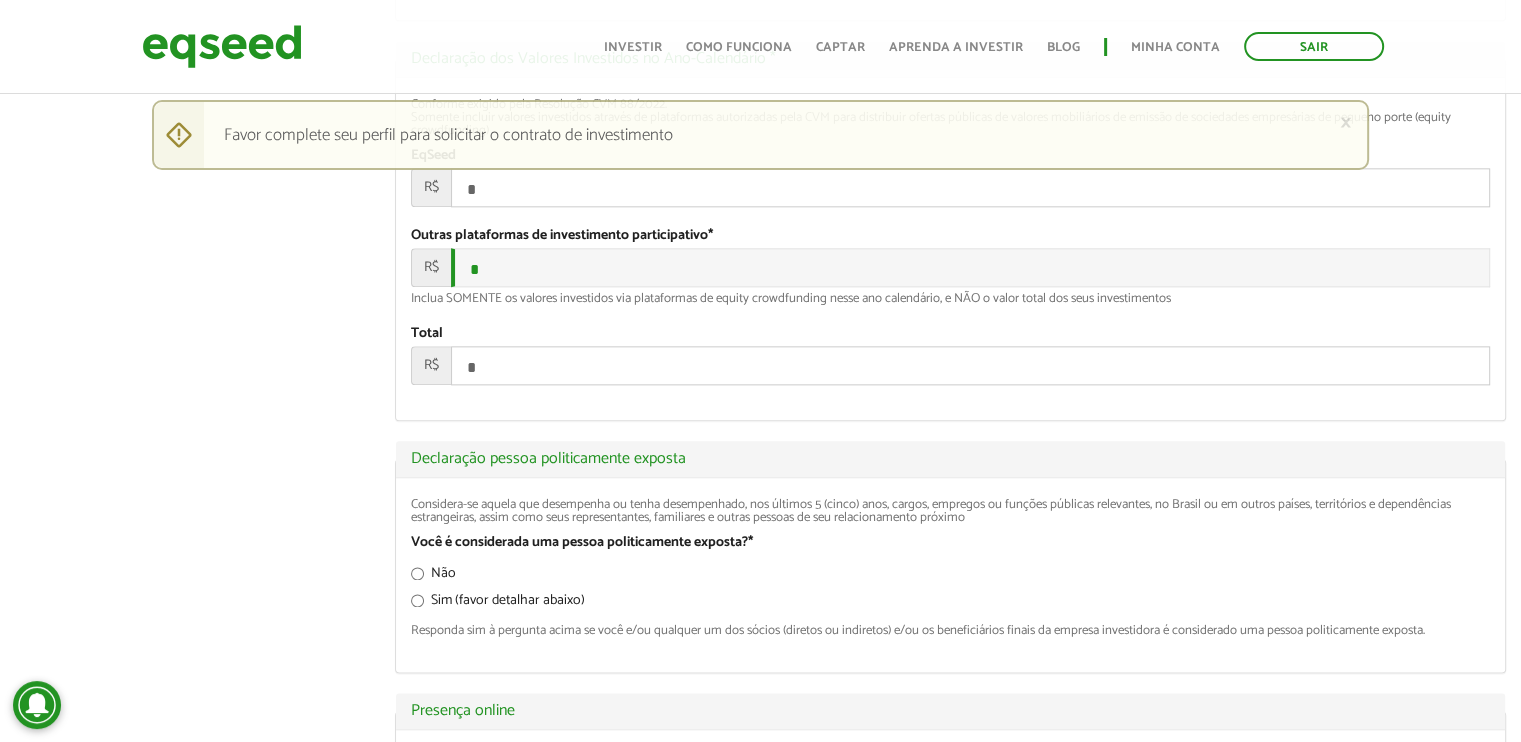 scroll, scrollTop: 2400, scrollLeft: 0, axis: vertical 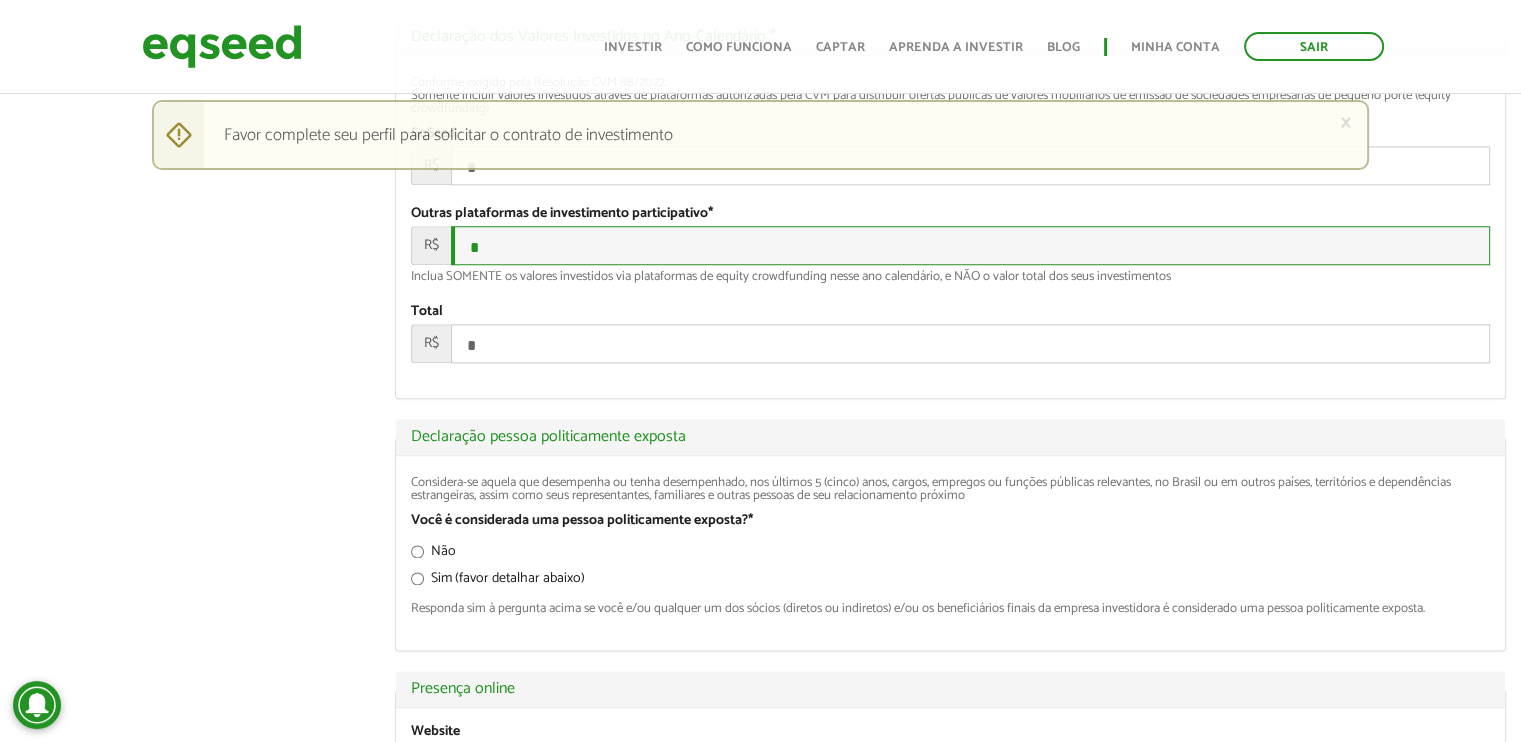 click on "*" at bounding box center [970, 245] 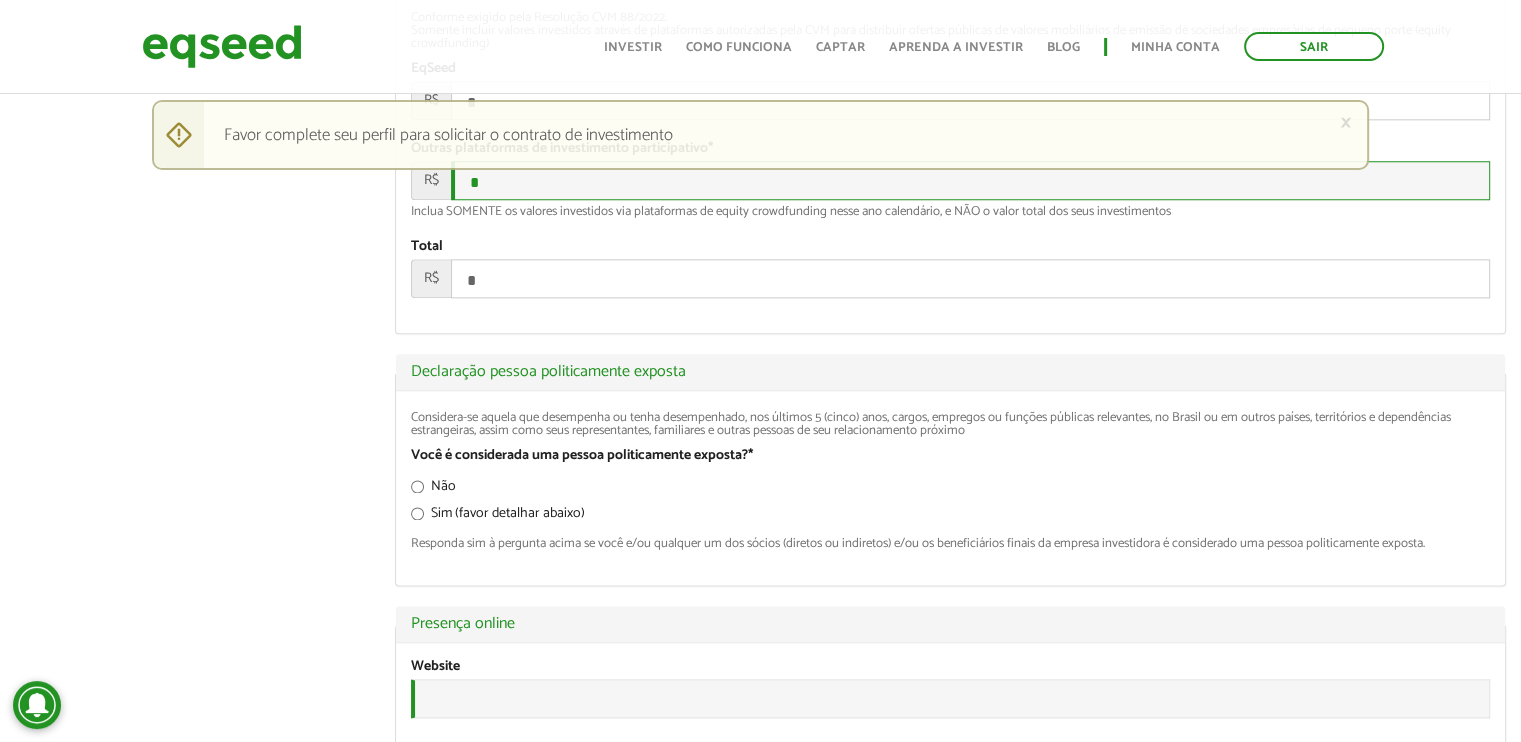 scroll, scrollTop: 2500, scrollLeft: 0, axis: vertical 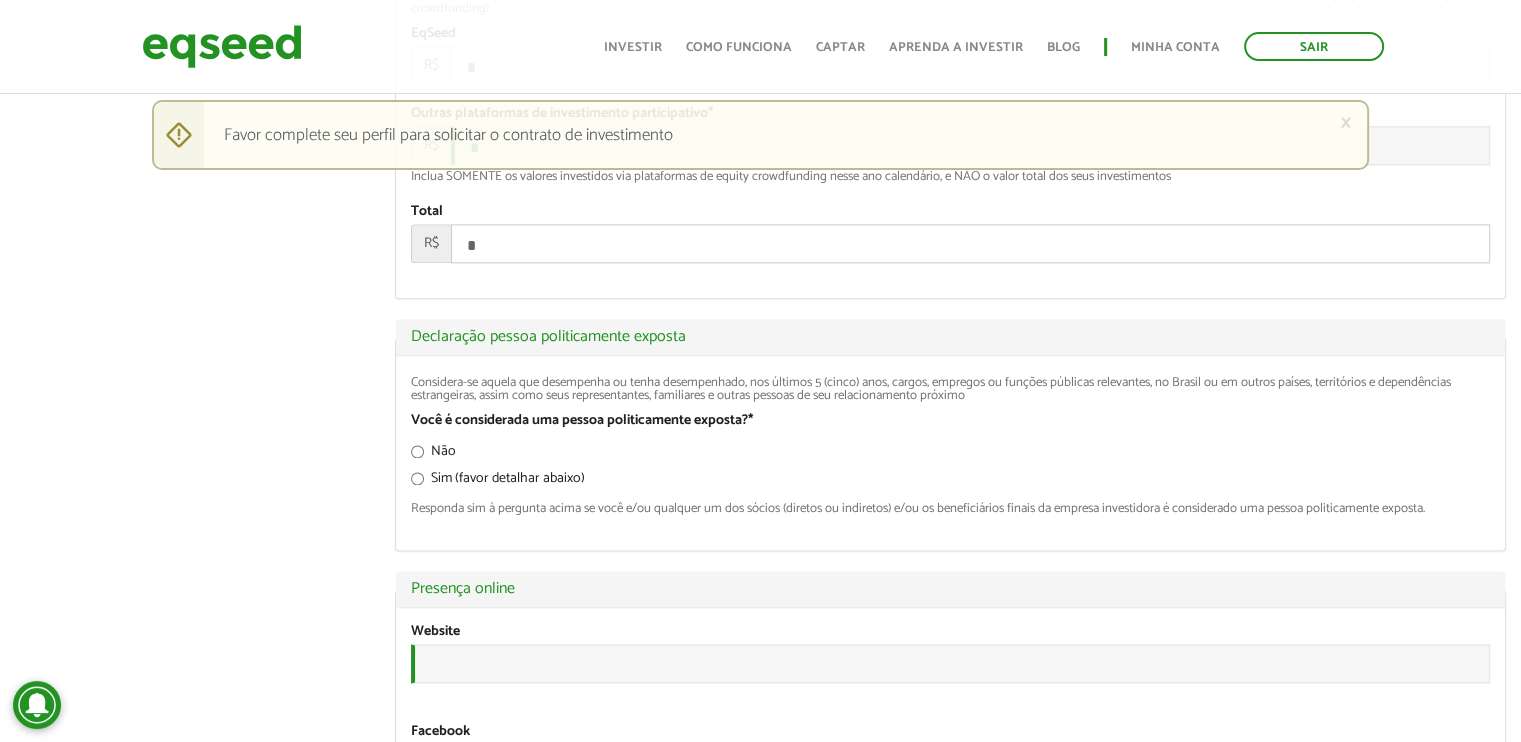 click on "Guilherme Bassani
left_panel_close
Clientes
home Início
group Investimento assistido
finance Meus relatórios
add_business Indique uma empresa
Pessoal
person Meu perfil
finance_mode Minha simulação
work Meu portfólio
Guilherme Bassani
Abas primárias Perfil Público
Perfil Completo (aba ativa)
Ocultar Resumo
Foto
Enviar foto
Seu rosto virtual ou imagem. Imagens maiores que 1024x1024 pixels serão reduzidas.
Breve Biografia" at bounding box center (760, -448) 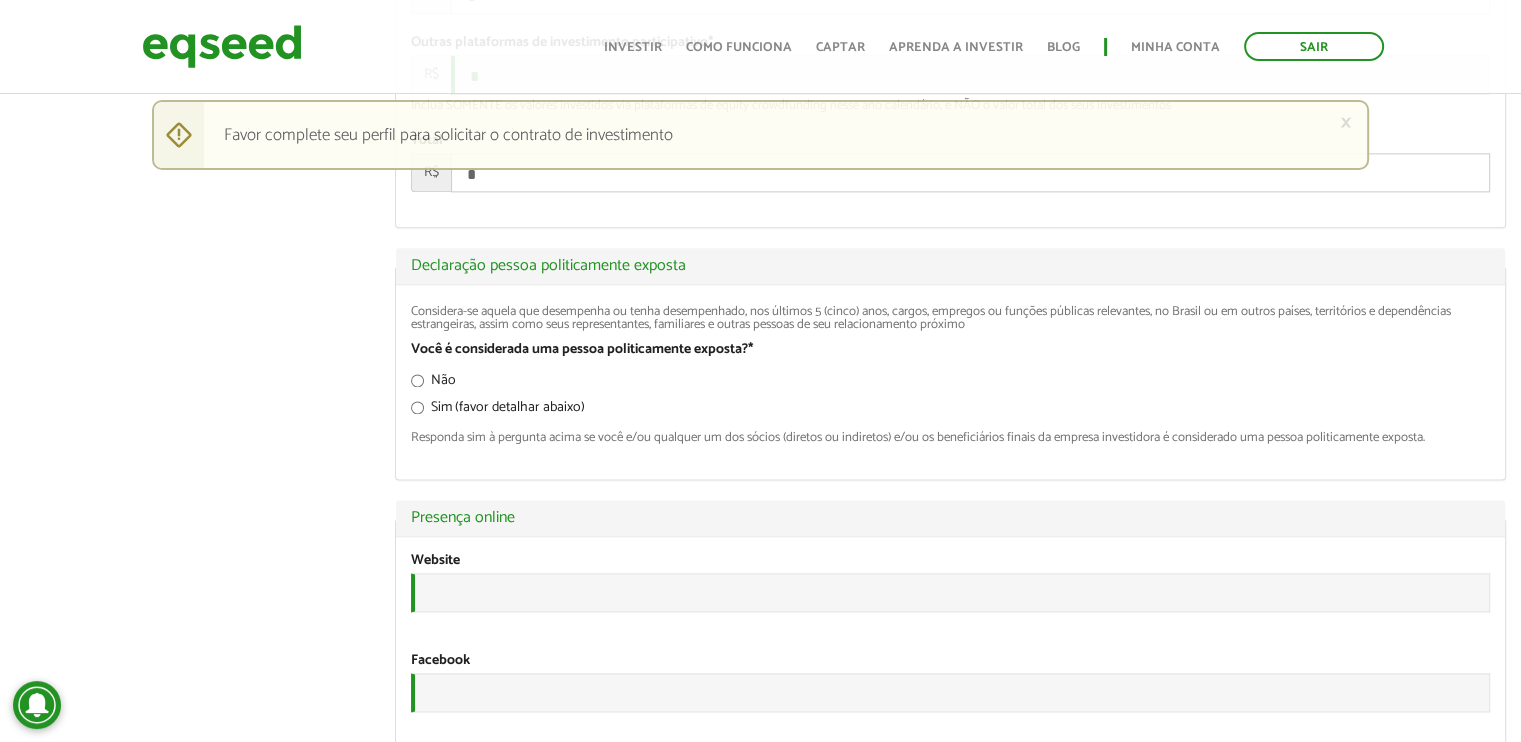 scroll, scrollTop: 2600, scrollLeft: 0, axis: vertical 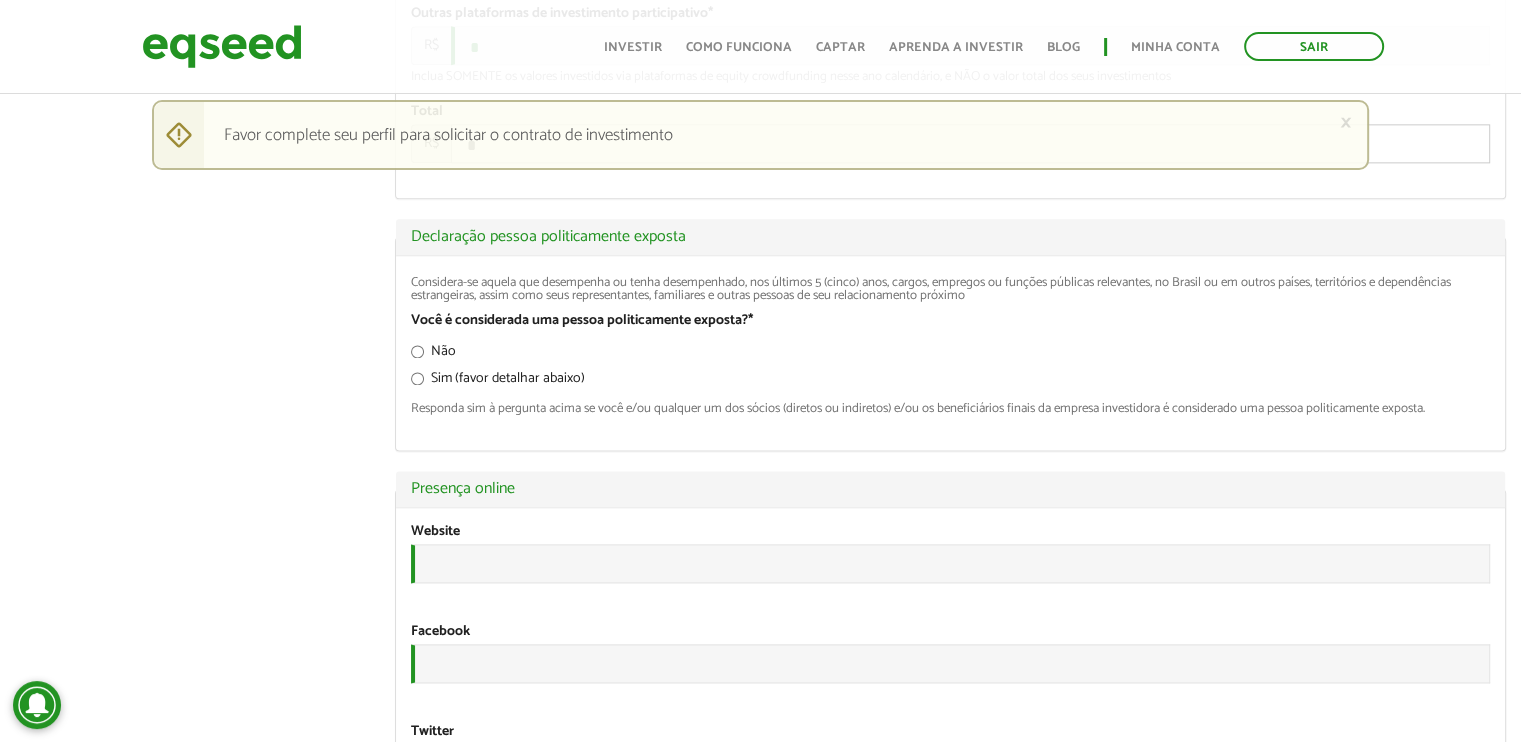 click on "Não" at bounding box center (433, 355) 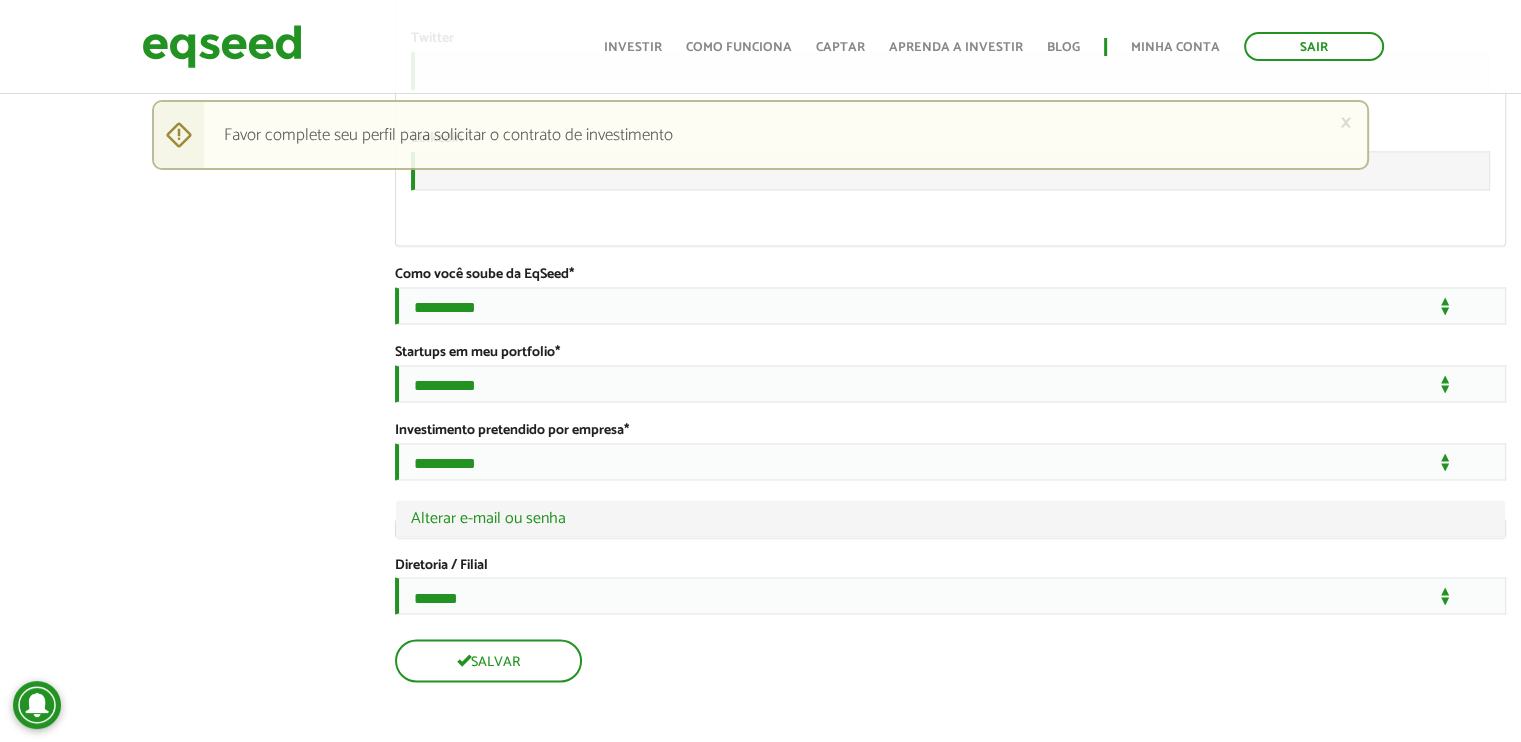 scroll, scrollTop: 3500, scrollLeft: 0, axis: vertical 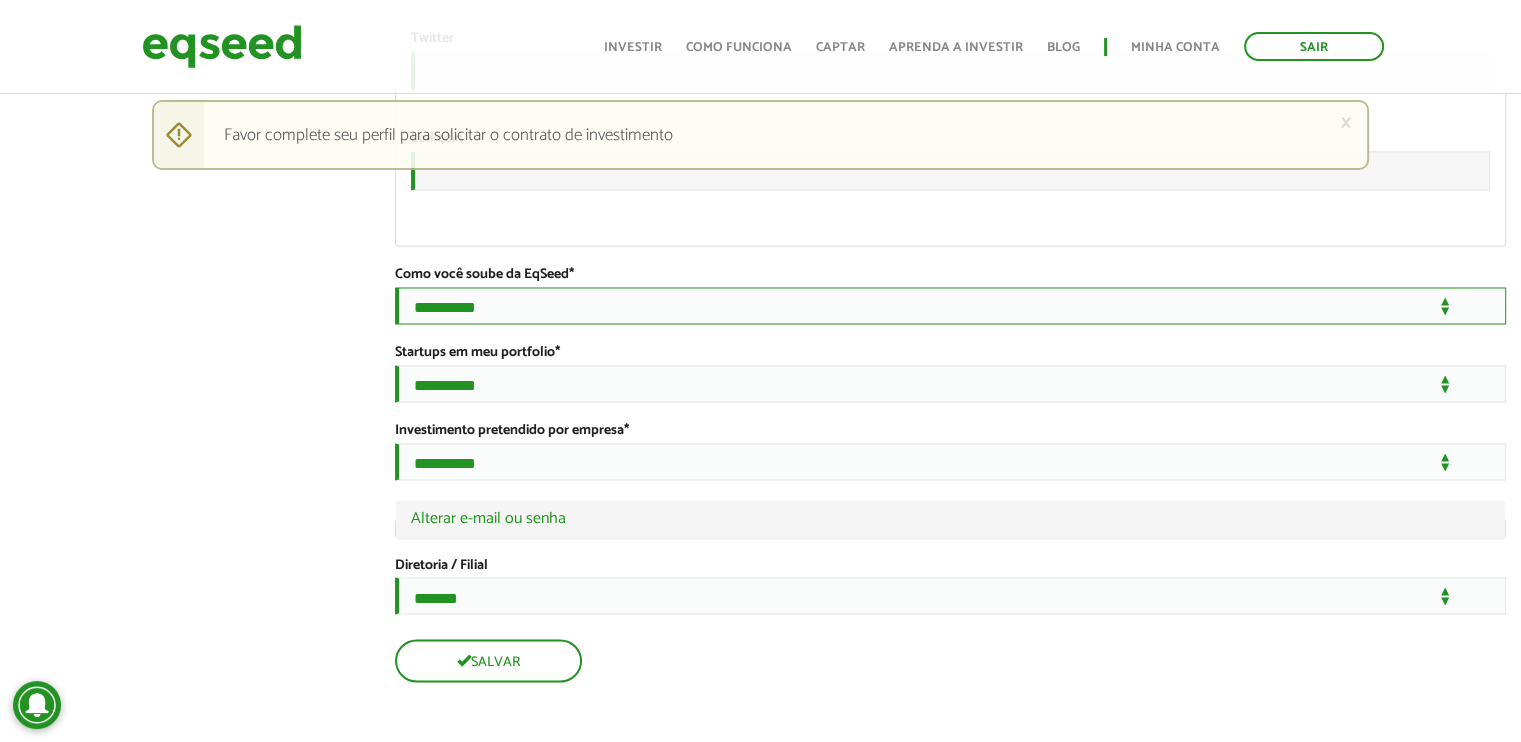 click on "**********" at bounding box center (950, 305) 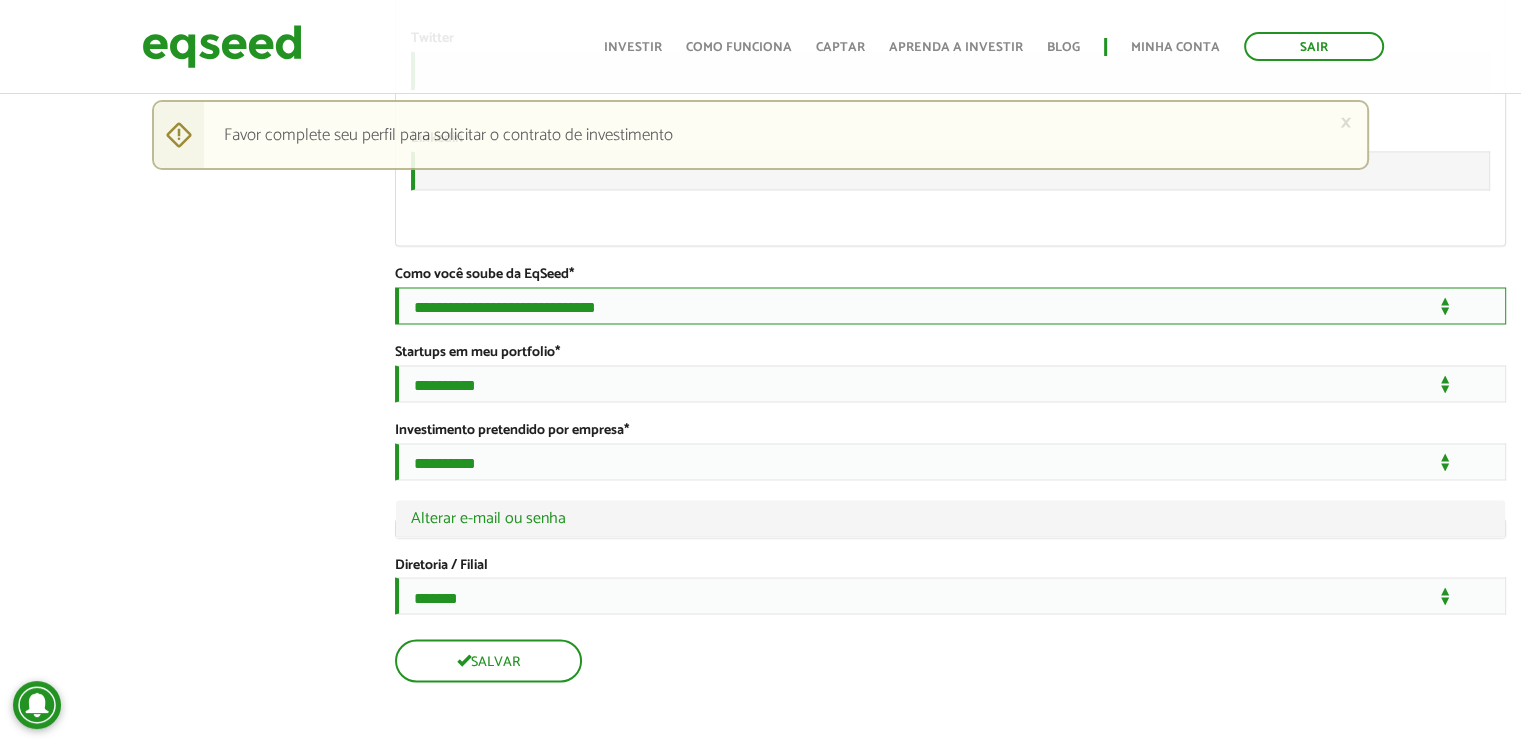 click on "**********" at bounding box center (950, 305) 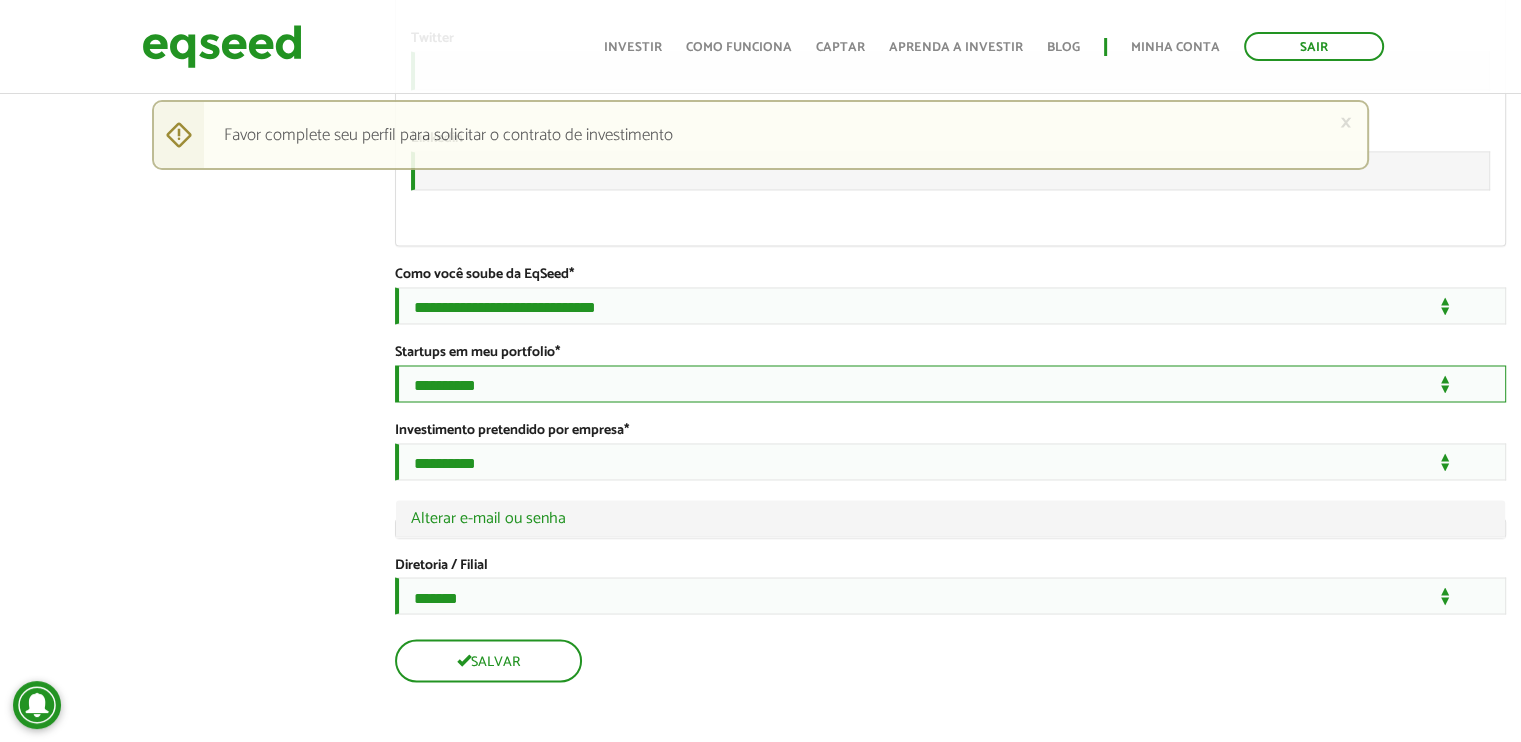 click on "**********" at bounding box center (950, 383) 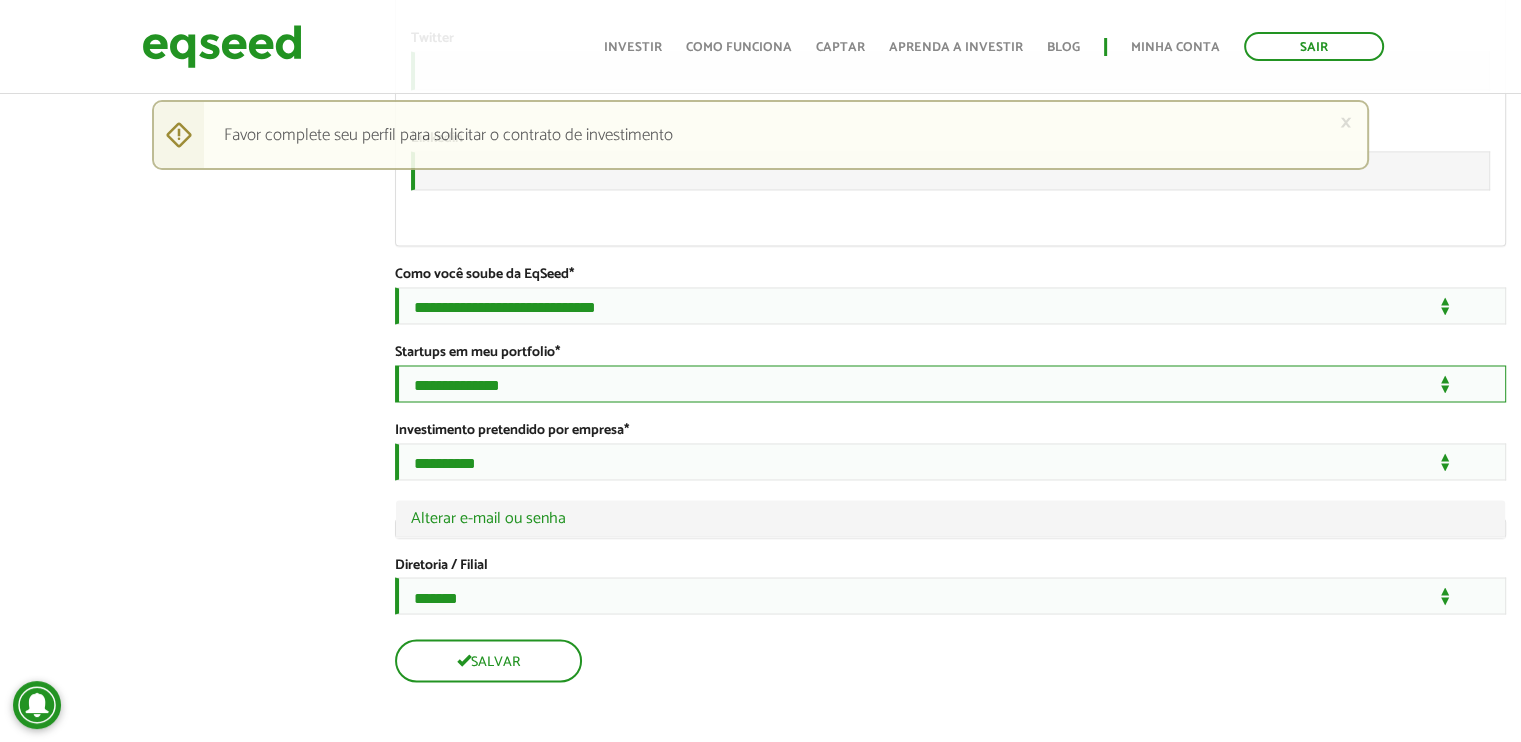click on "**********" at bounding box center [950, 383] 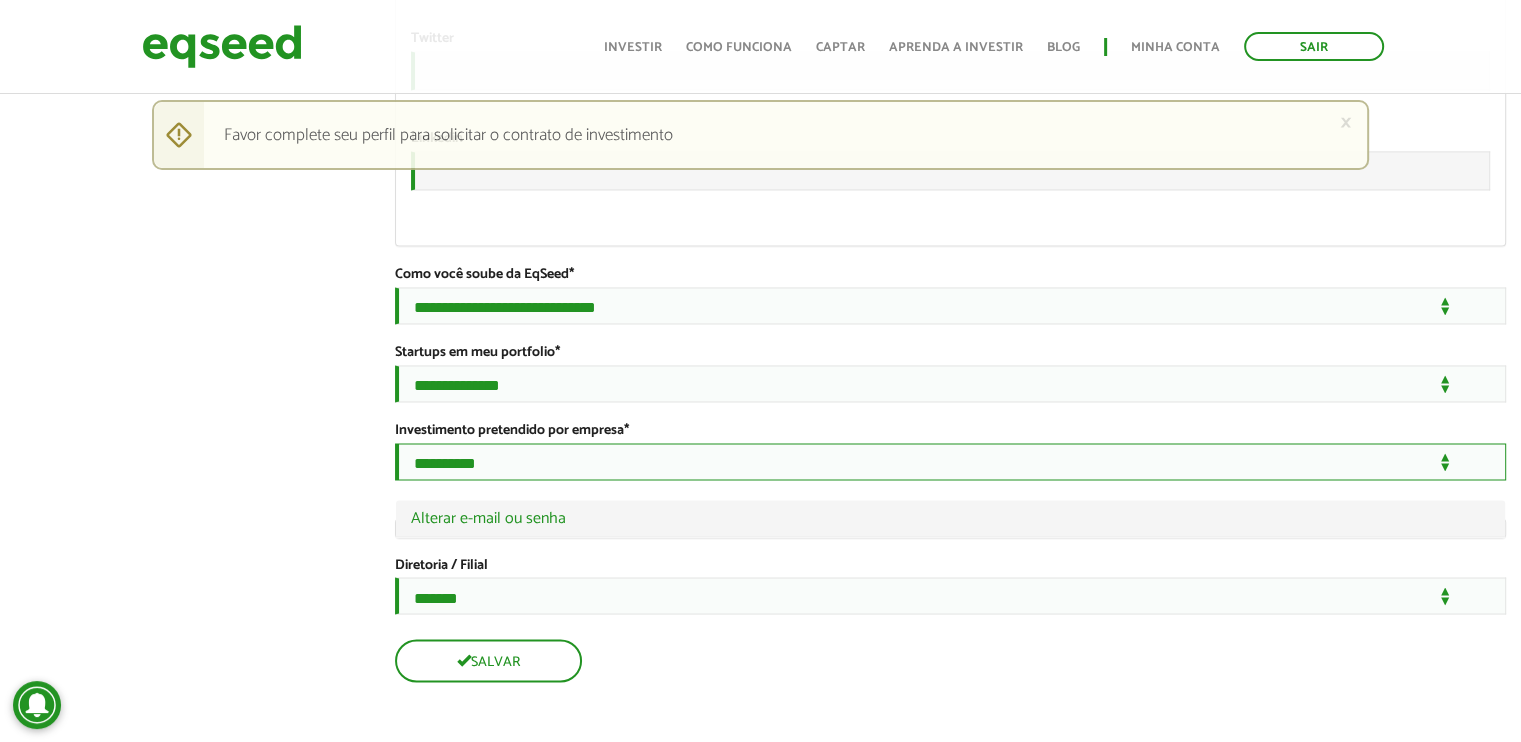 click on "**********" at bounding box center [950, 461] 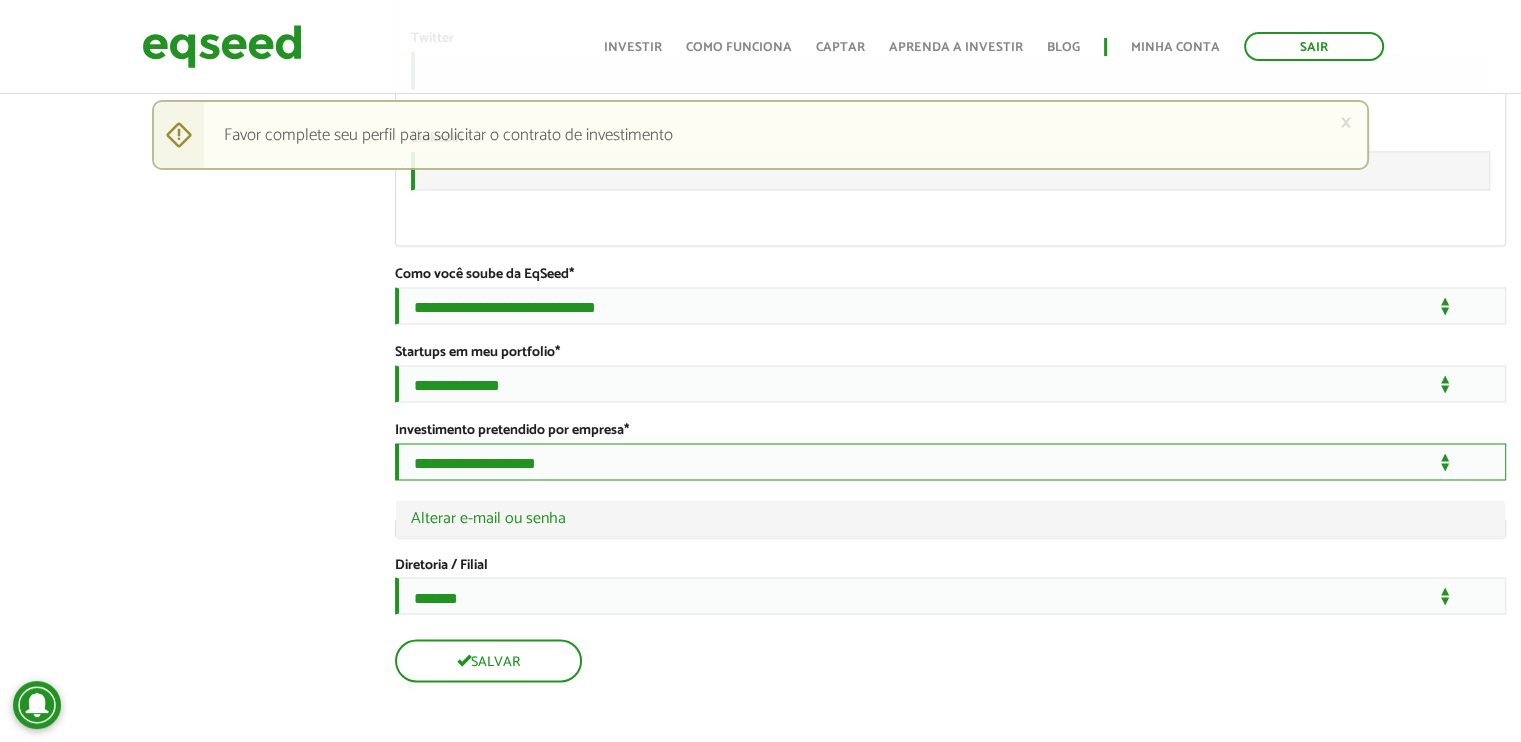 click on "**********" at bounding box center [950, 461] 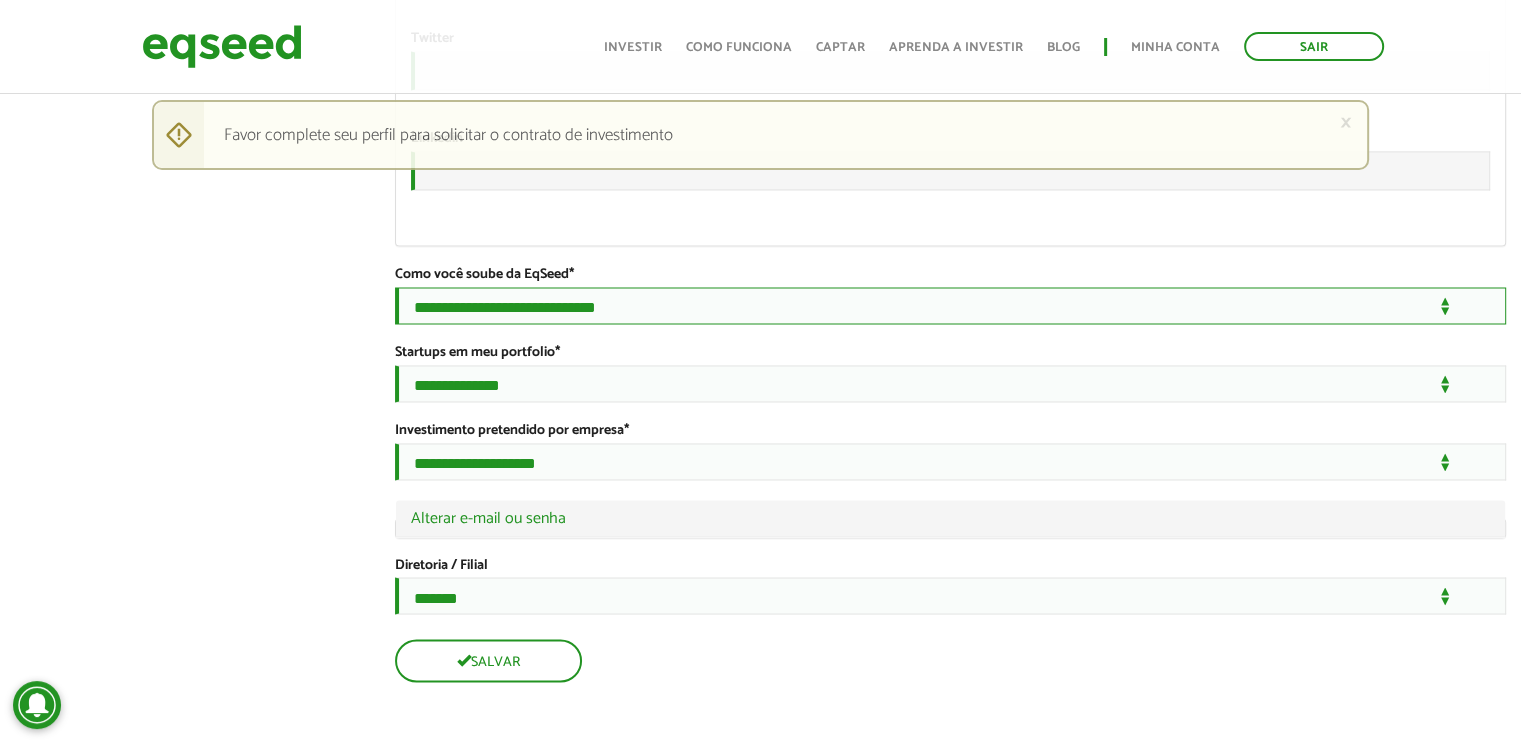 click on "**********" at bounding box center [950, 305] 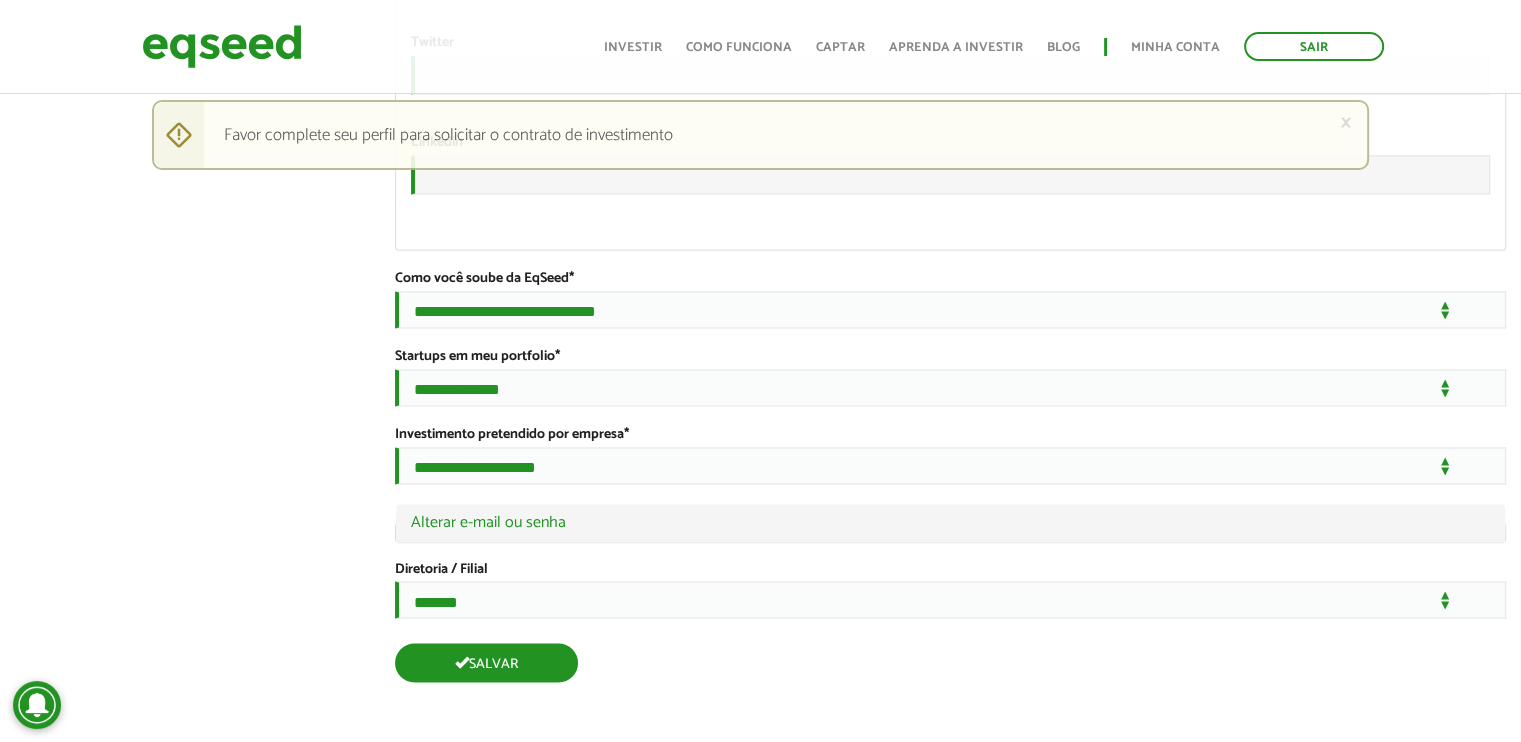 click on "Salvar" at bounding box center (486, 662) 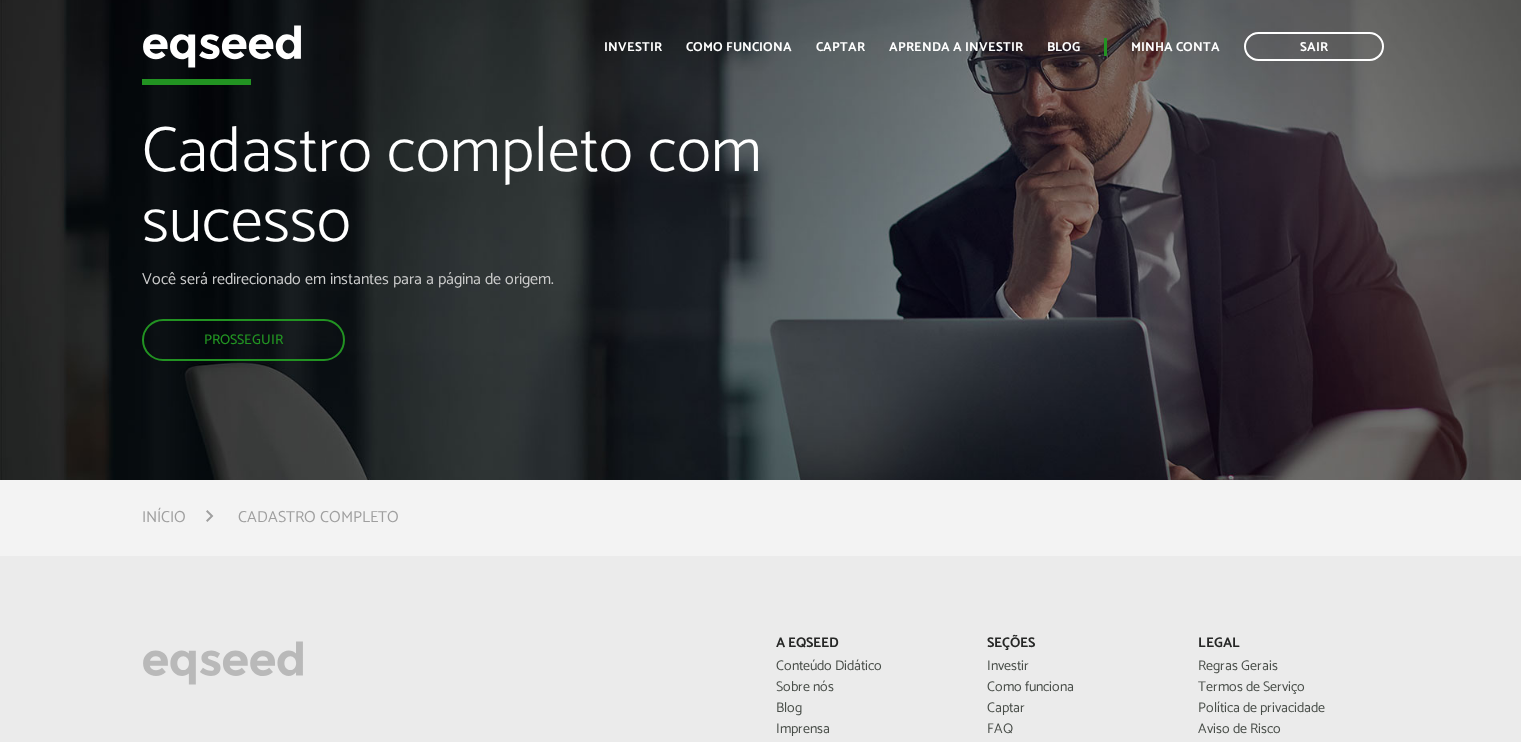 scroll, scrollTop: 0, scrollLeft: 0, axis: both 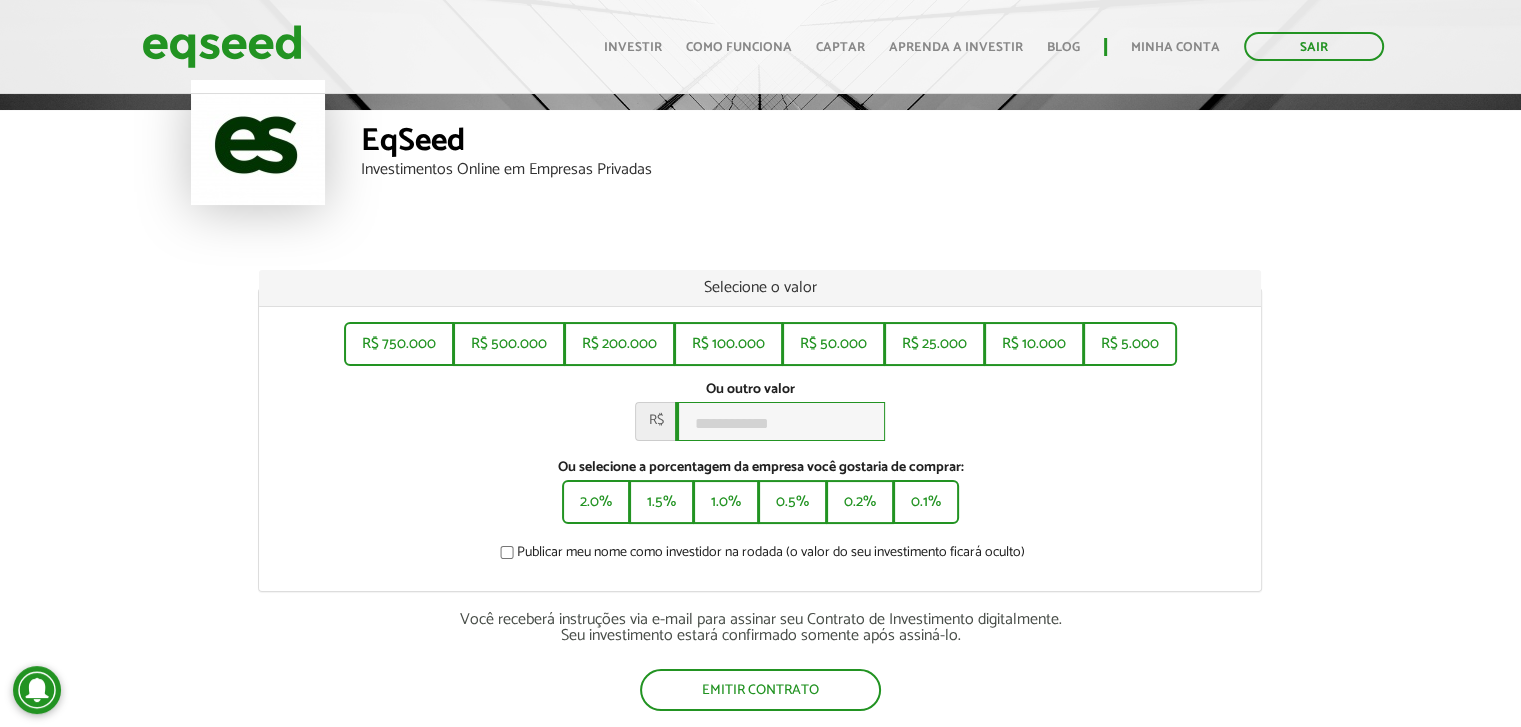 click on "Ou outro valor  *" at bounding box center [780, 421] 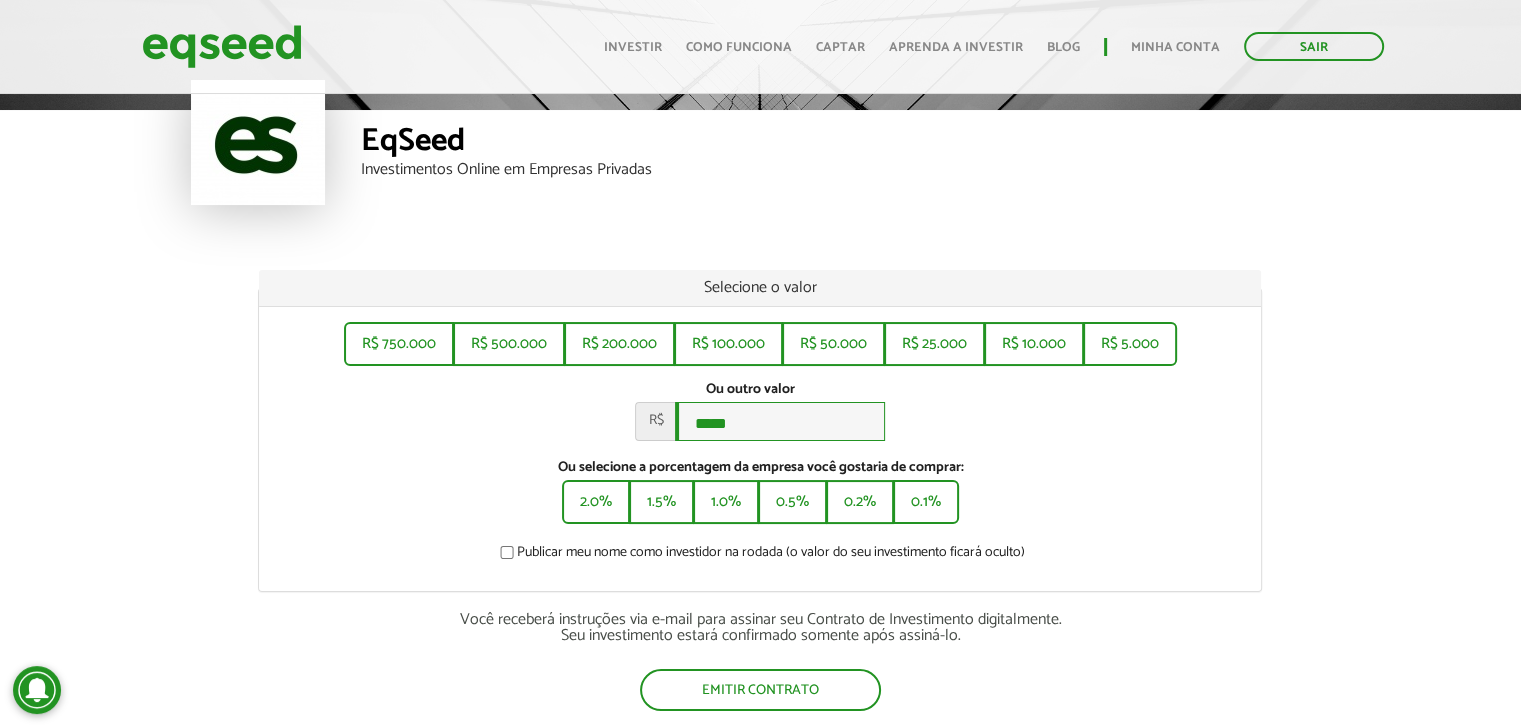 type on "*****" 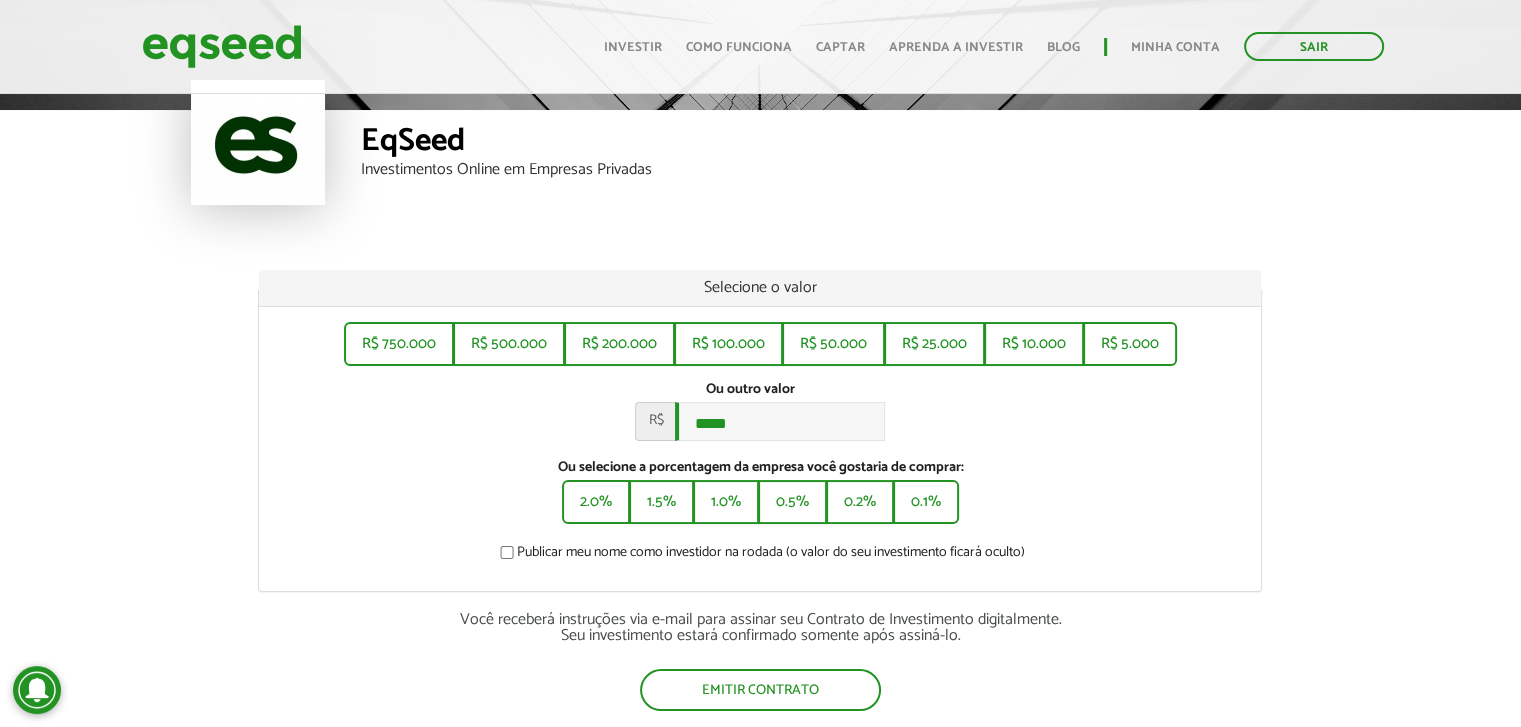 click on "Ou selecione a porcentagem da empresa você gostaria de comprar:" at bounding box center [760, 468] 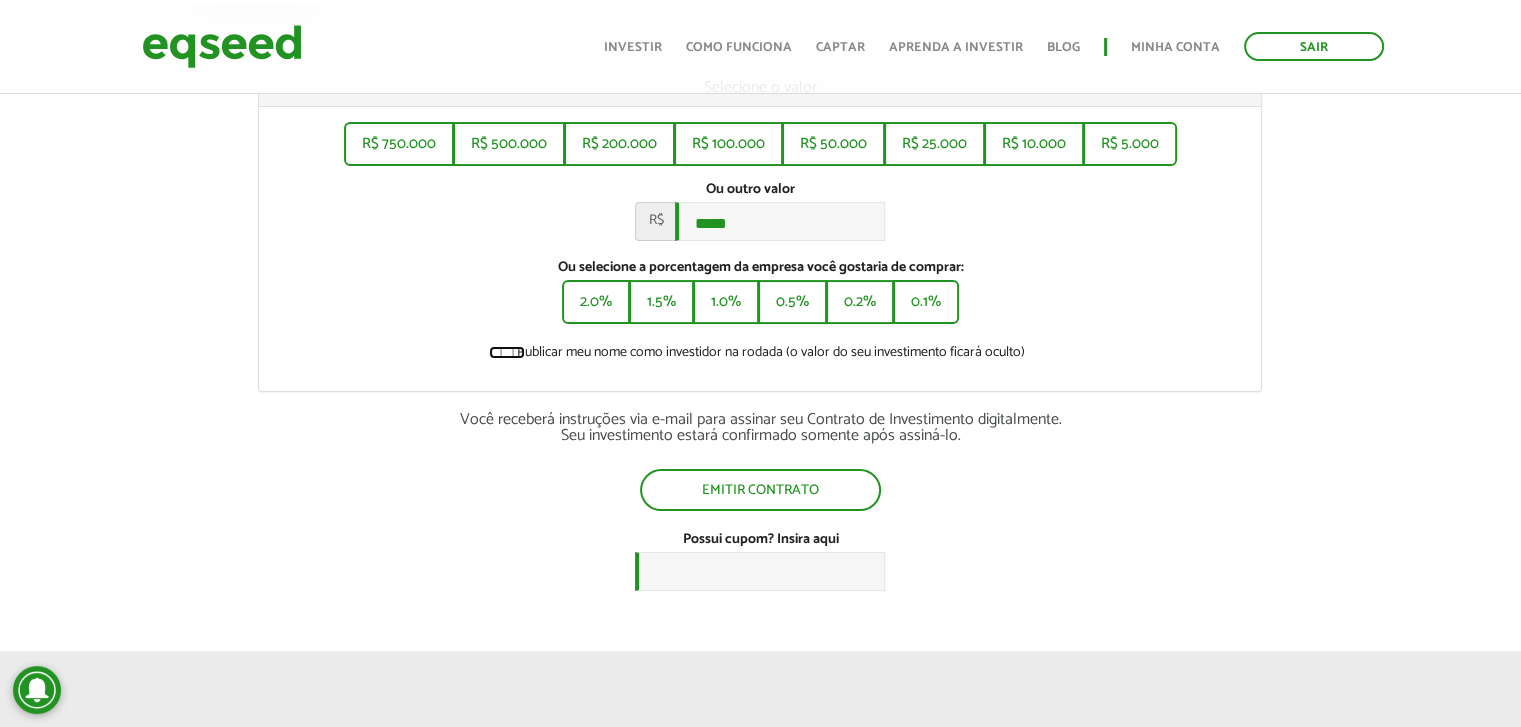 scroll, scrollTop: 200, scrollLeft: 0, axis: vertical 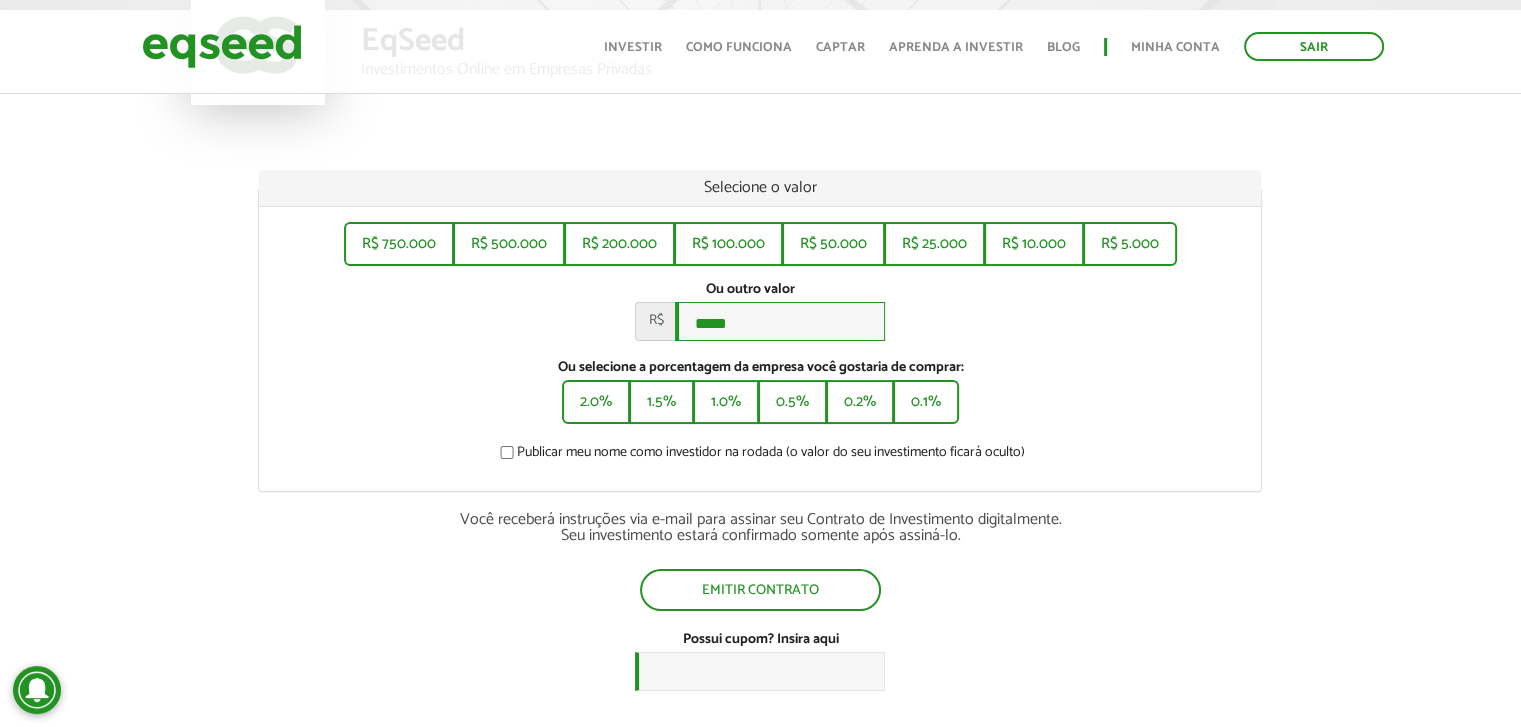 drag, startPoint x: 758, startPoint y: 320, endPoint x: 651, endPoint y: 339, distance: 108.67382 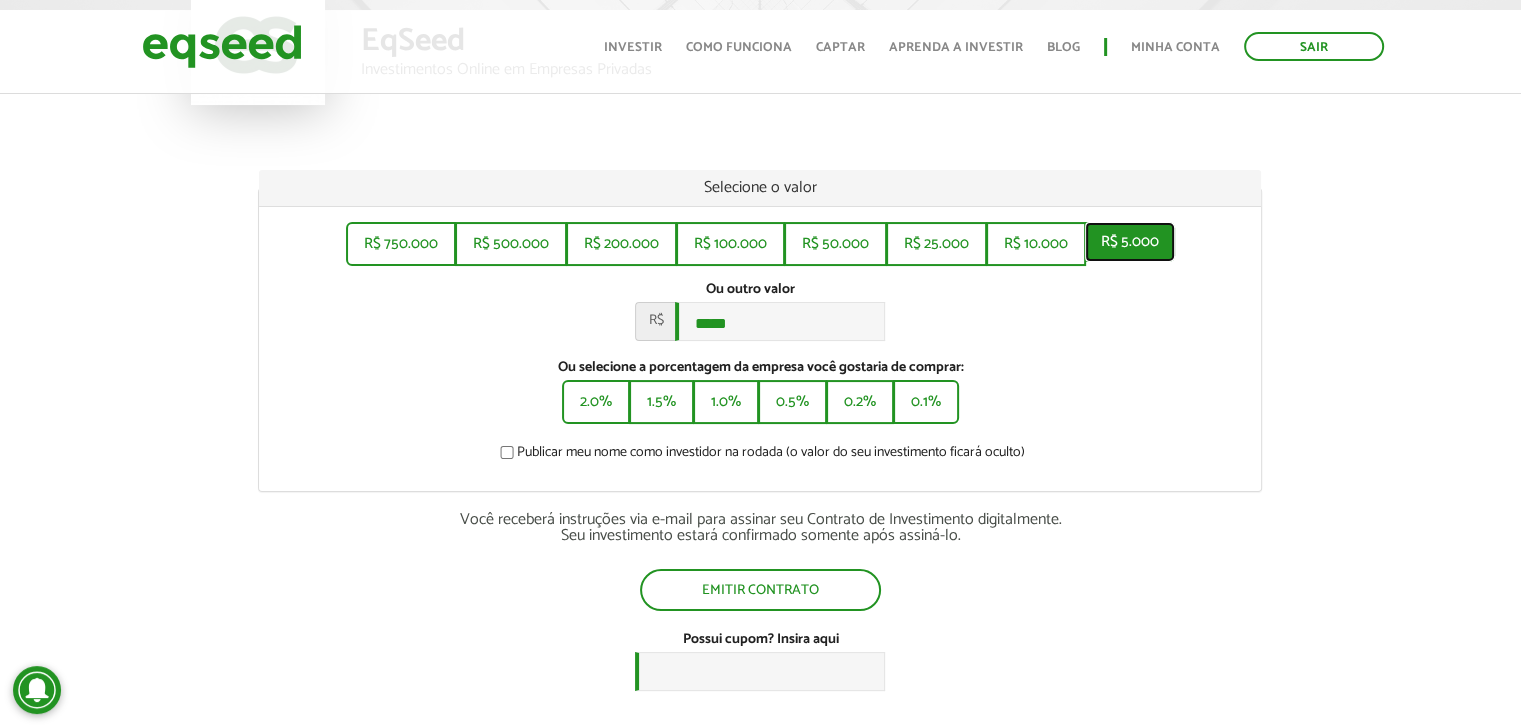 click on "R$ 5.000" at bounding box center (1130, 242) 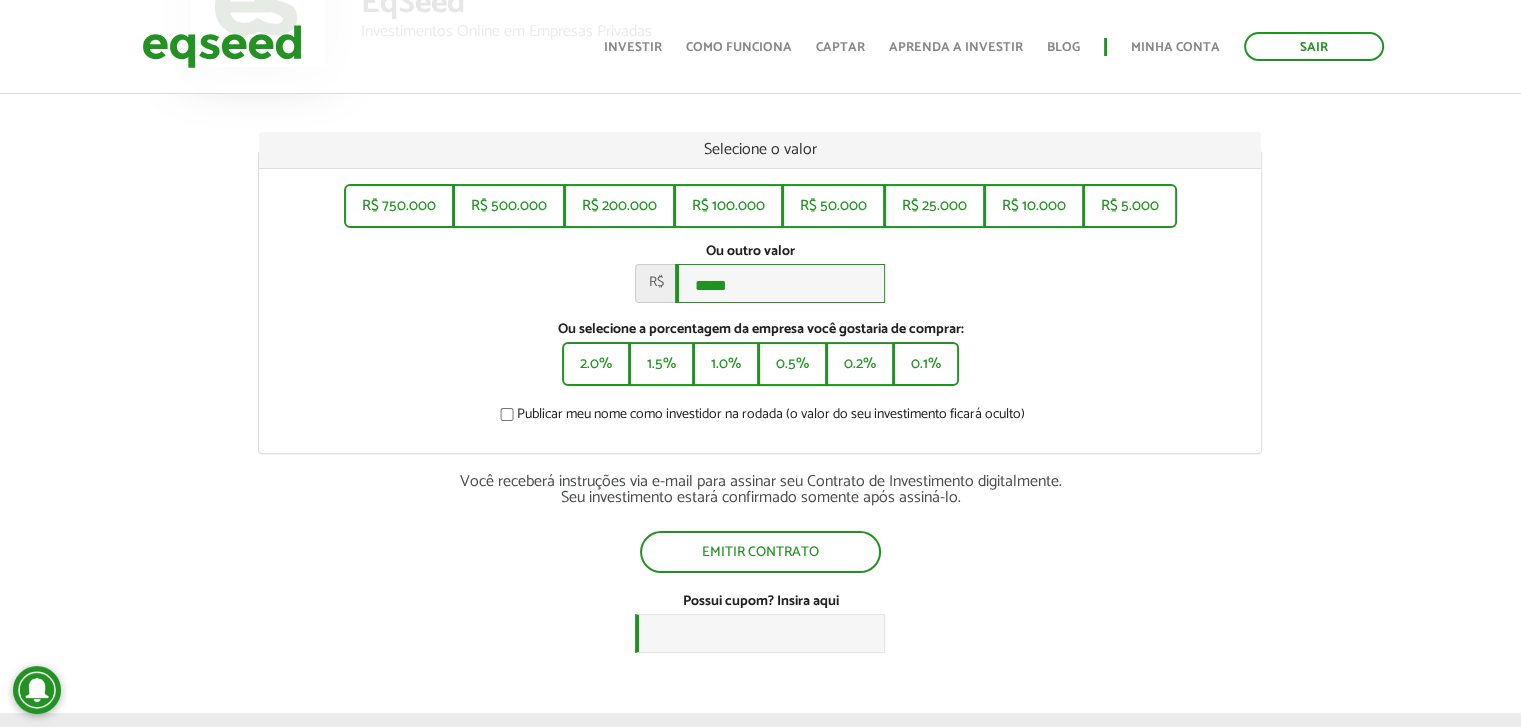 scroll, scrollTop: 0, scrollLeft: 0, axis: both 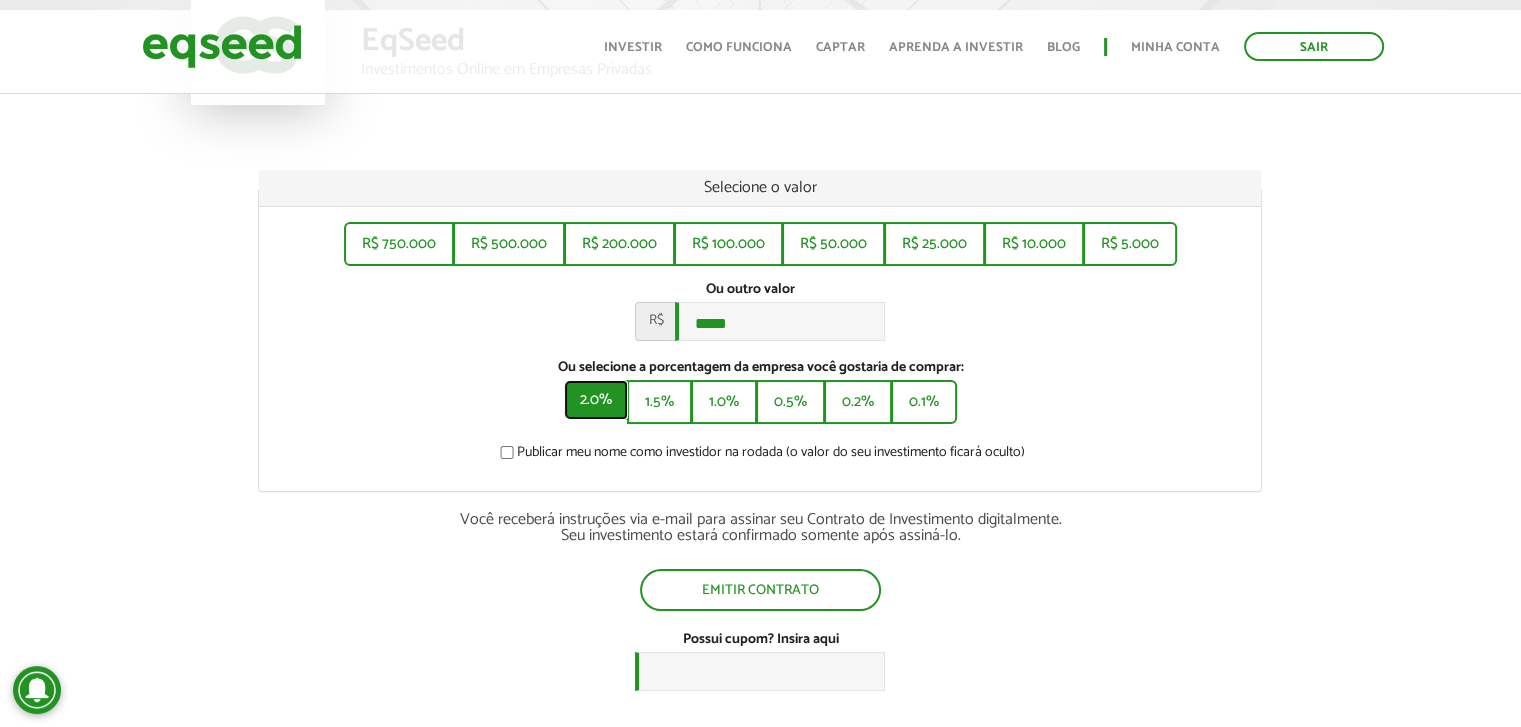 click on "2.0%" at bounding box center [596, 400] 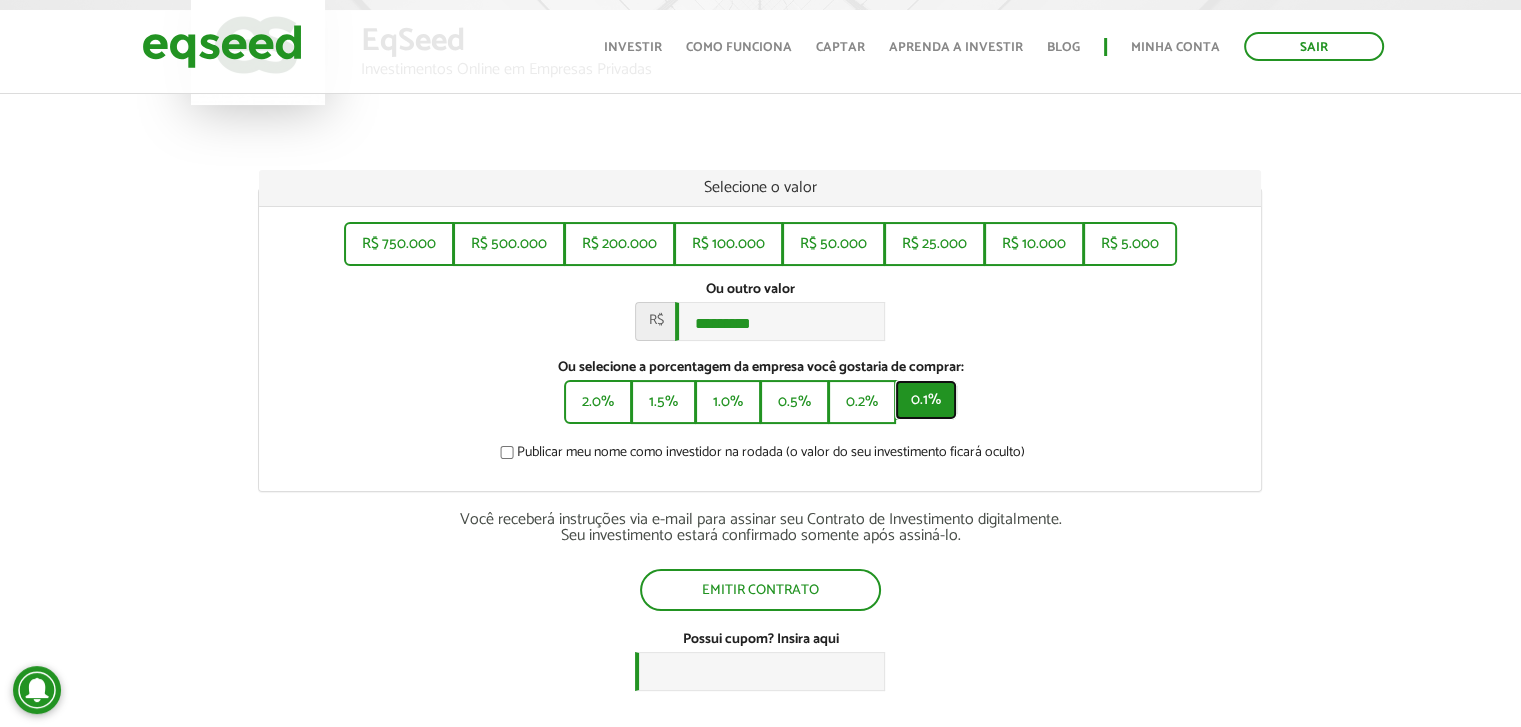 click on "0.1%" at bounding box center (926, 400) 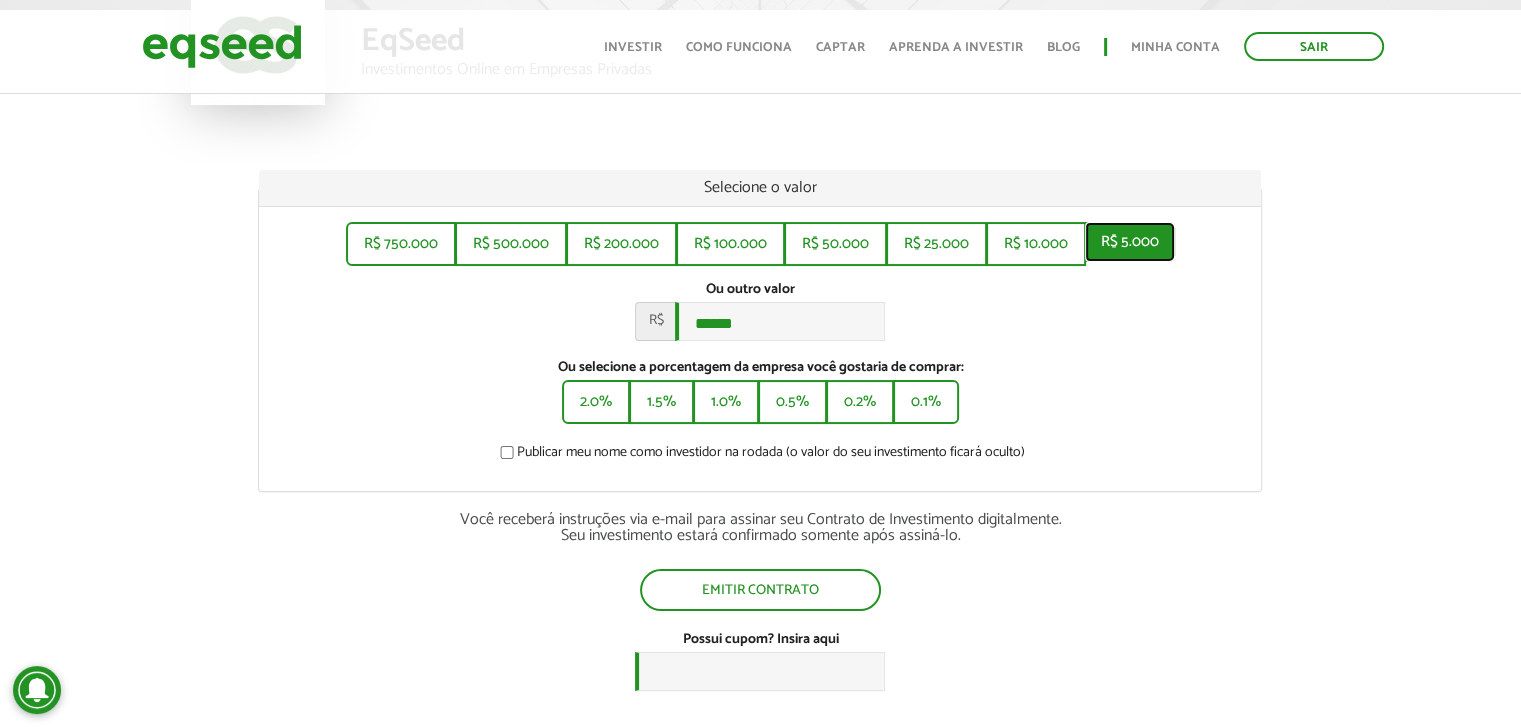 click on "R$ 5.000" at bounding box center (1130, 242) 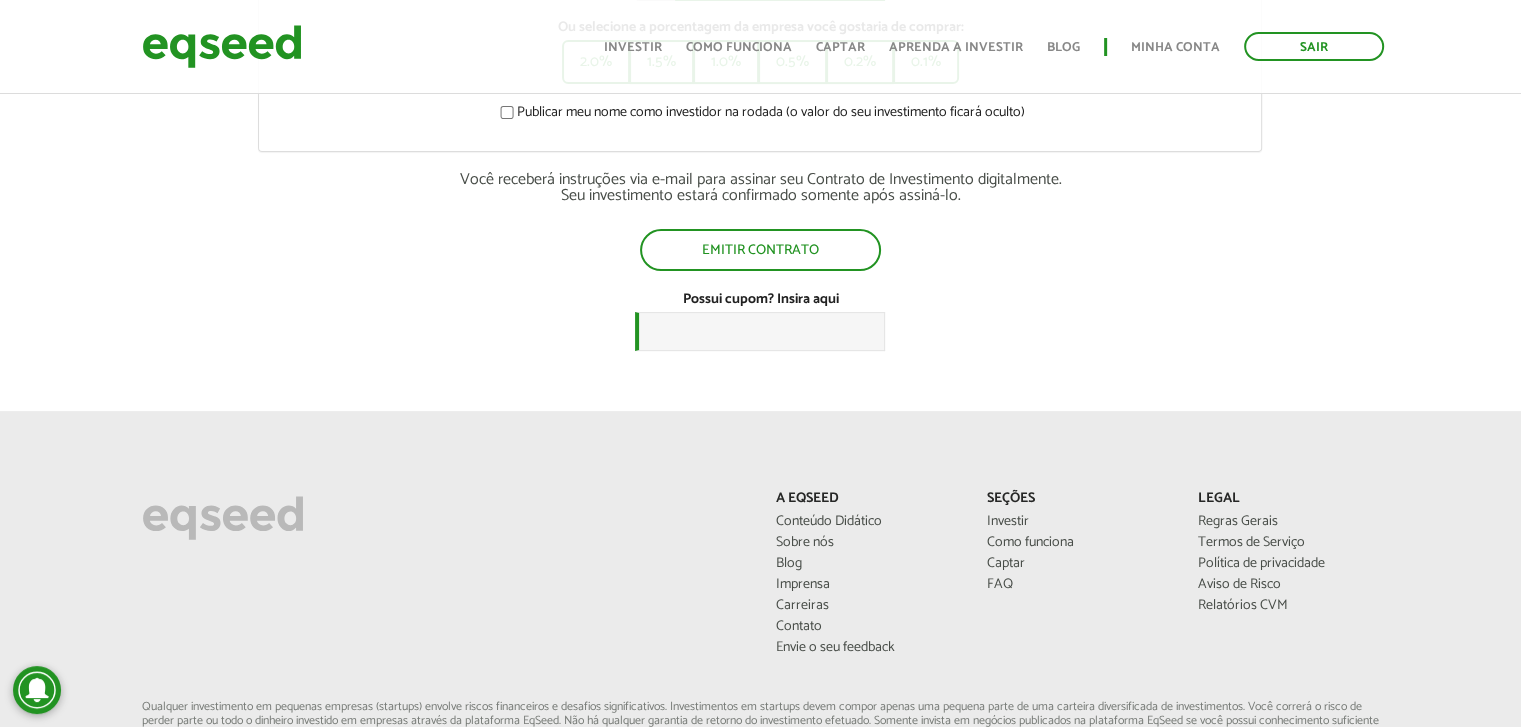 scroll, scrollTop: 538, scrollLeft: 0, axis: vertical 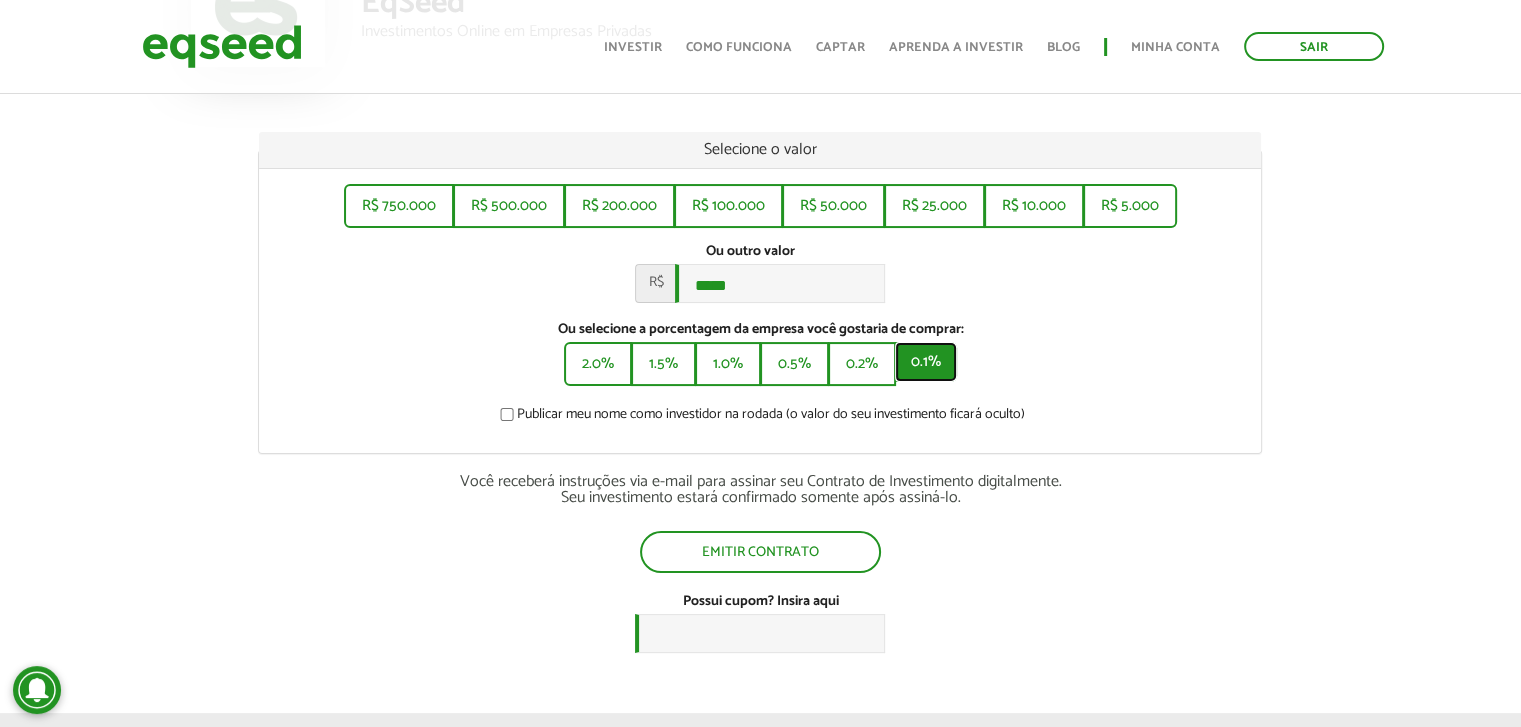 click on "0.1%" at bounding box center [926, 362] 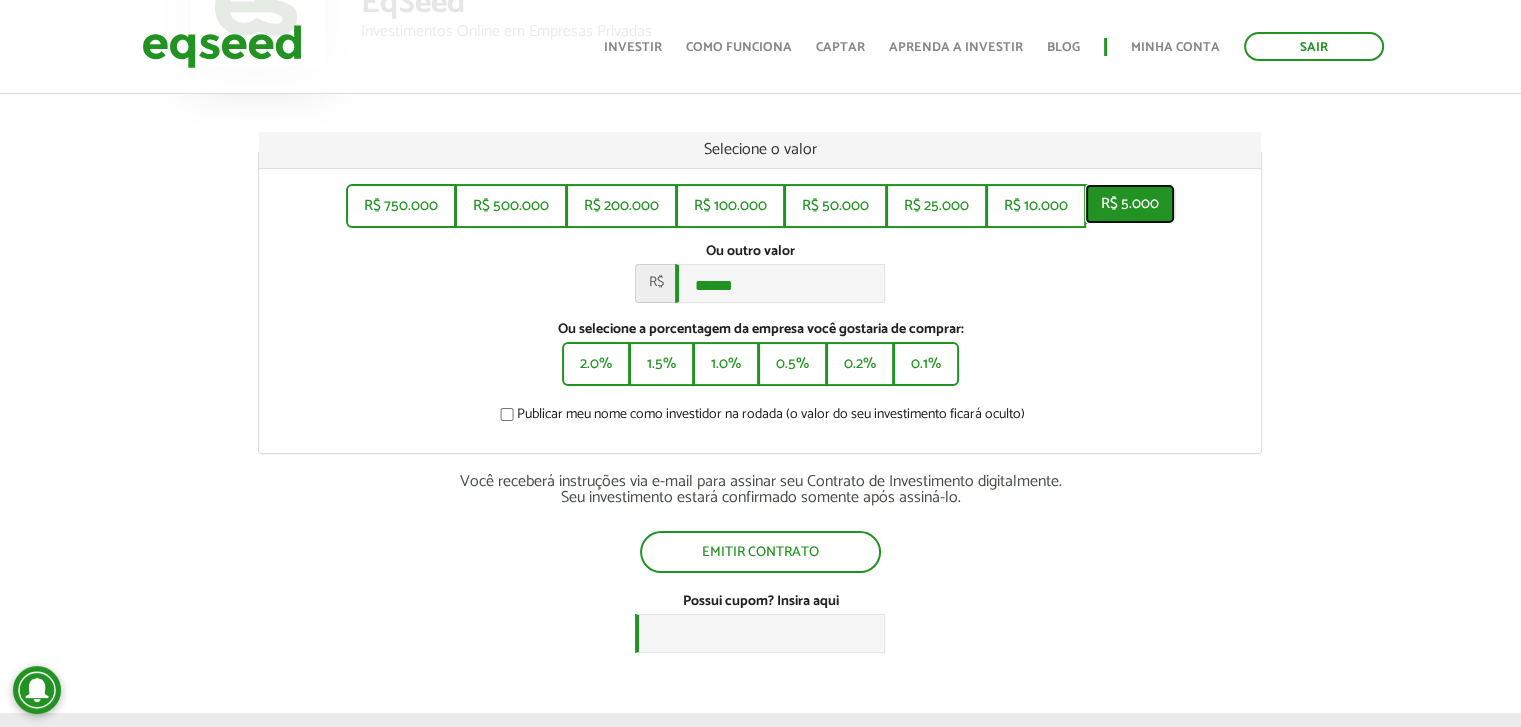 click on "R$ 5.000" at bounding box center (1130, 204) 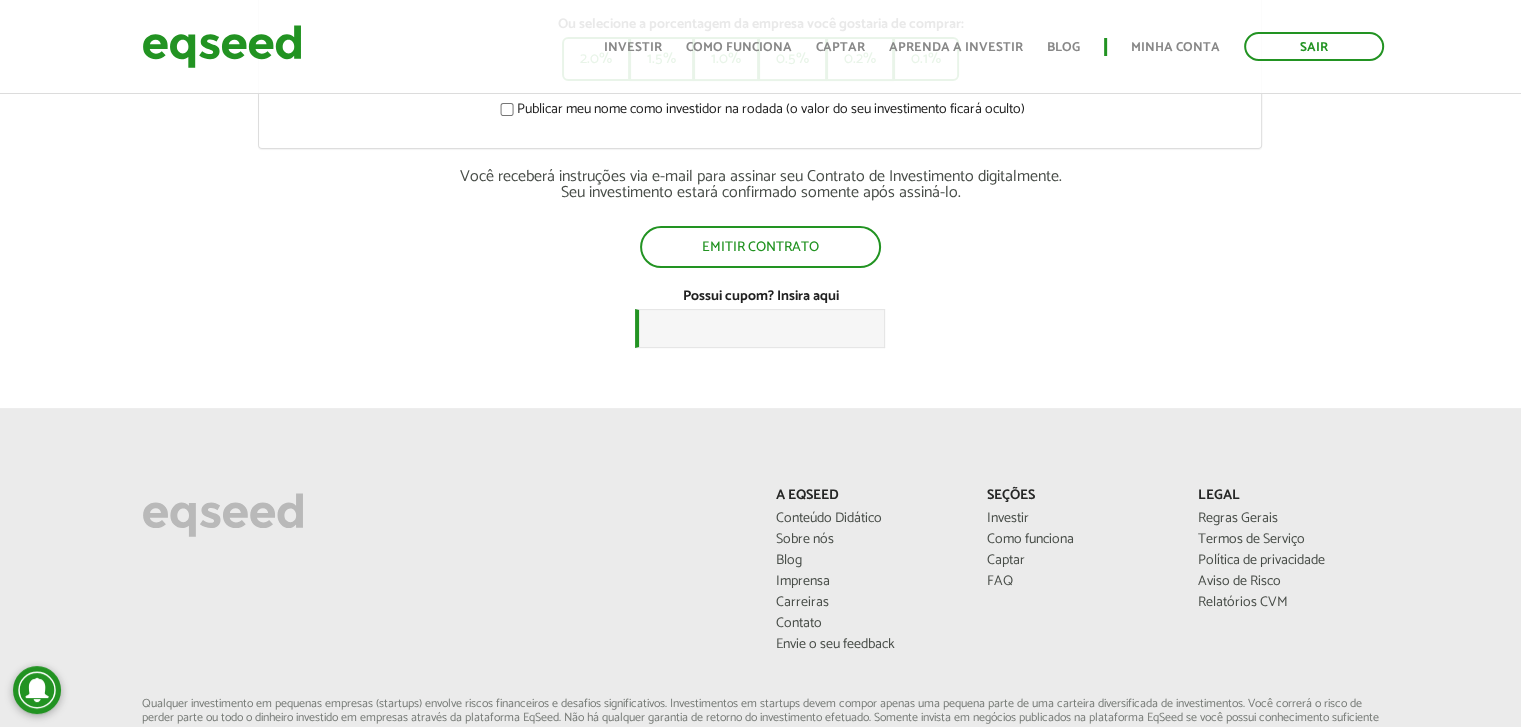 scroll, scrollTop: 538, scrollLeft: 0, axis: vertical 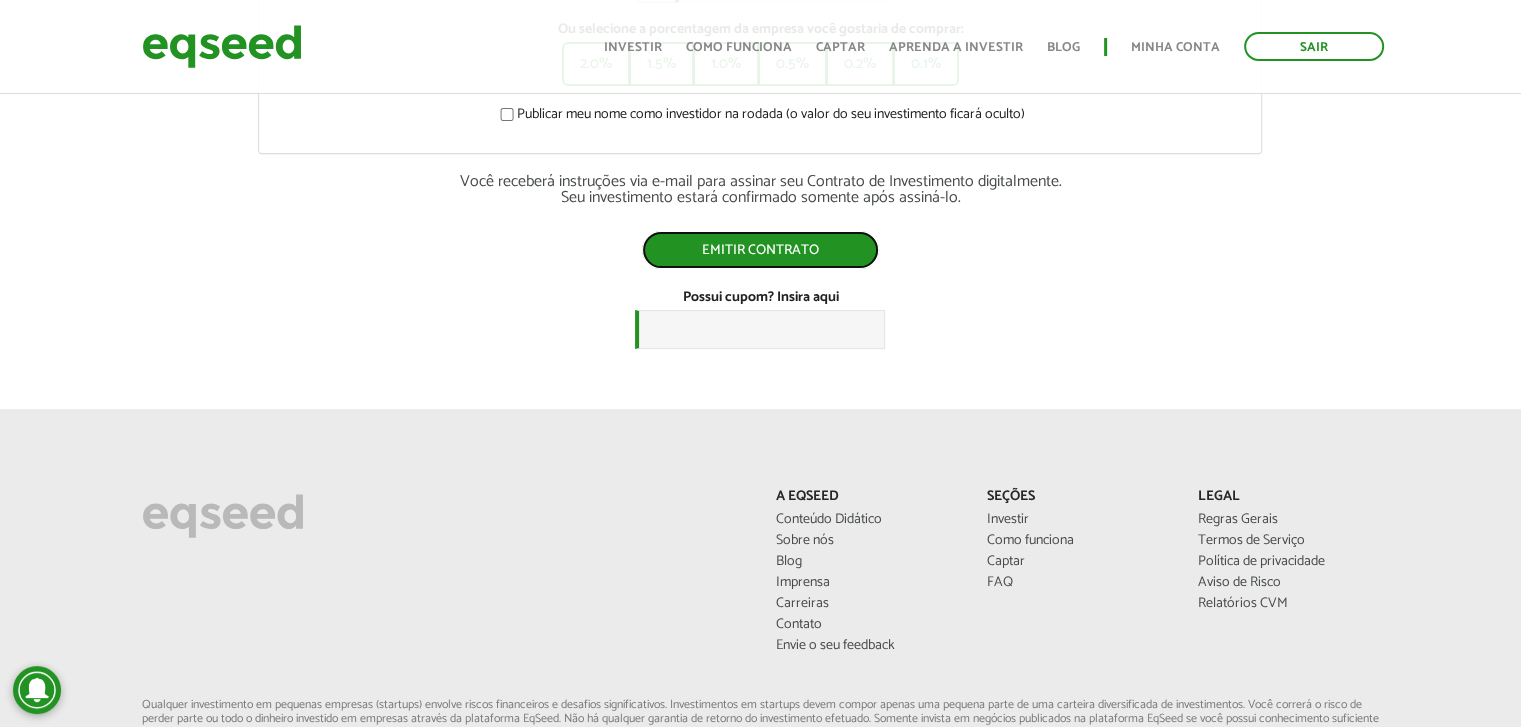 click on "Emitir contrato" at bounding box center [760, 250] 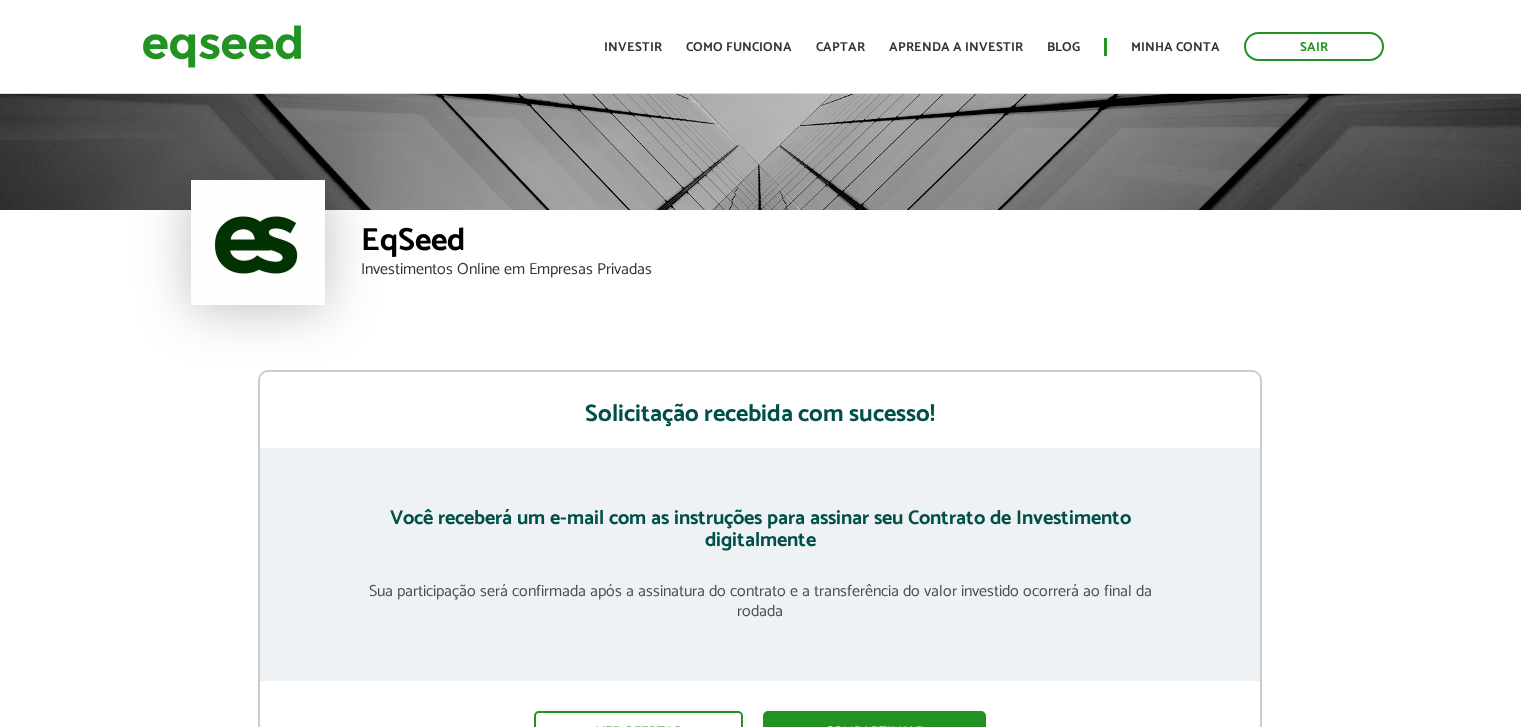 scroll, scrollTop: 0, scrollLeft: 0, axis: both 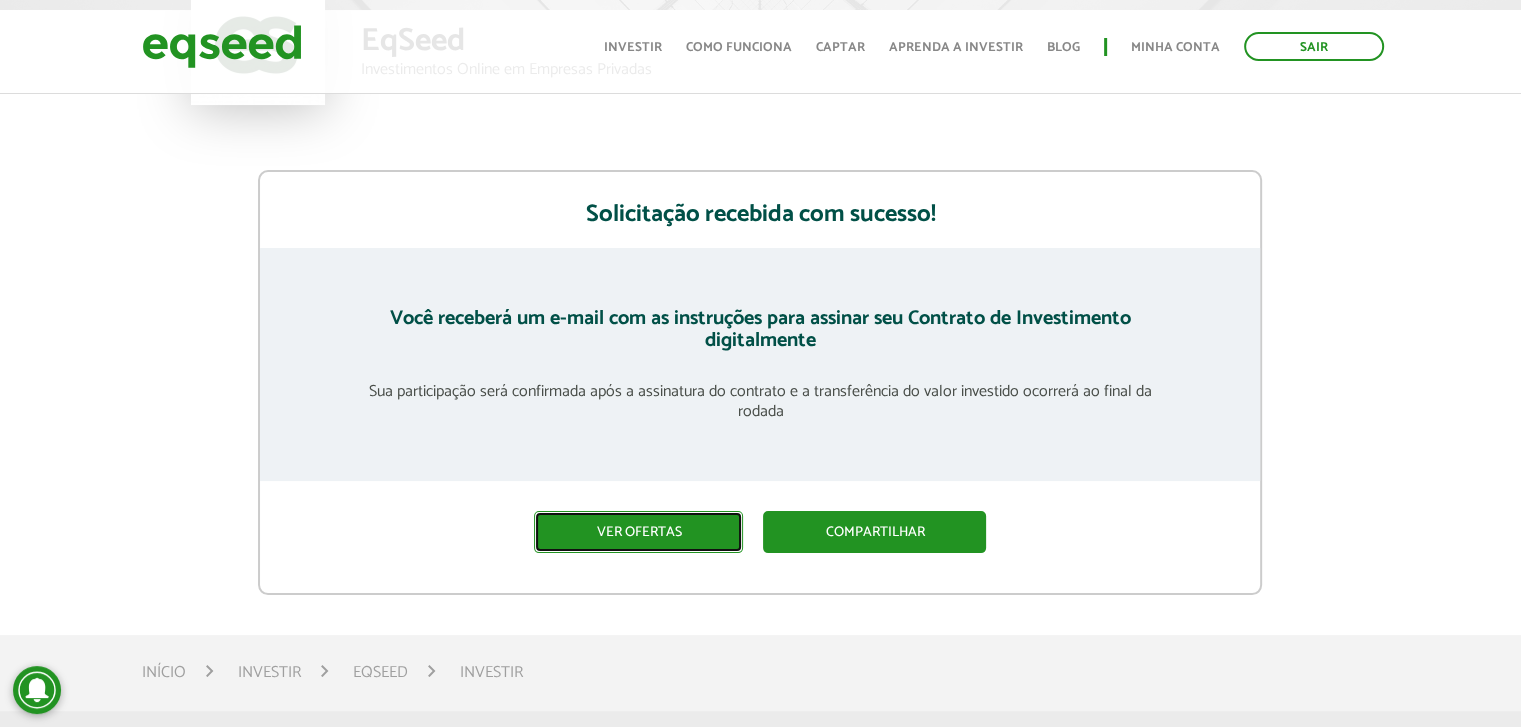 click on "Ver ofertas" at bounding box center (638, 532) 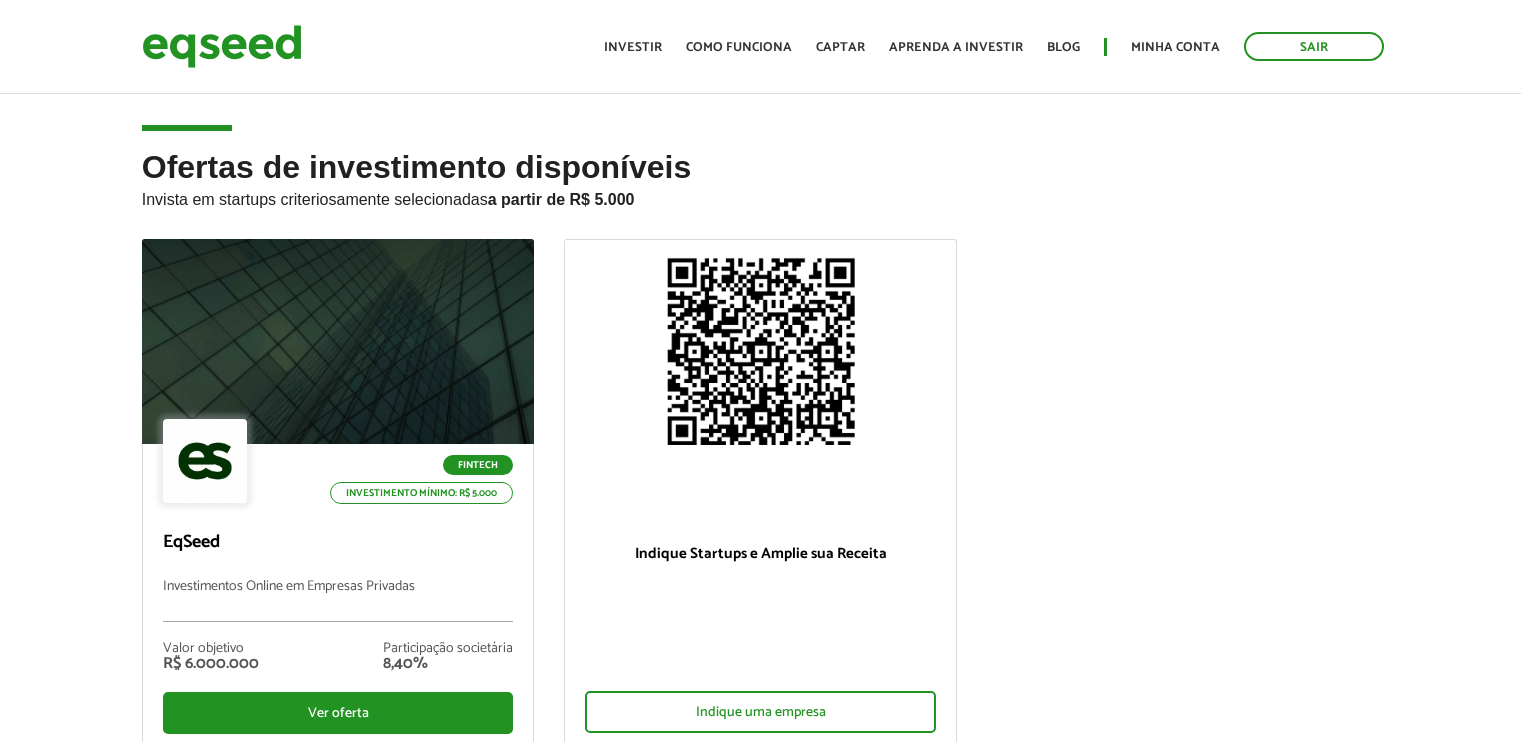 scroll, scrollTop: 100, scrollLeft: 0, axis: vertical 